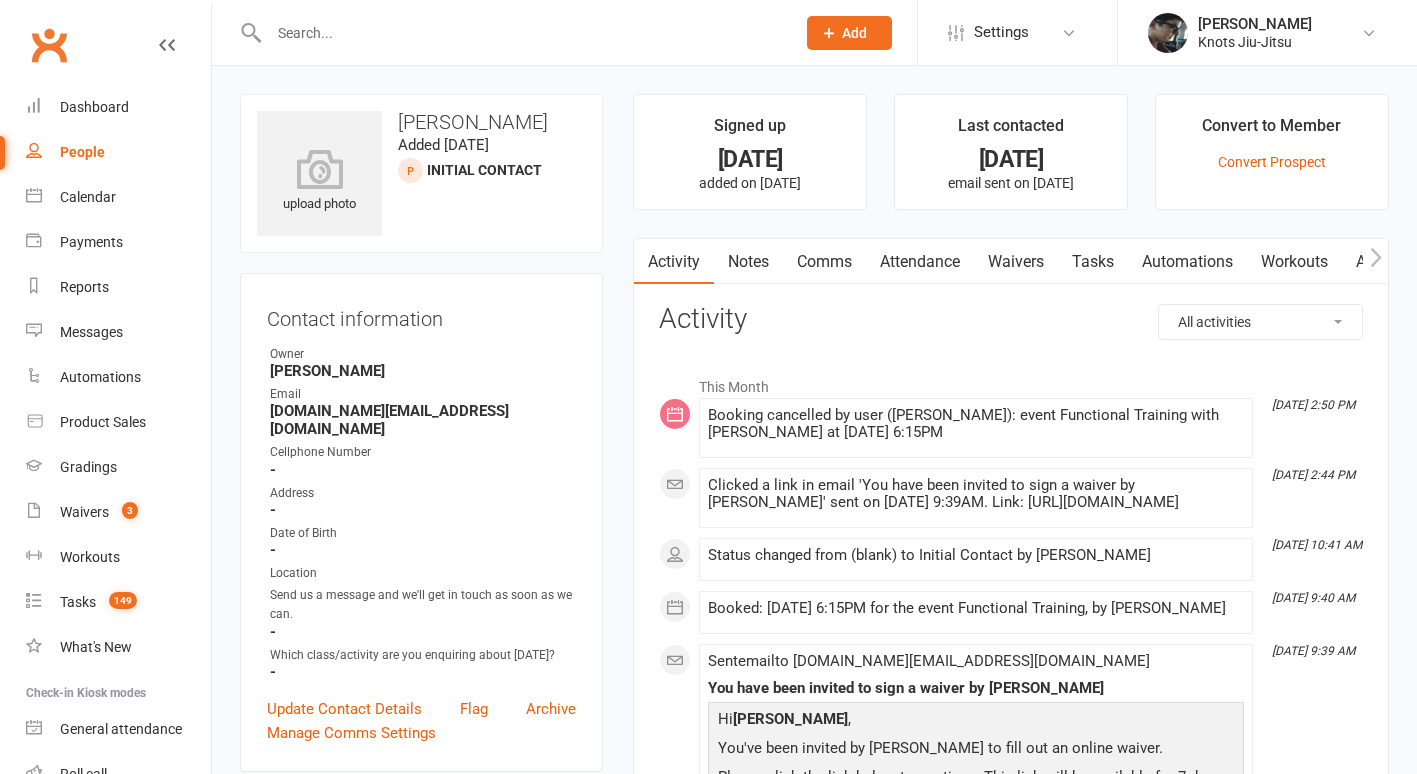 scroll, scrollTop: 0, scrollLeft: 0, axis: both 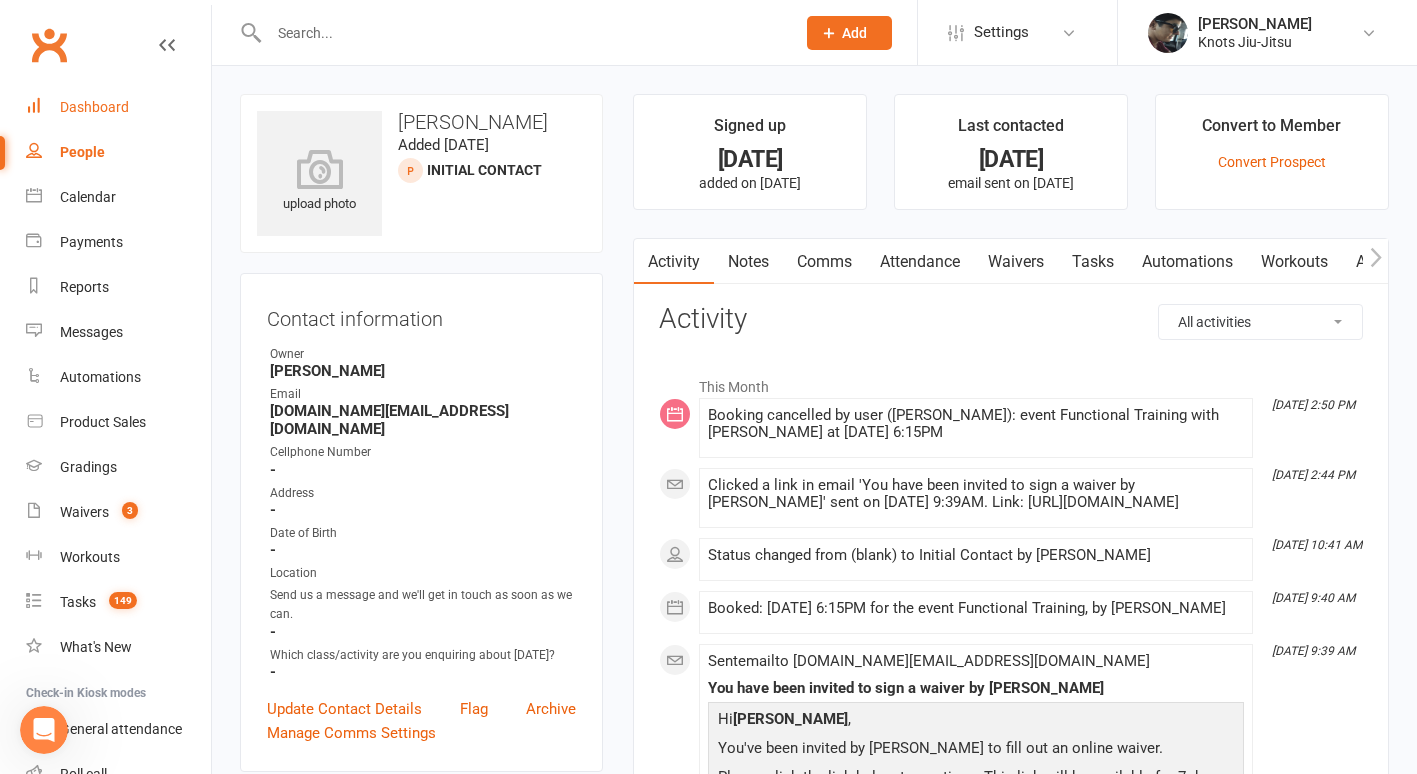 click on "Dashboard" at bounding box center (94, 107) 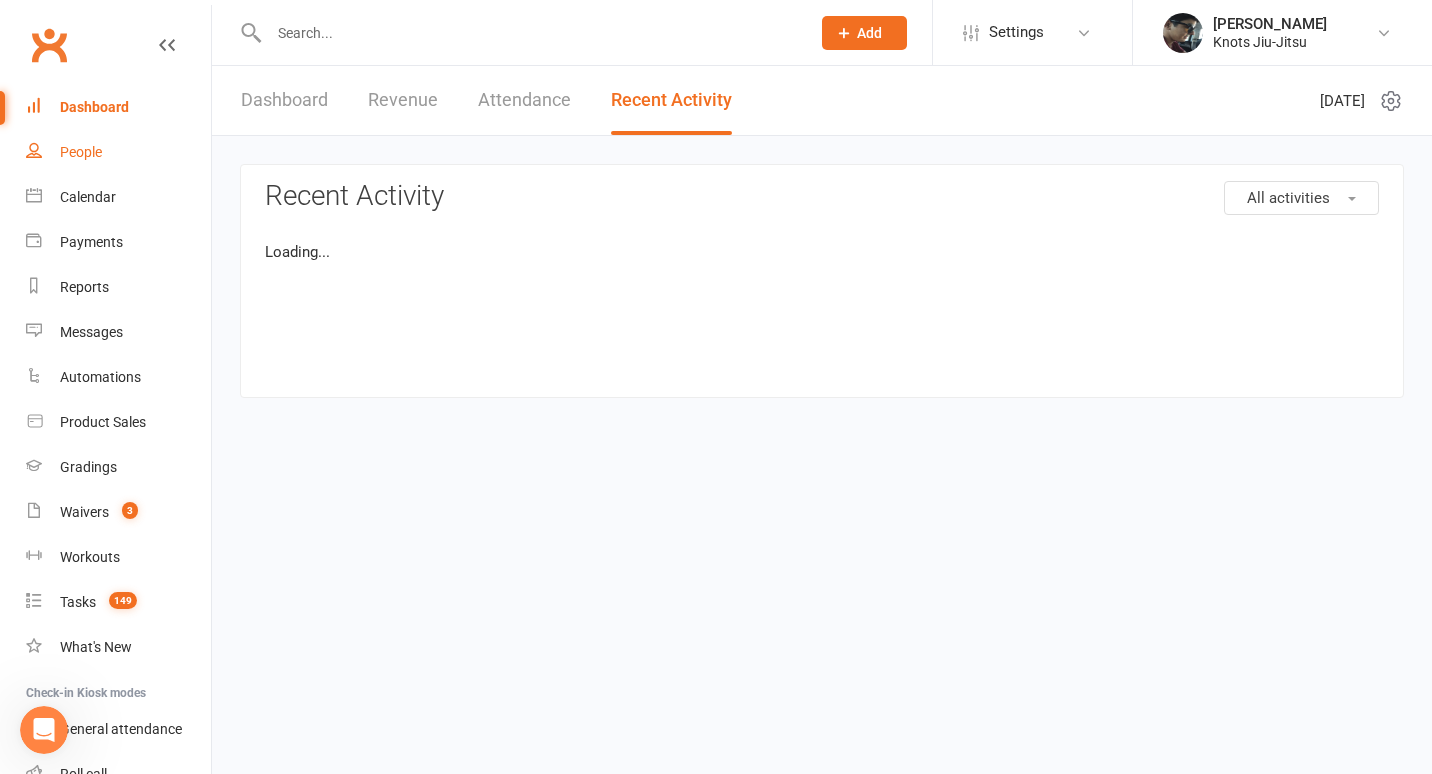 click on "People" at bounding box center [118, 152] 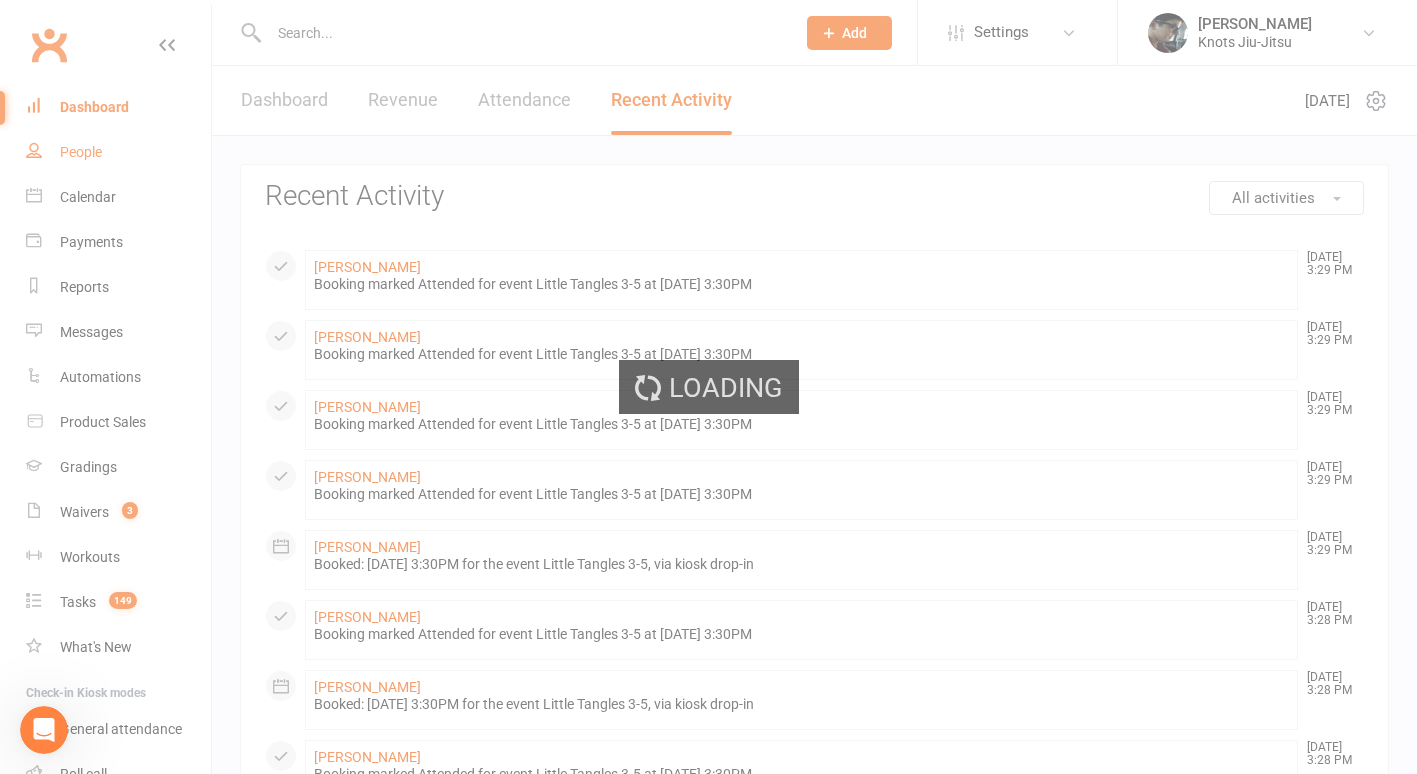 select on "100" 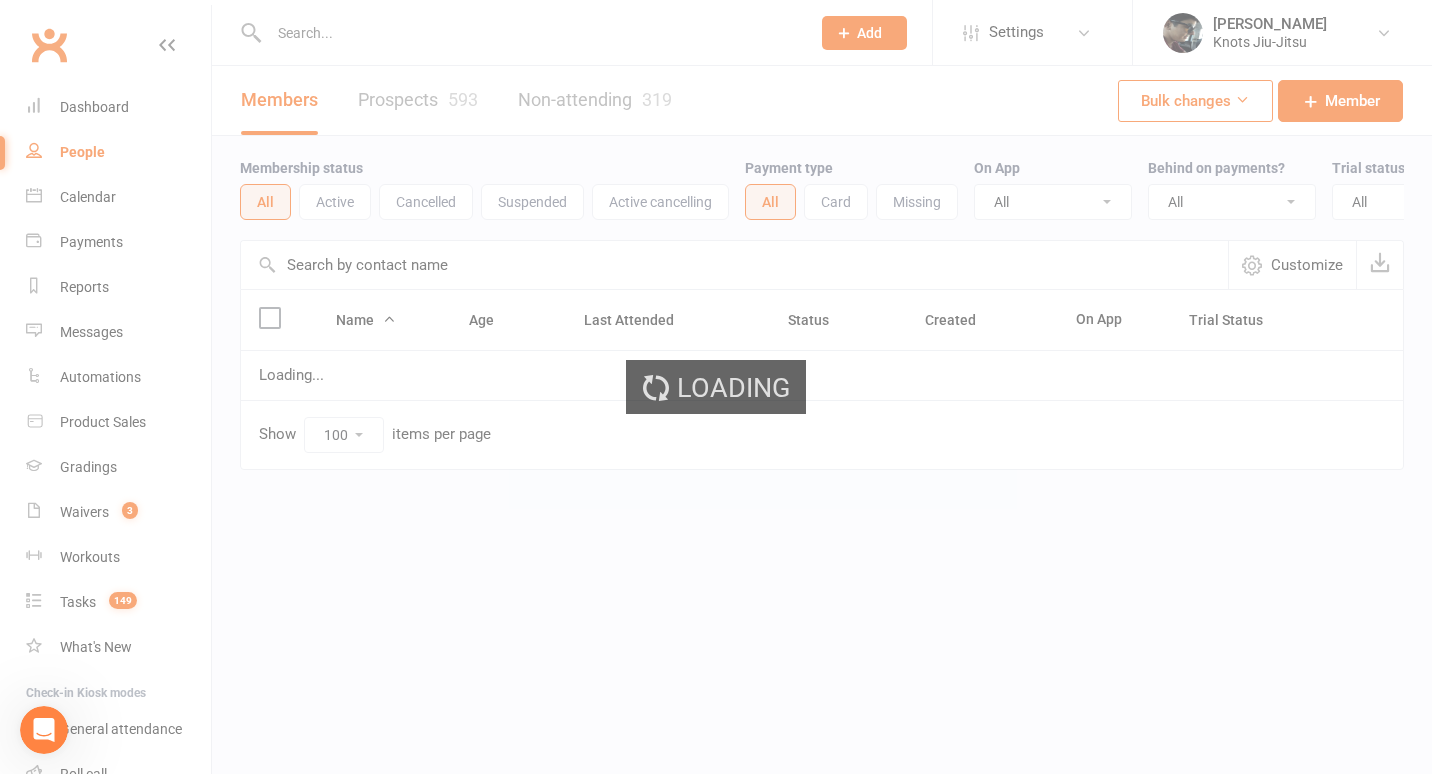 click on "Prospect
Member
Non-attending contact
Class / event
Appointment
Grading event
Task
Membership plan
Bulk message
Add
Settings Membership Plans Event Templates Appointment Types Mobile App  Website Image Library Customize Contacts Bulk Imports Access Control Users Account Profile Clubworx API [PERSON_NAME] Knots Jiu-Jitsu My profile My subscription Help Terms & conditions  Privacy policy  Sign out Clubworx Dashboard People Calendar Payments Reports Messages   Automations   Product Sales Gradings   Waivers   3 Workouts   Tasks   149 What's New Check-in Kiosk modes General attendance Roll call Class check-in × × × Members Prospects 593 Non-attending 319 Bulk changes     Member Membership status All Active Cancelled Suspended Payment type" at bounding box center (716, 276) 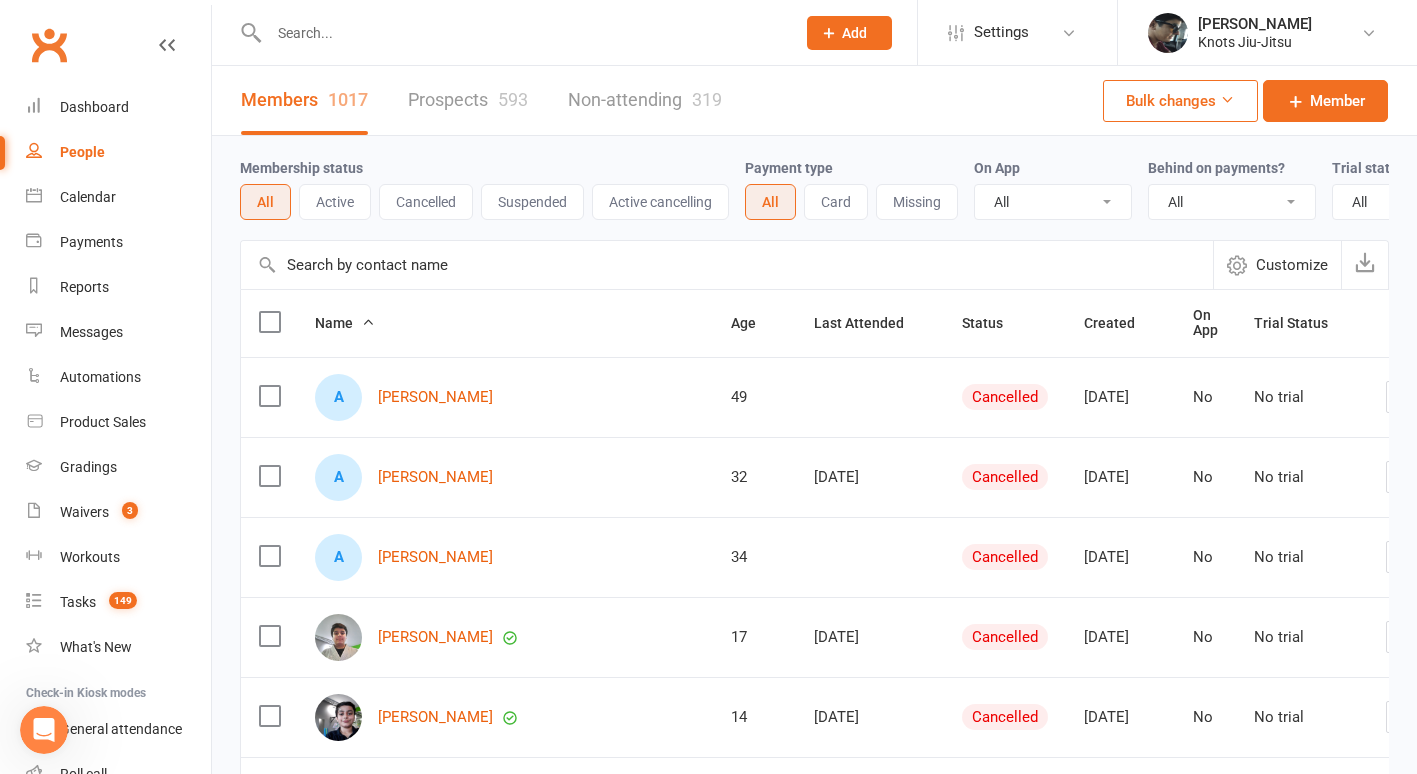 click at bounding box center [522, 33] 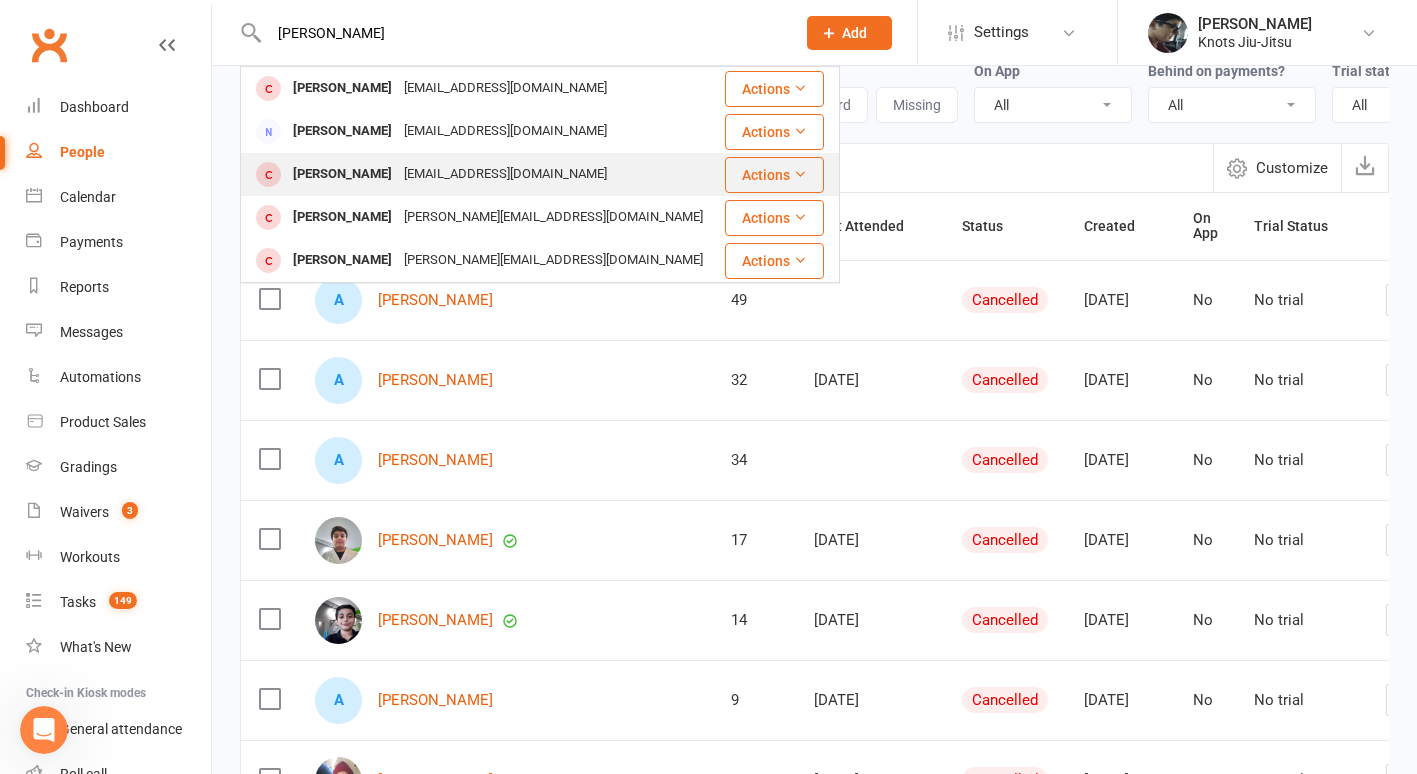 scroll, scrollTop: 78, scrollLeft: 0, axis: vertical 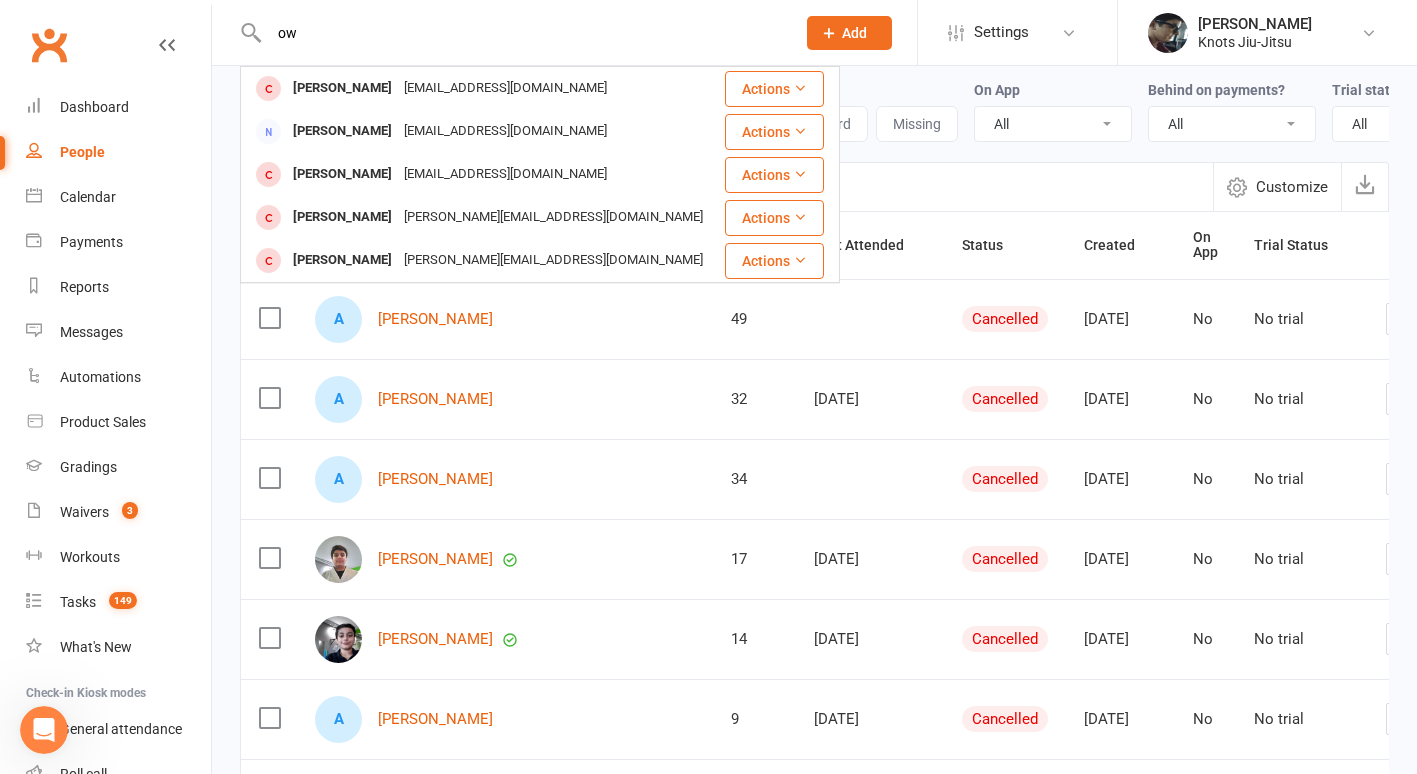 type on "o" 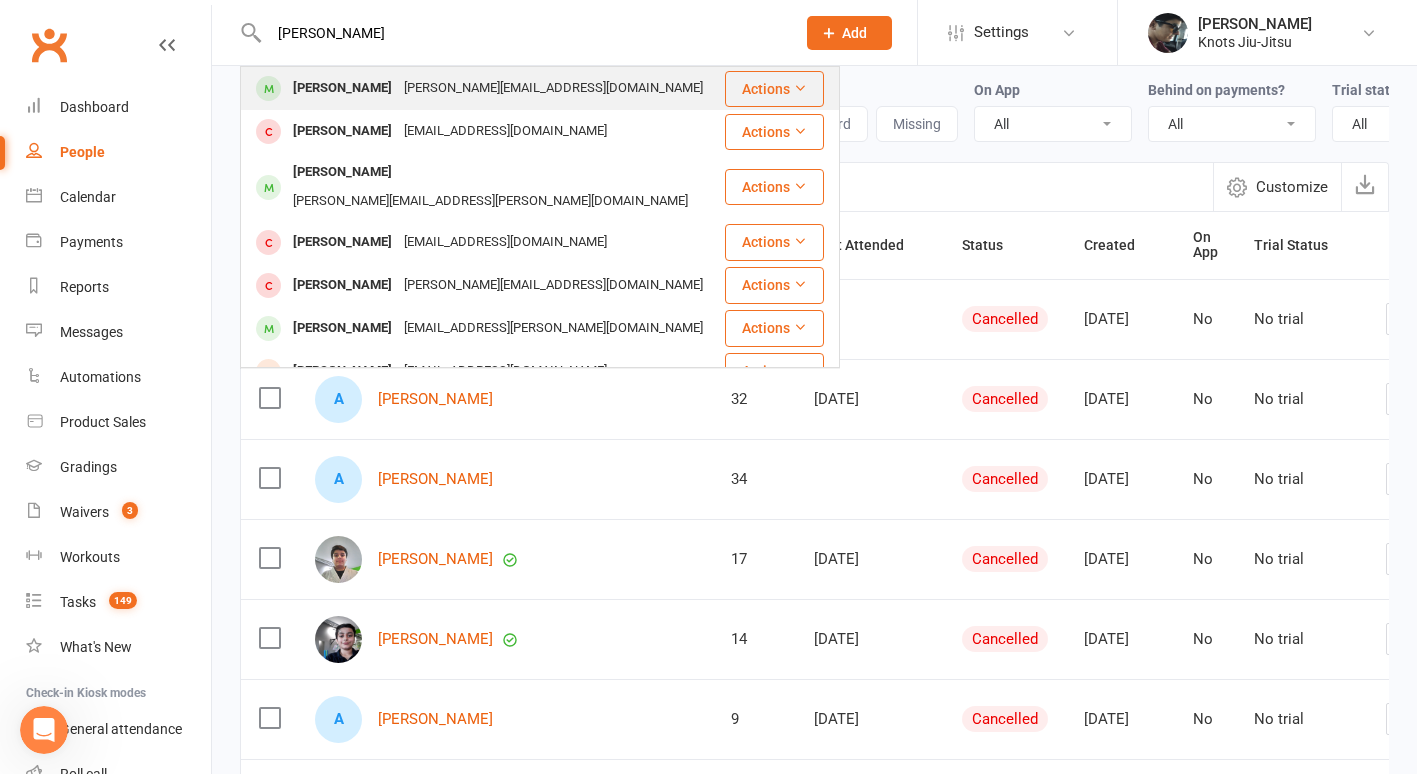 type on "[PERSON_NAME]" 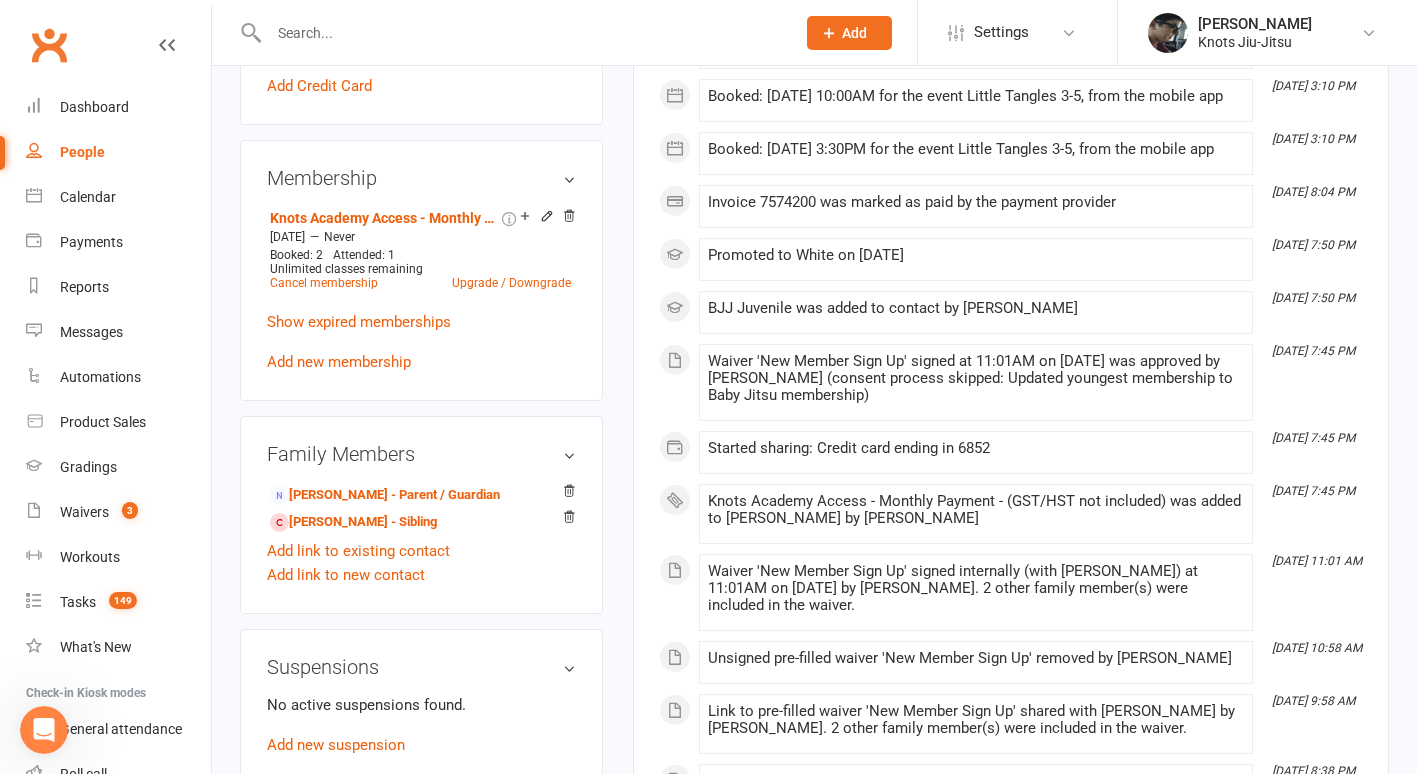 scroll, scrollTop: 904, scrollLeft: 0, axis: vertical 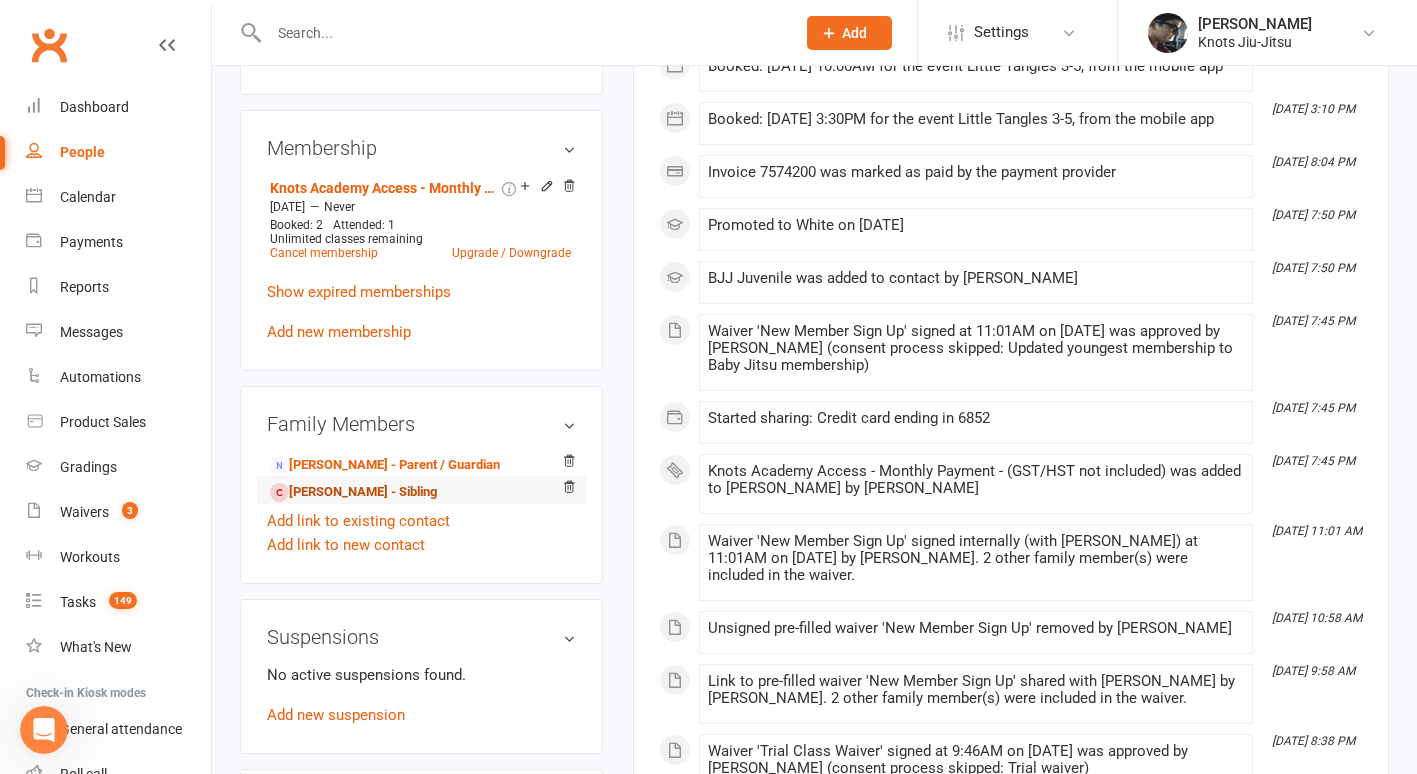 click on "[PERSON_NAME] - Sibling" at bounding box center (353, 492) 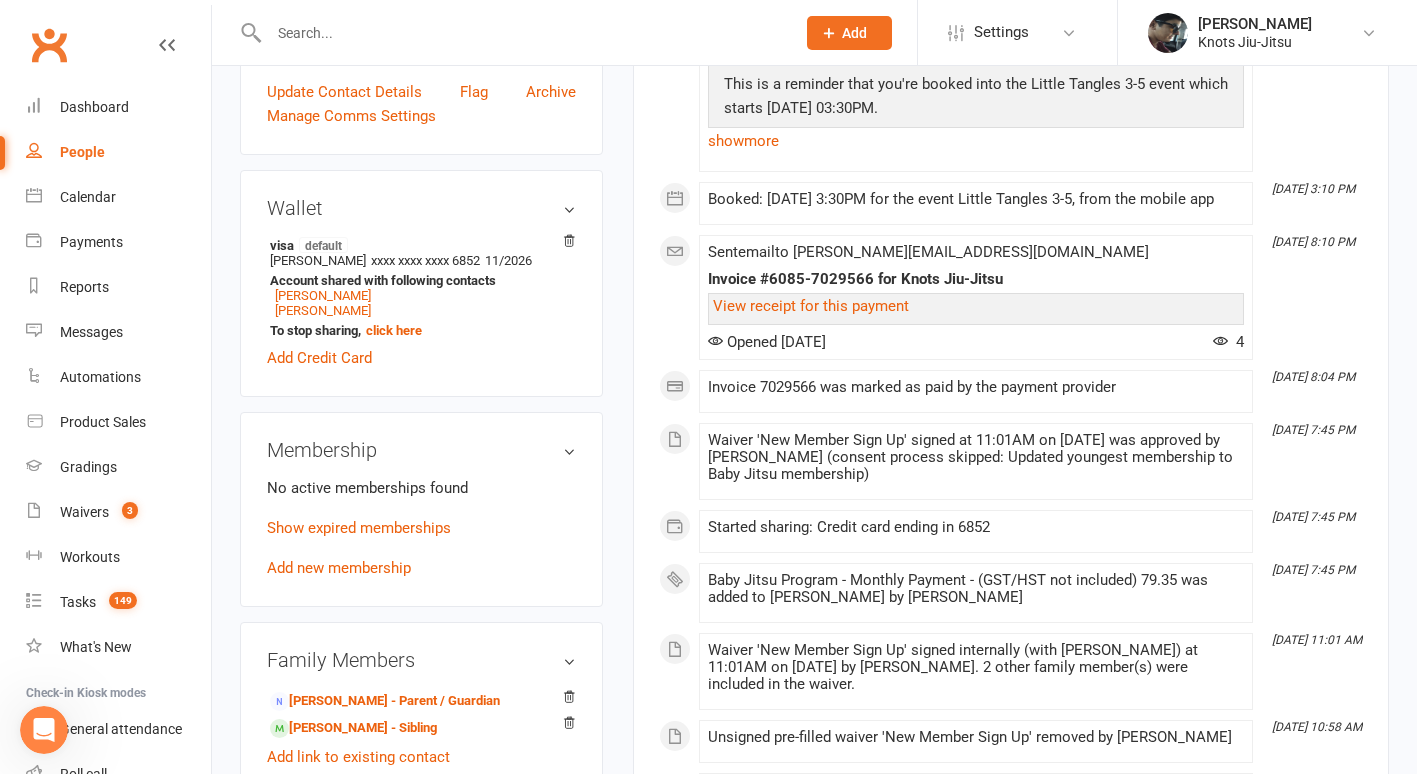 scroll, scrollTop: 754, scrollLeft: 0, axis: vertical 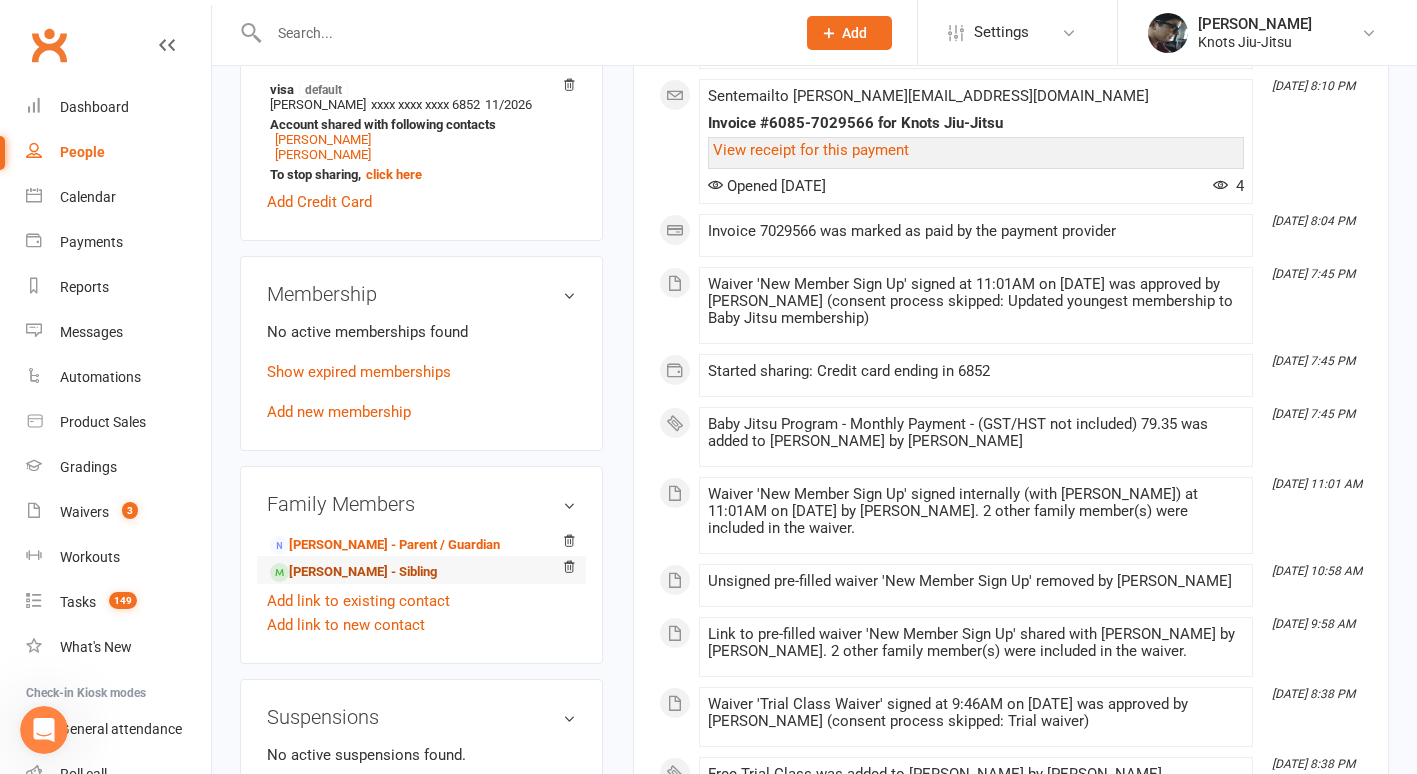 click on "[PERSON_NAME] - Sibling" at bounding box center [353, 572] 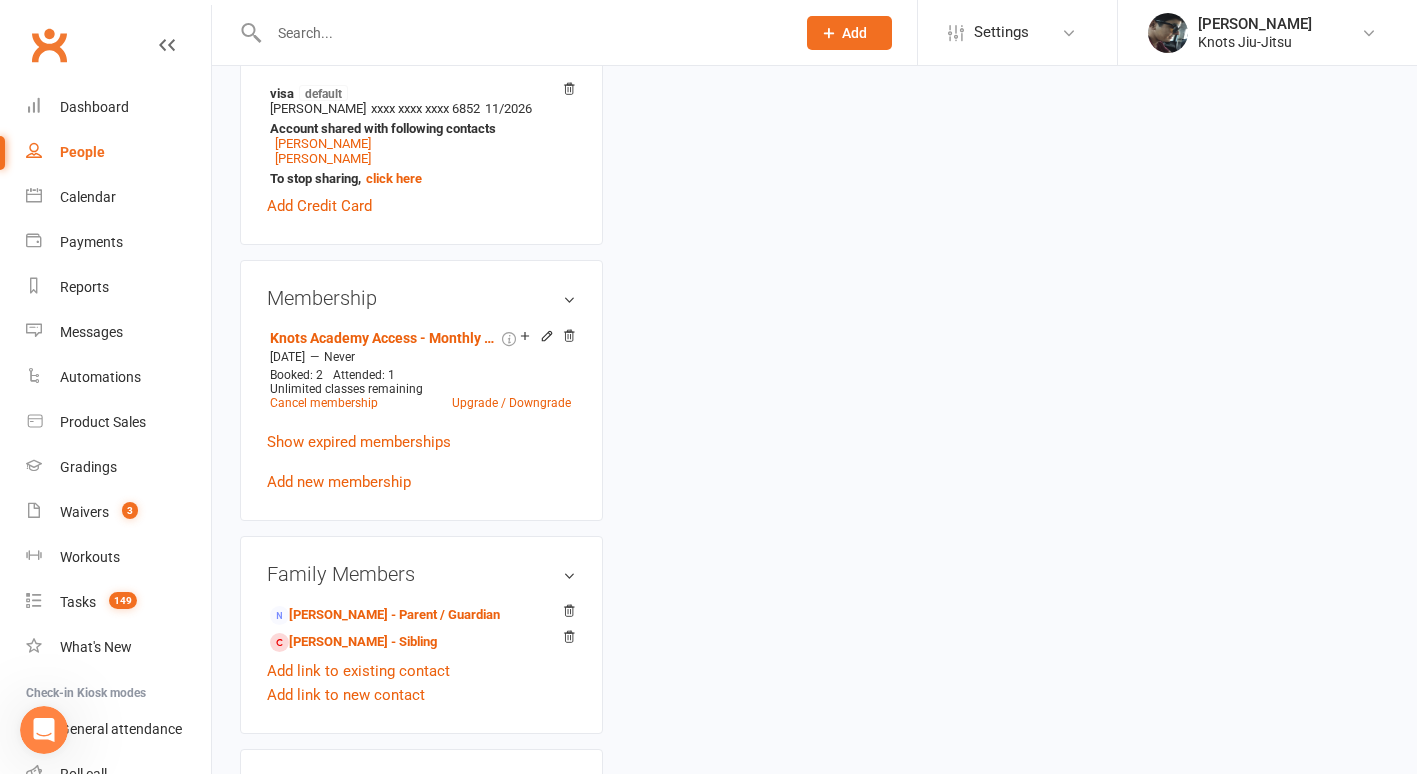 scroll, scrollTop: 0, scrollLeft: 0, axis: both 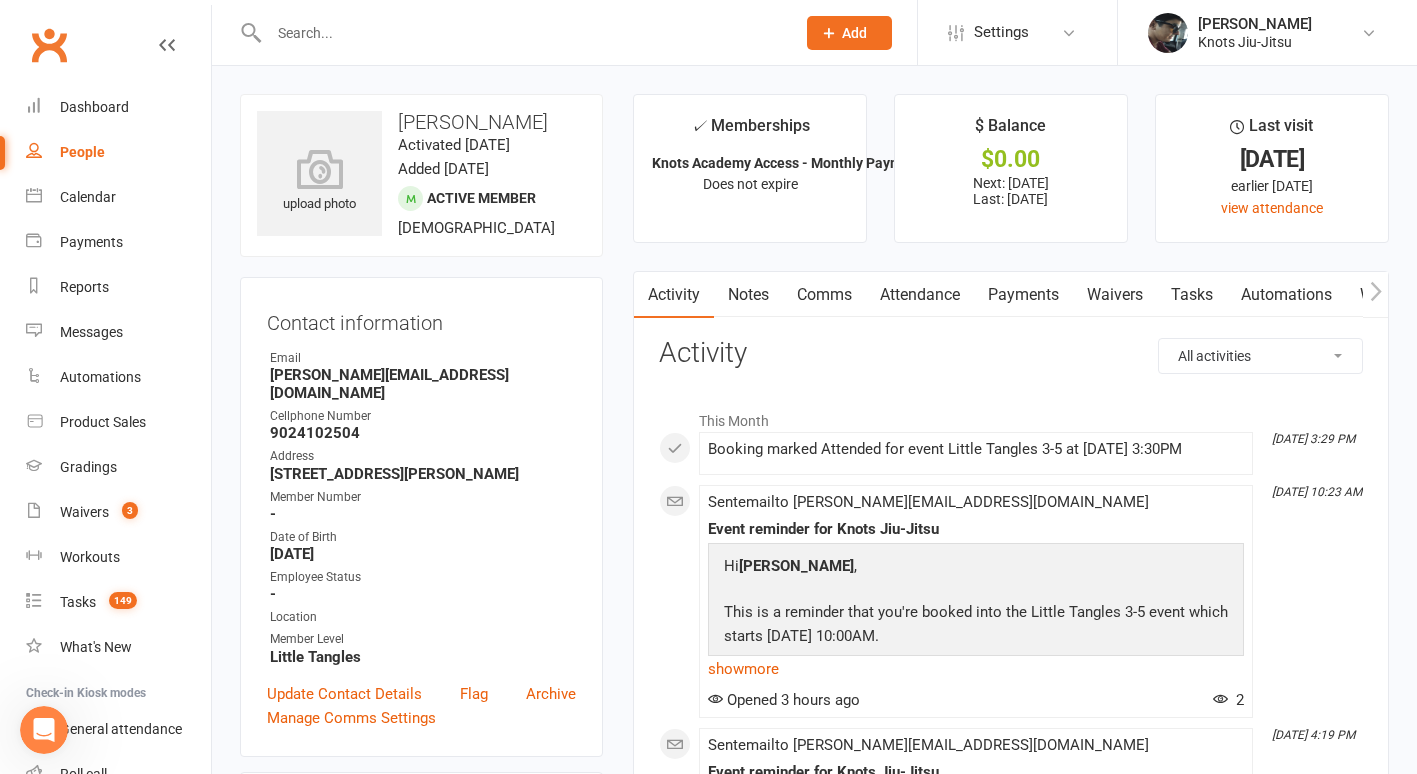 click on "Payments" at bounding box center (1023, 295) 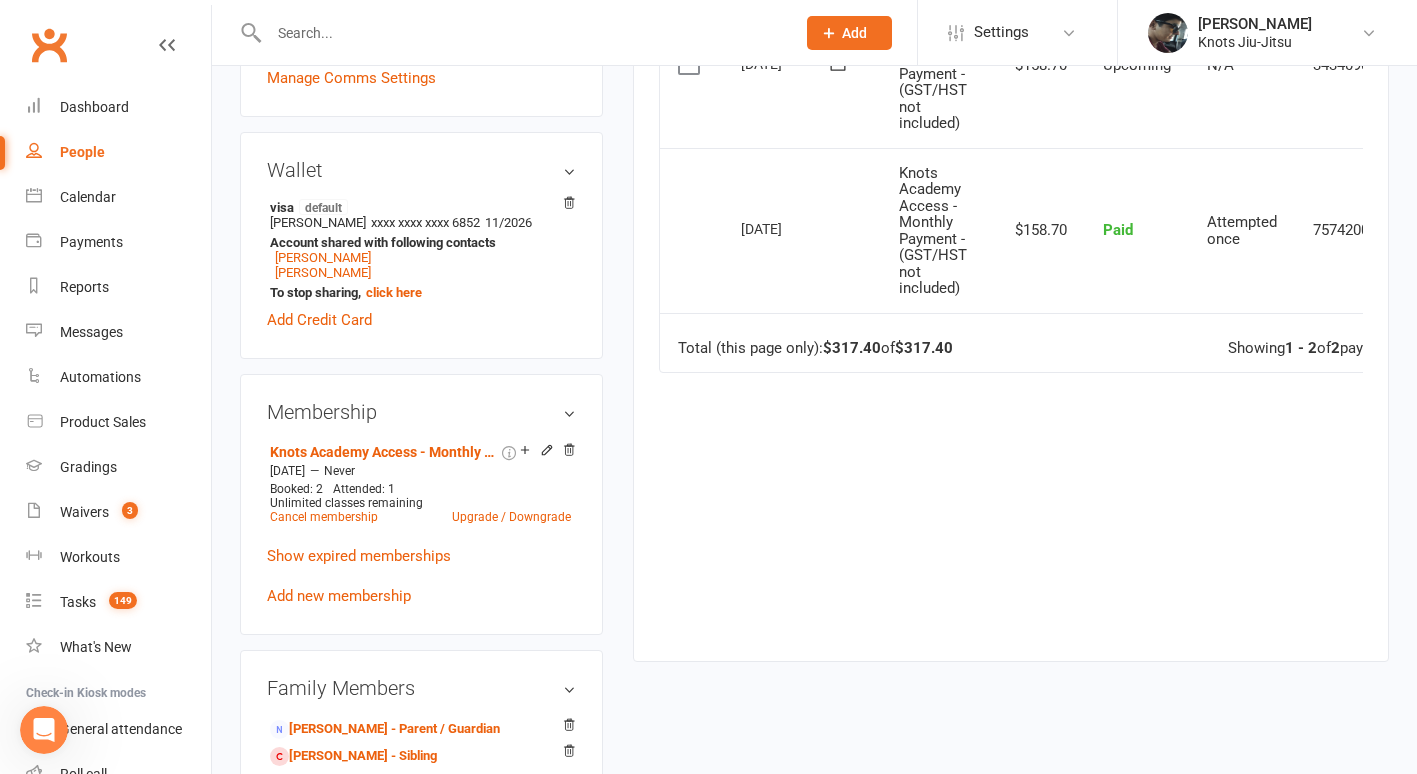 scroll, scrollTop: 641, scrollLeft: 0, axis: vertical 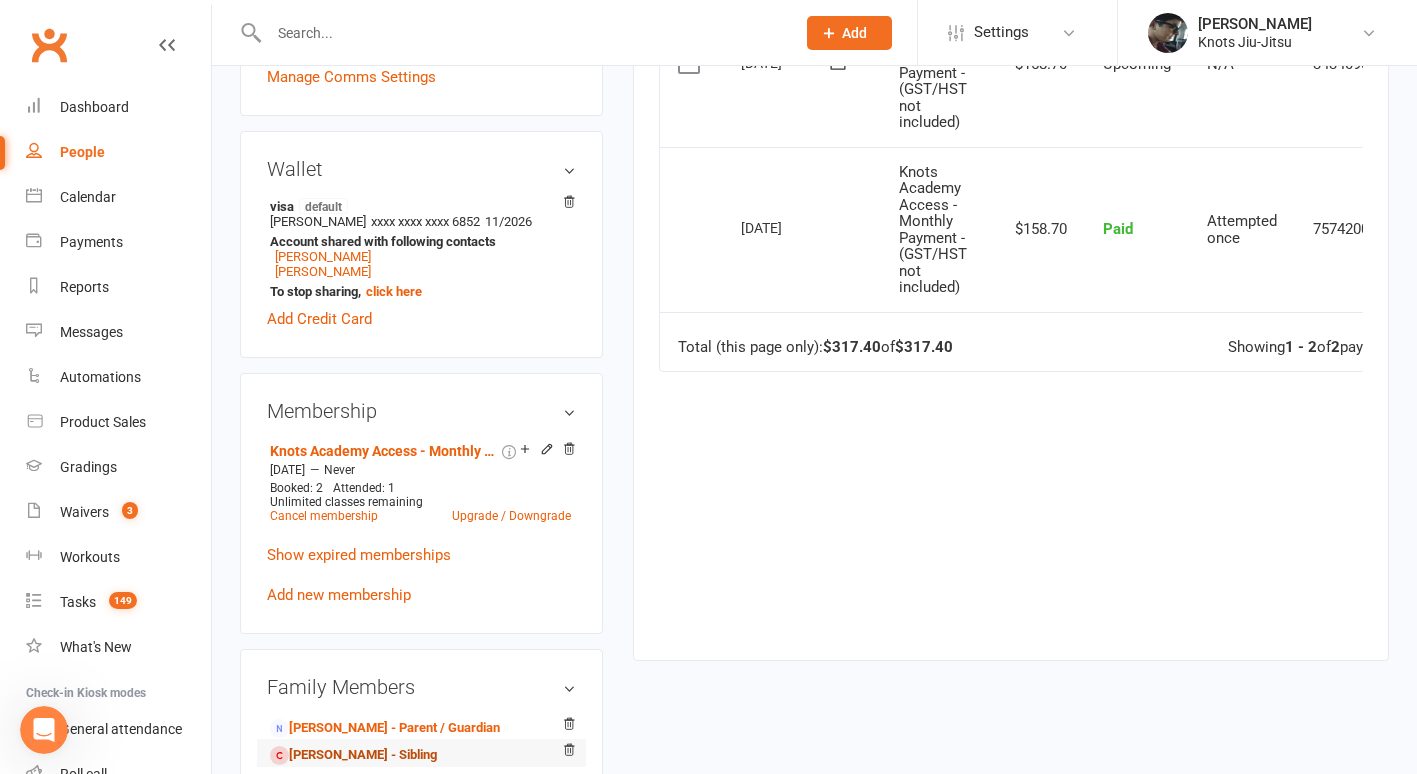 click on "[PERSON_NAME] - Sibling" at bounding box center [353, 755] 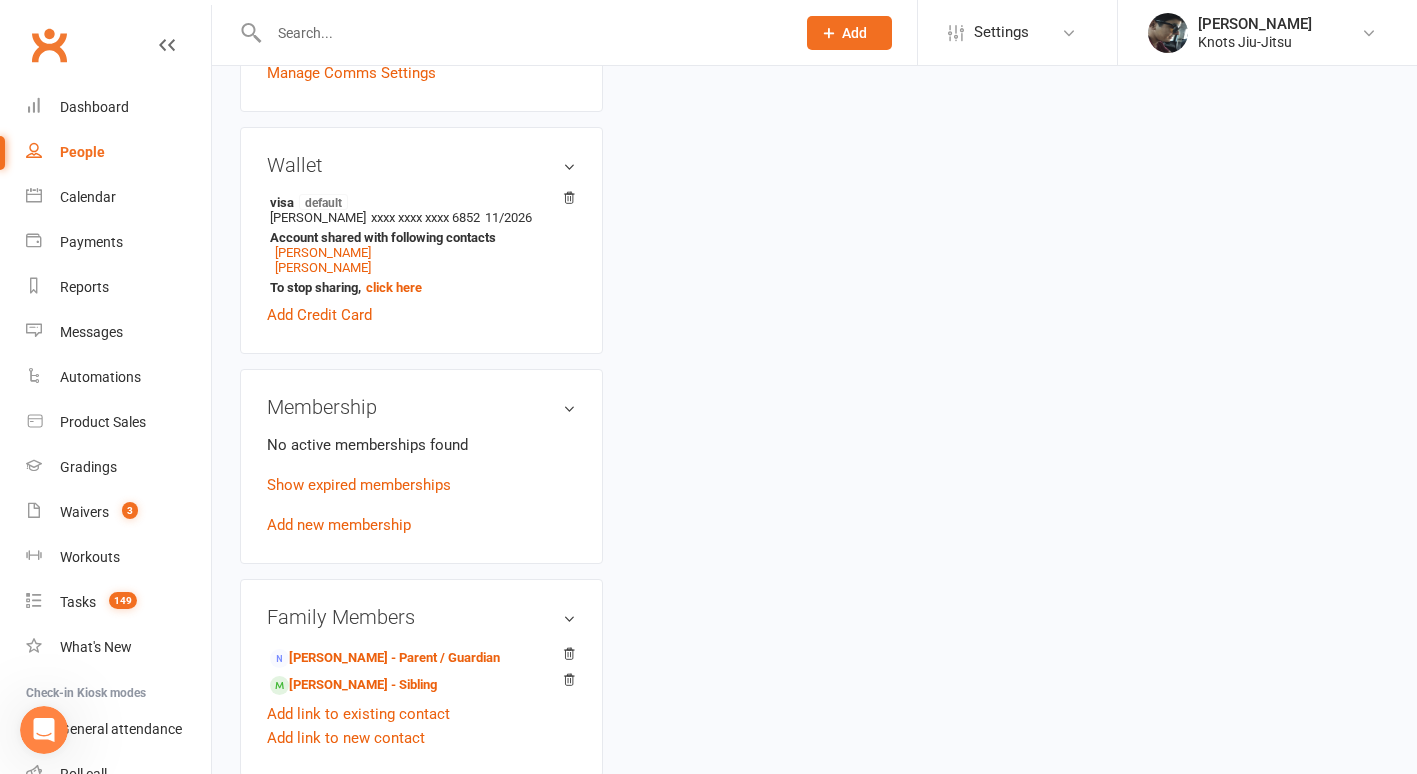 scroll, scrollTop: 0, scrollLeft: 0, axis: both 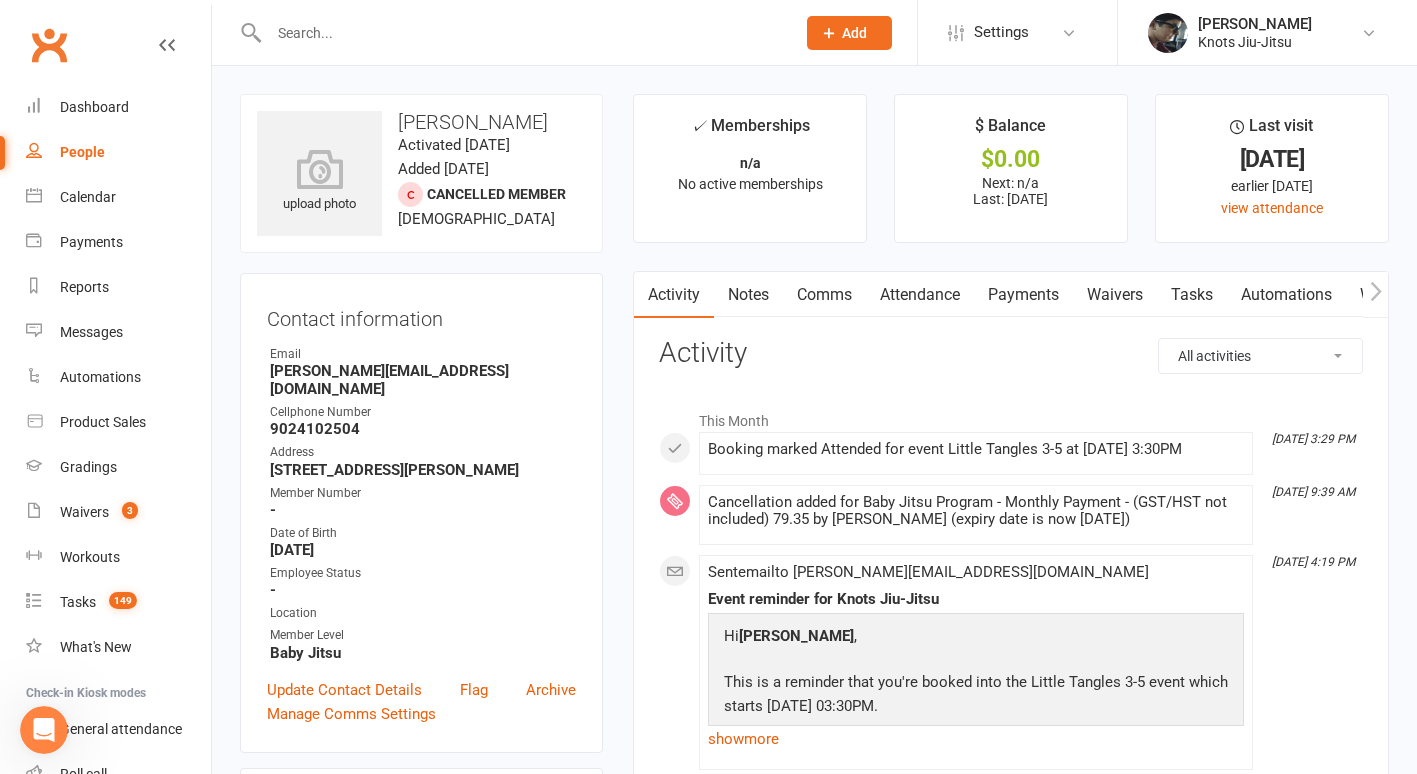 click on "Payments" at bounding box center [1023, 295] 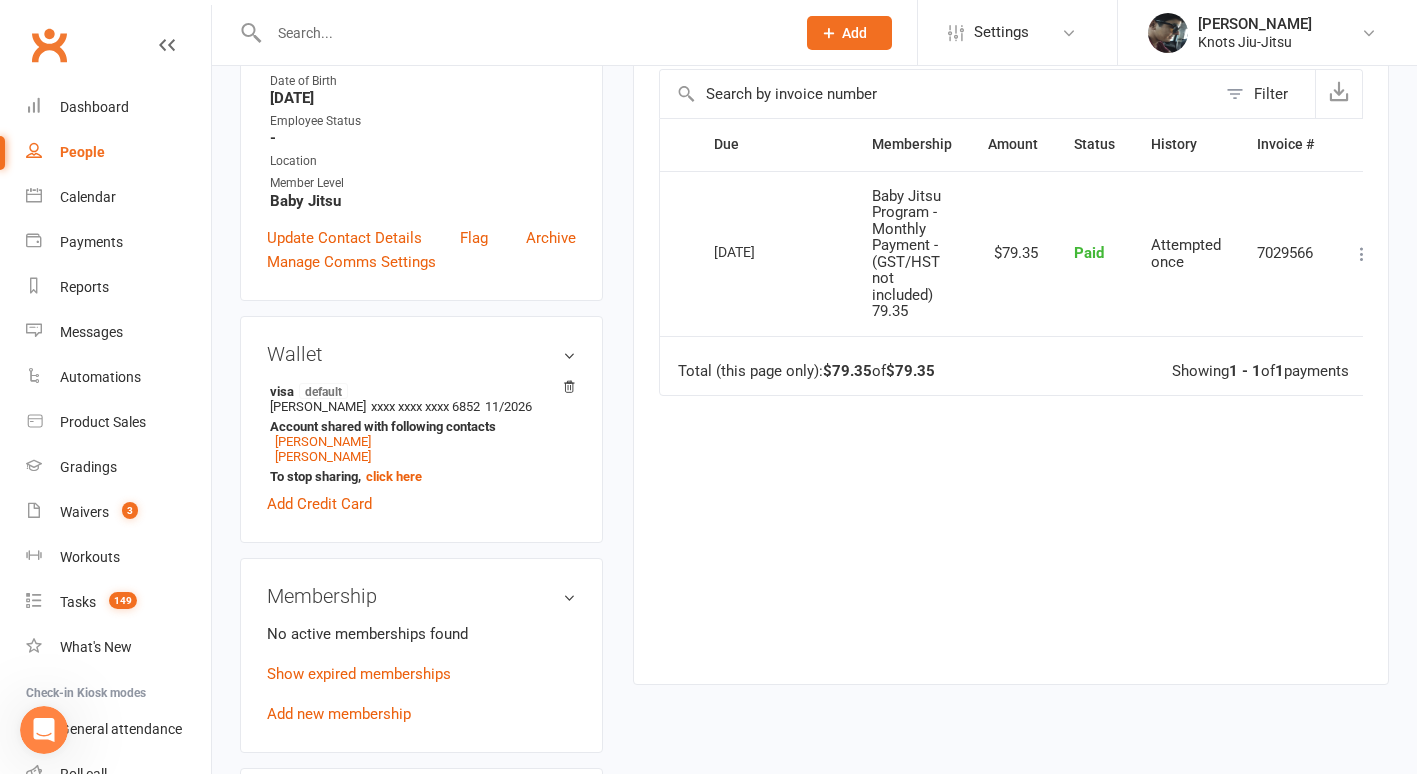 scroll, scrollTop: 496, scrollLeft: 0, axis: vertical 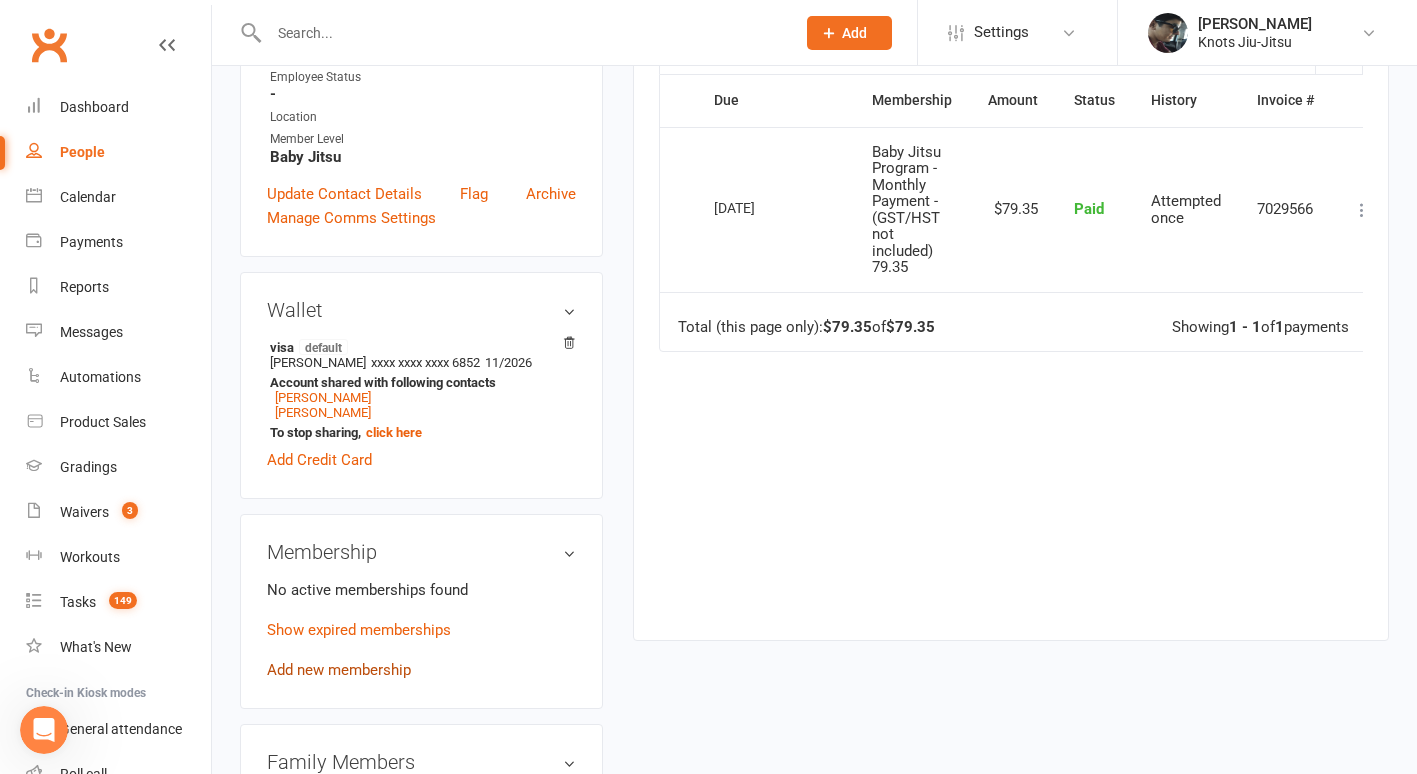 click on "Add new membership" at bounding box center (339, 670) 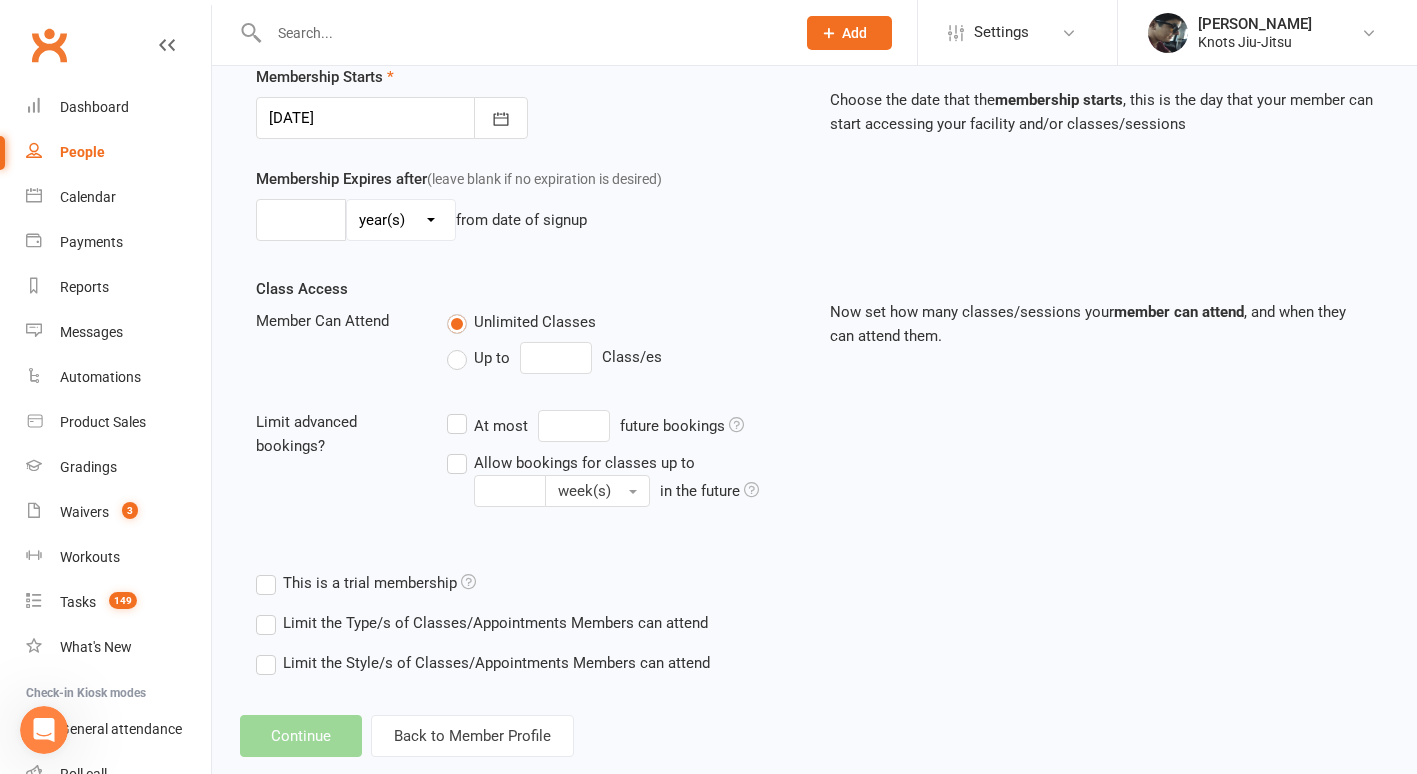 scroll, scrollTop: 0, scrollLeft: 0, axis: both 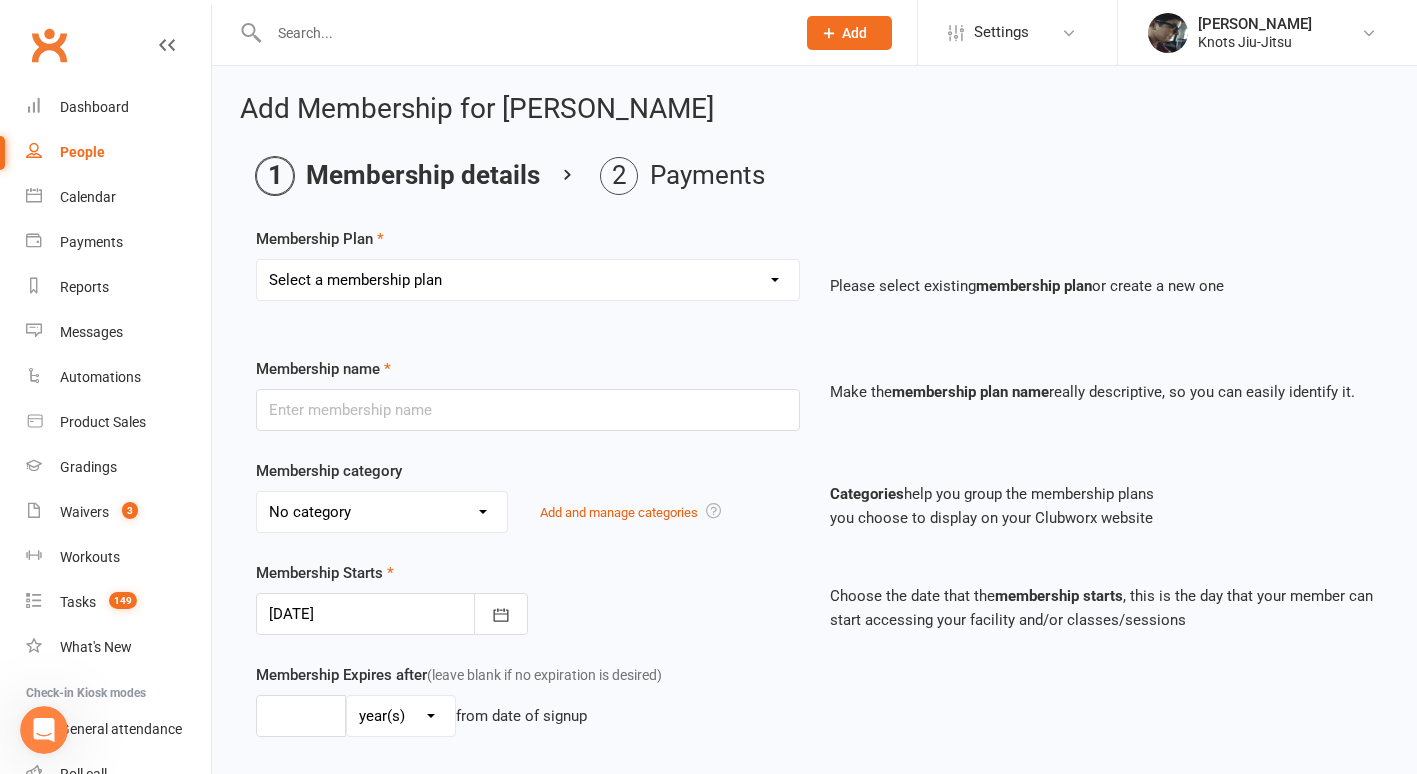 click on "Select a membership plan Create new Membership Plan 129 - Adults Membership Unlimited - Monthly Payment 107.36 Adults Membership 3x per week - Monthly Payment 96.61 Adults 10% off Membership 3x per week - Monthly Payment 97.50 Adults Membership 2x per week - Monthly Payment Pioneers Adults Membership 2x per week - Monthly Payment 107.36 Juvenile Membership 3x per week - Monthly Payment (HST is included in the price) 96.61 Juvenile 10% off Membership 3x per week - Monthly Payment 97.50 Juvenile Membership 2x per week - Monthly Payment (HST is included in the price) 87.75 Juvenile 10% off Membership 2x per week - Monthly Payment Free Trial Class Drop-in Fee (GST/HST included) Private - 8 Class Punch Pass (HST is included in the price) Exempt 116.10 Adults 10% off Membership Unlimited - Monthly Payment Sponsorship - Unlimited Pioneers Adults Membership Unlimited - Monthly Payment Exempt - Evolution Training Center Member Private Classes (GST/HST not included) *Expires 6 months from date of purchase" at bounding box center [528, 280] 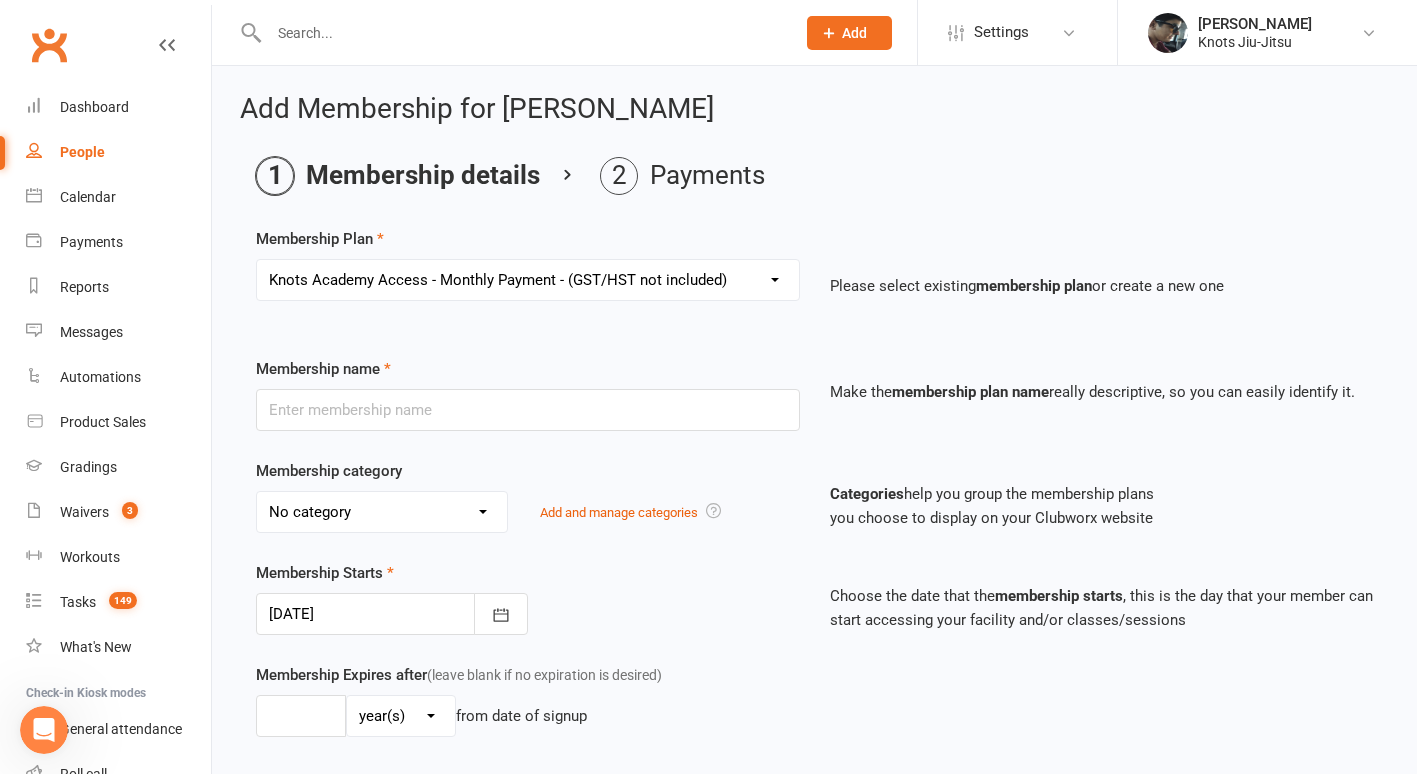 click on "Select a membership plan Create new Membership Plan 129 - Adults Membership Unlimited - Monthly Payment 107.36 Adults Membership 3x per week - Monthly Payment 96.61 Adults 10% off Membership 3x per week - Monthly Payment 97.50 Adults Membership 2x per week - Monthly Payment Pioneers Adults Membership 2x per week - Monthly Payment 107.36 Juvenile Membership 3x per week - Monthly Payment (HST is included in the price) 96.61 Juvenile 10% off Membership 3x per week - Monthly Payment 97.50 Juvenile Membership 2x per week - Monthly Payment (HST is included in the price) 87.75 Juvenile 10% off Membership 2x per week - Monthly Payment Free Trial Class Drop-in Fee (GST/HST included) Private - 8 Class Punch Pass (HST is included in the price) Exempt 116.10 Adults 10% off Membership Unlimited - Monthly Payment Sponsorship - Unlimited Pioneers Adults Membership Unlimited - Monthly Payment Exempt - Evolution Training Center Member Private Classes (GST/HST not included) *Expires 6 months from date of purchase" at bounding box center (528, 280) 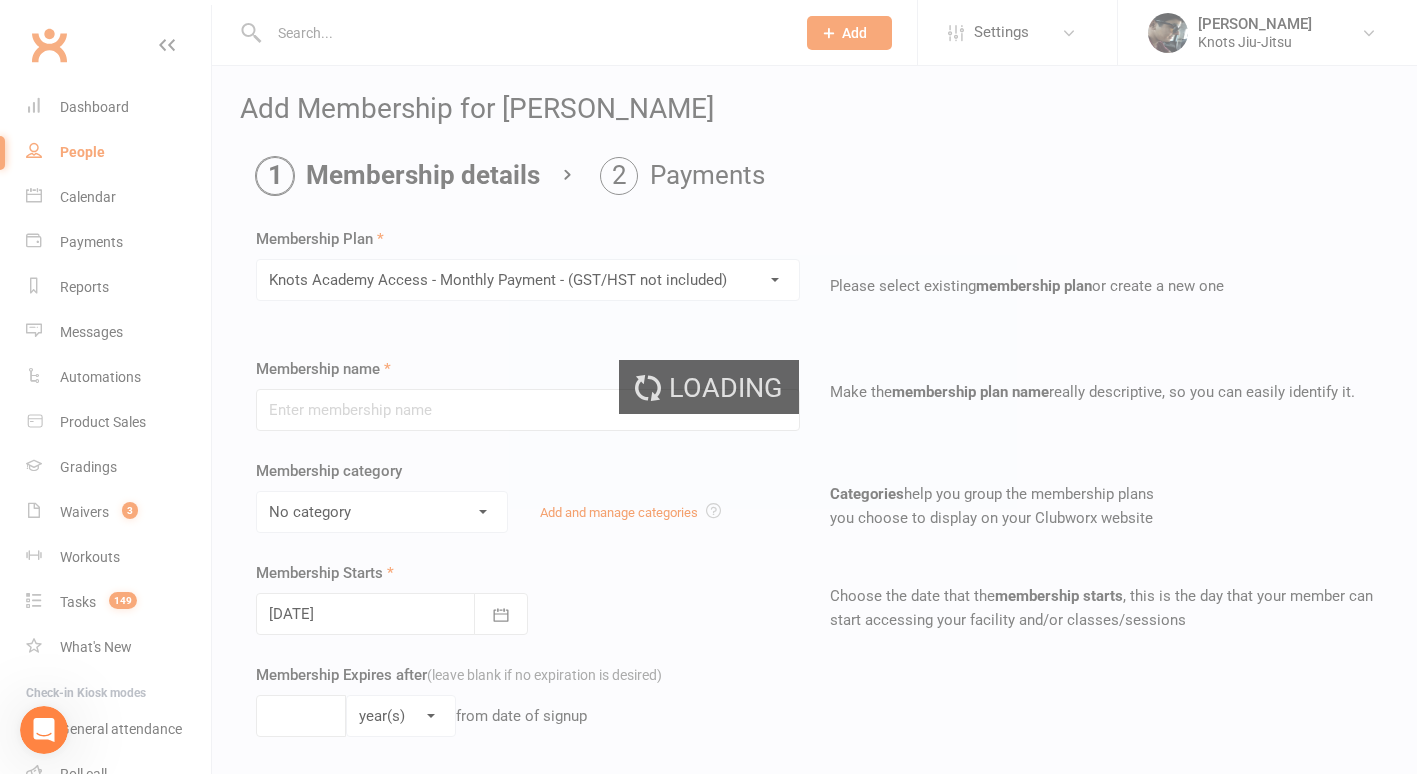 type on "Knots Academy Access - Monthly Payment - (GST/HST not included)" 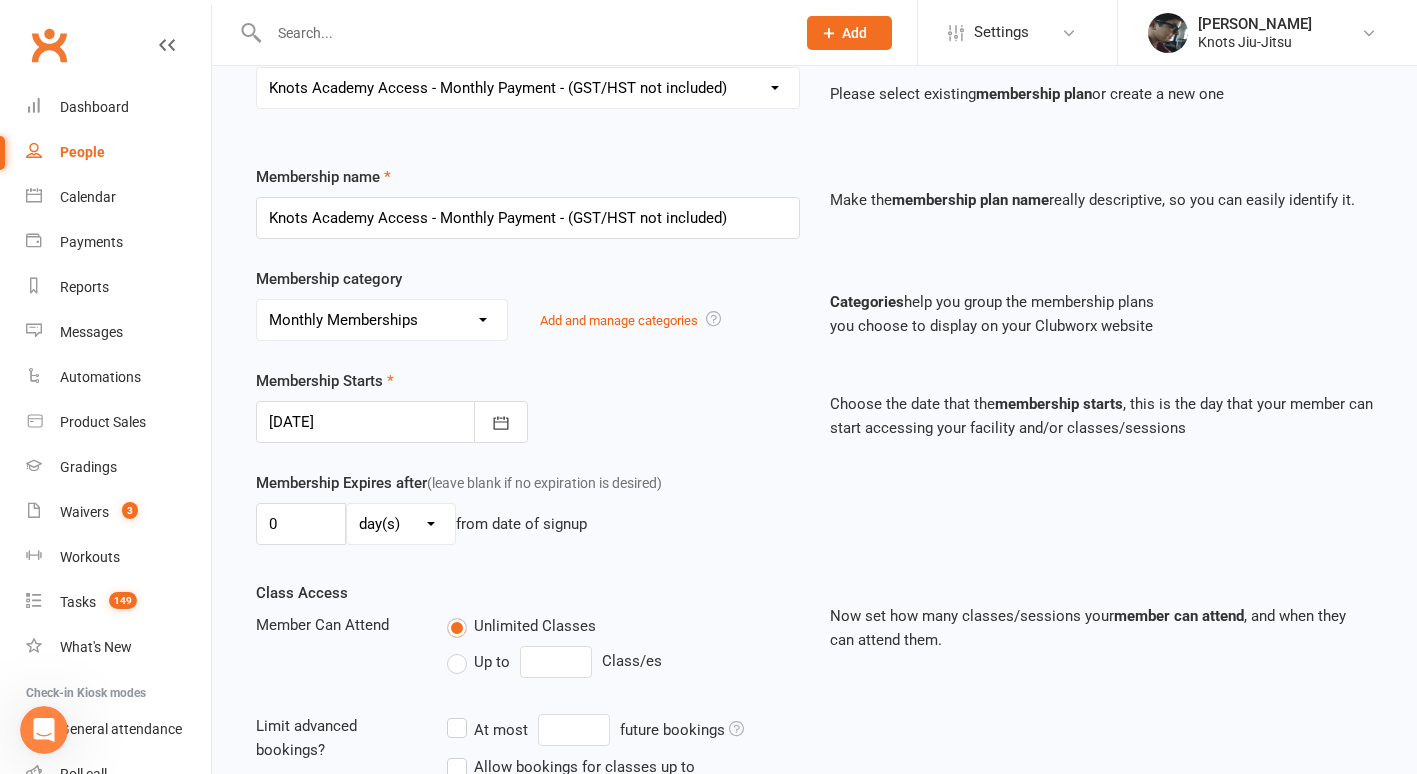 scroll, scrollTop: 193, scrollLeft: 0, axis: vertical 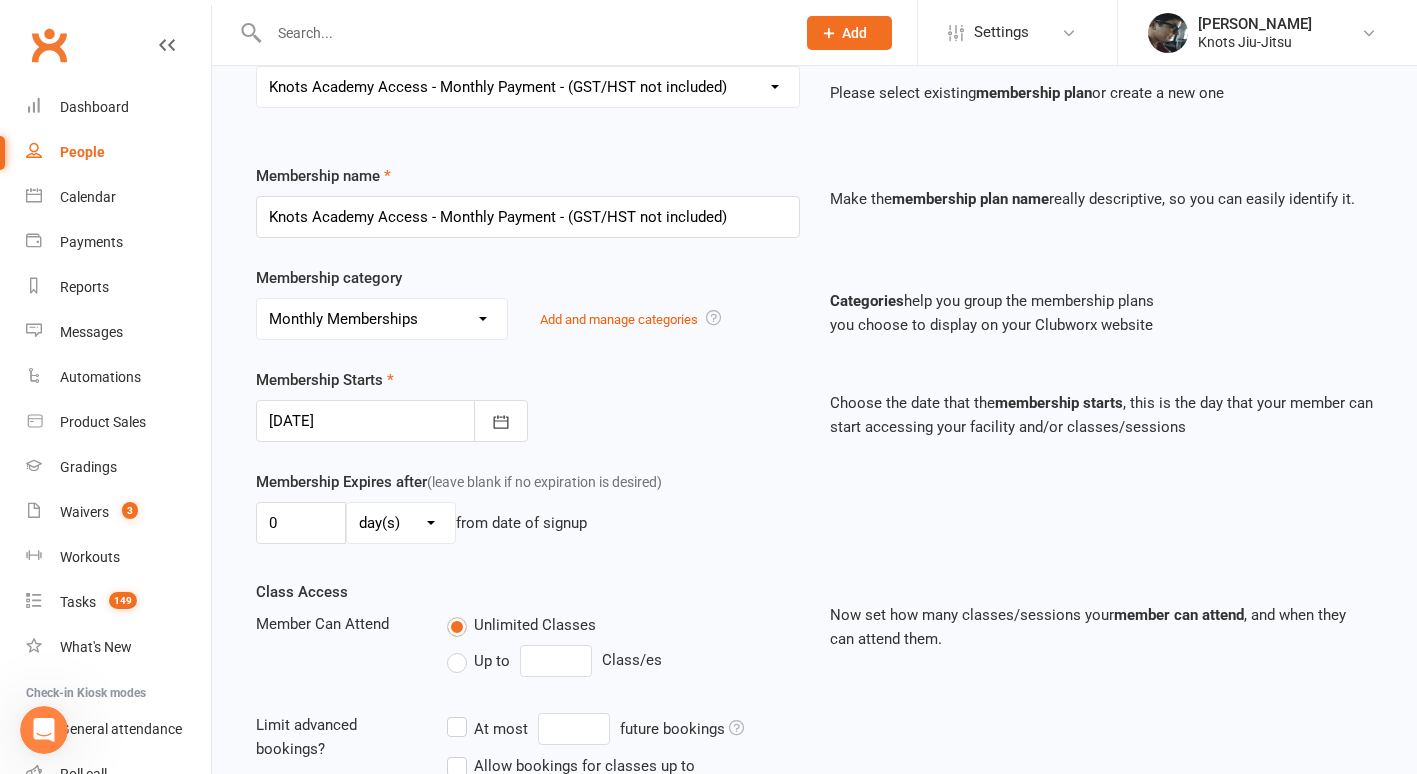 click on "Membership Starts [DATE]
[DATE]
Sun Mon Tue Wed Thu Fri Sat
27
29
30
01
02
03
04
05
28
06
07
08
09
10
11
12
29
13
14
15
16
17
18
19
30
20
21
22
23
24
25
26
31
27
28
29
30
31
01
02" at bounding box center (814, 419) 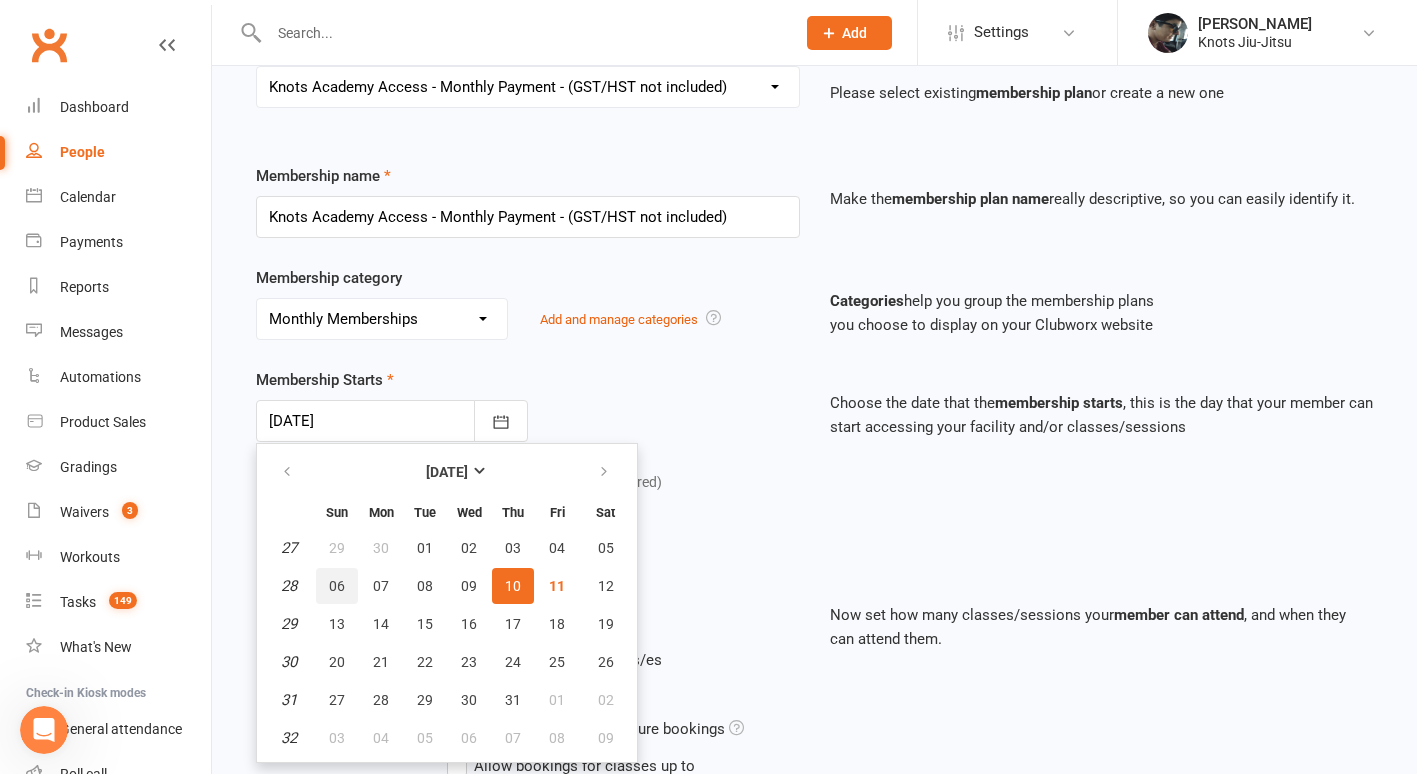 click on "06" at bounding box center (337, 586) 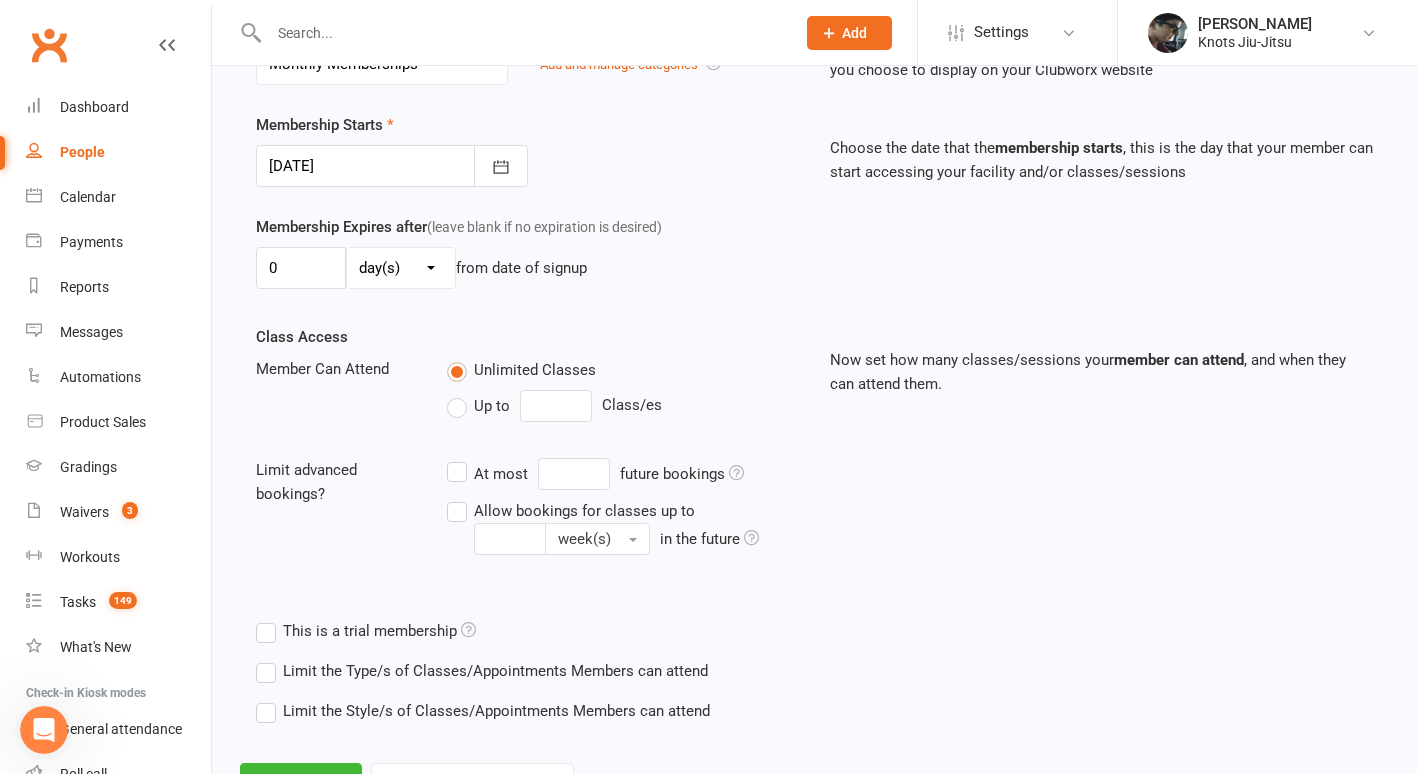 scroll, scrollTop: 536, scrollLeft: 0, axis: vertical 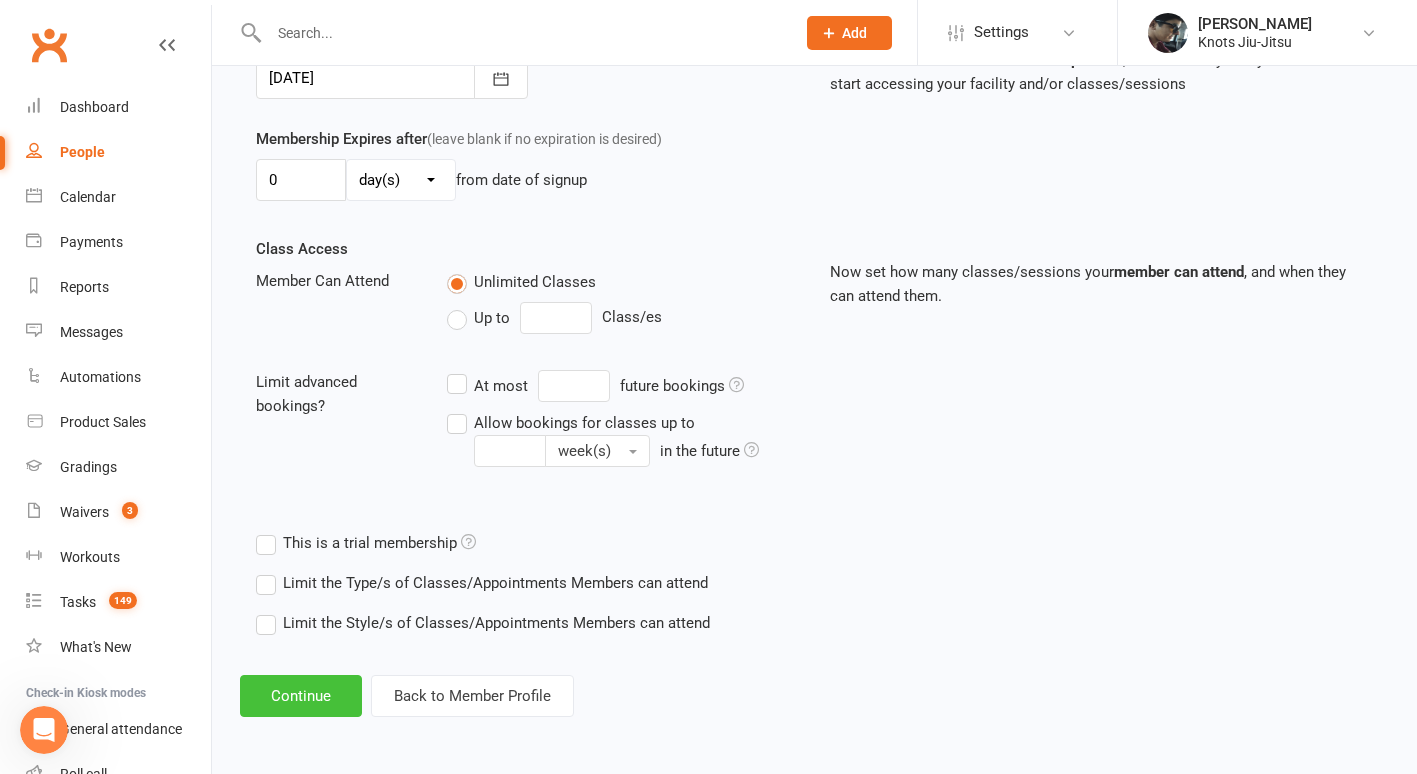 click on "Continue" at bounding box center [301, 696] 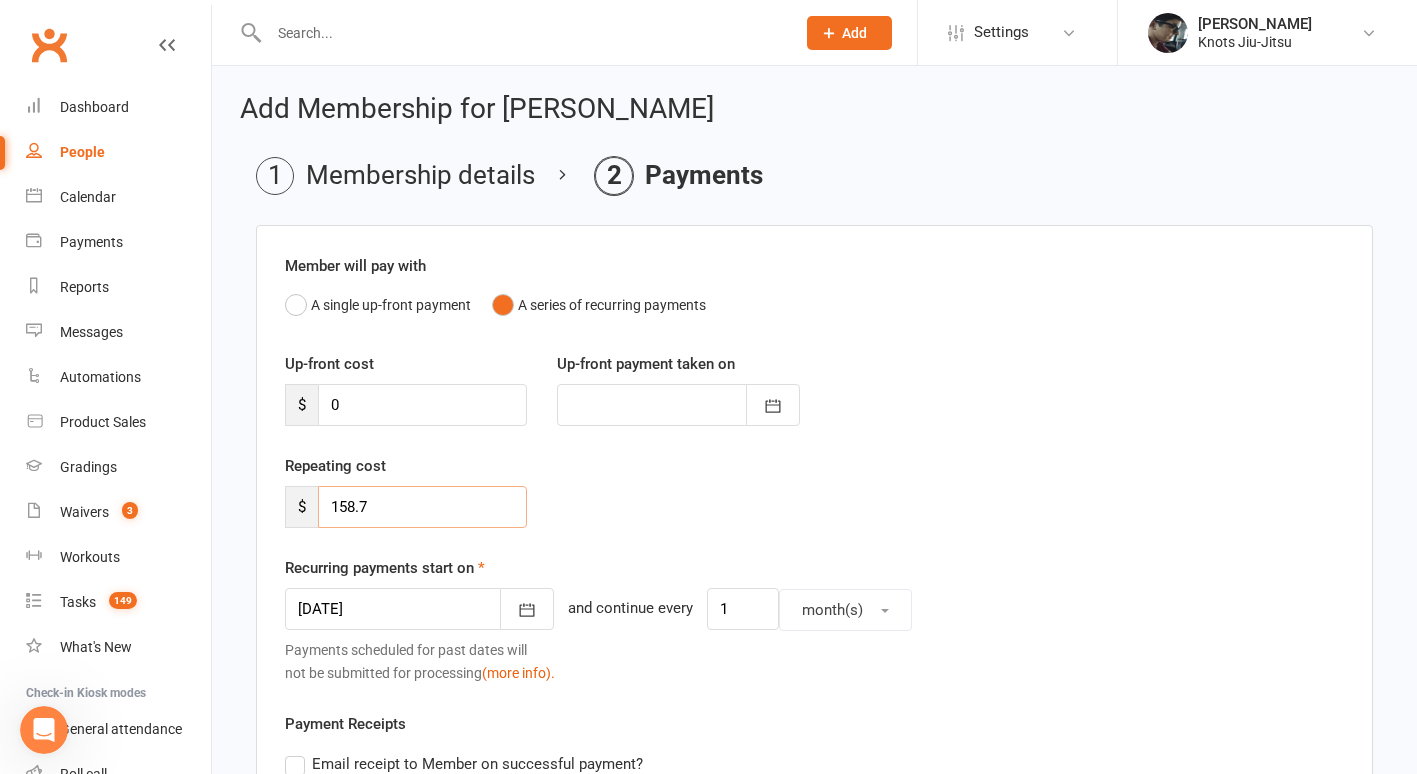 drag, startPoint x: 425, startPoint y: 520, endPoint x: 206, endPoint y: 511, distance: 219.18486 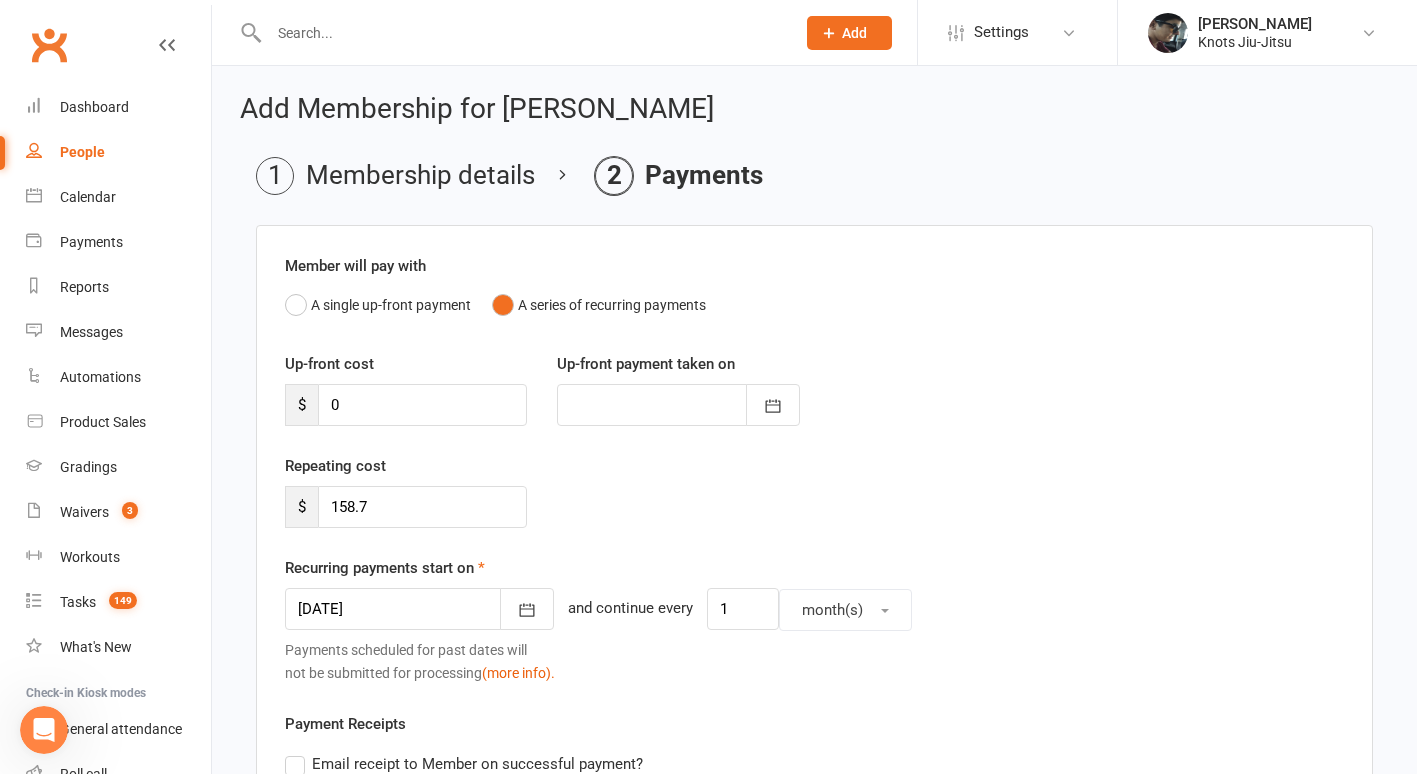click on "Repeating cost  $ 158.7" at bounding box center [814, 505] 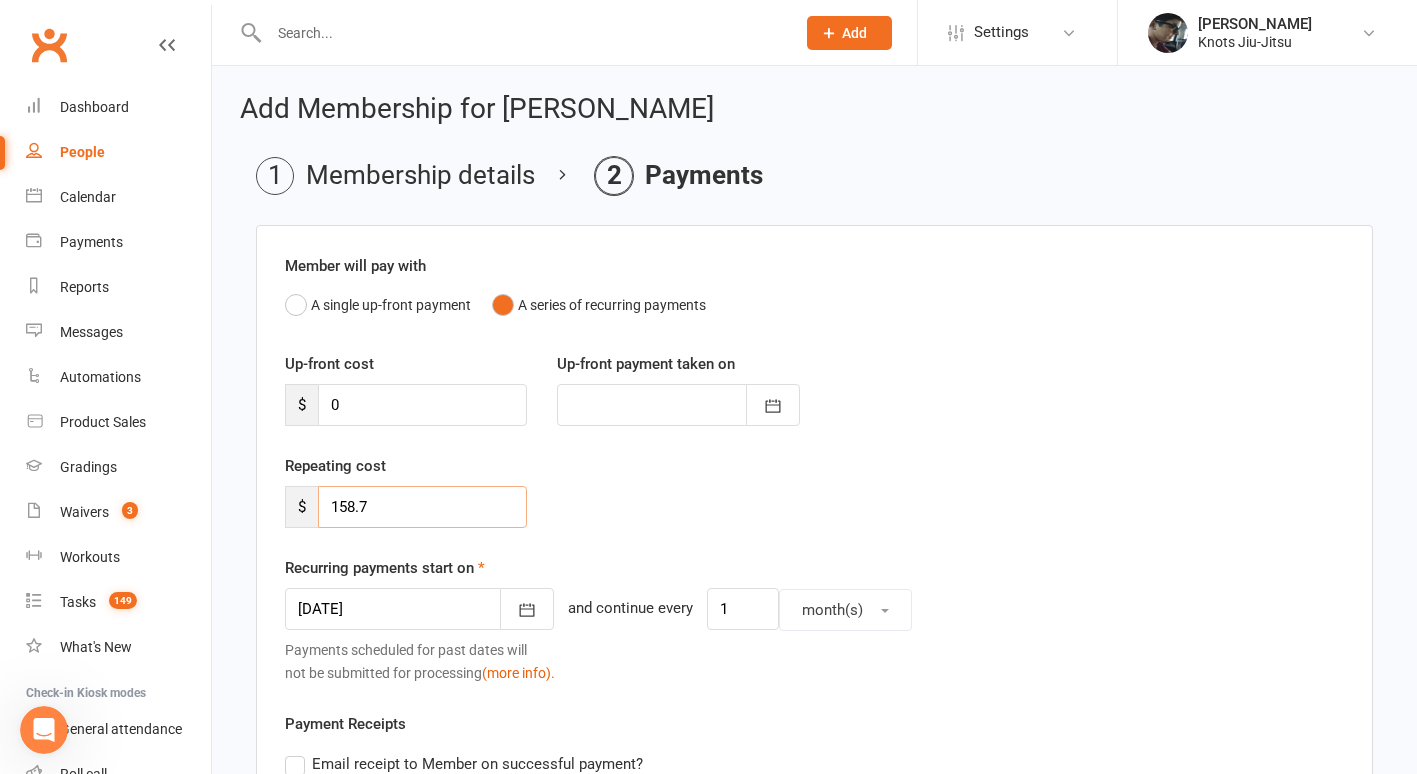 drag, startPoint x: 415, startPoint y: 503, endPoint x: 223, endPoint y: 490, distance: 192.4396 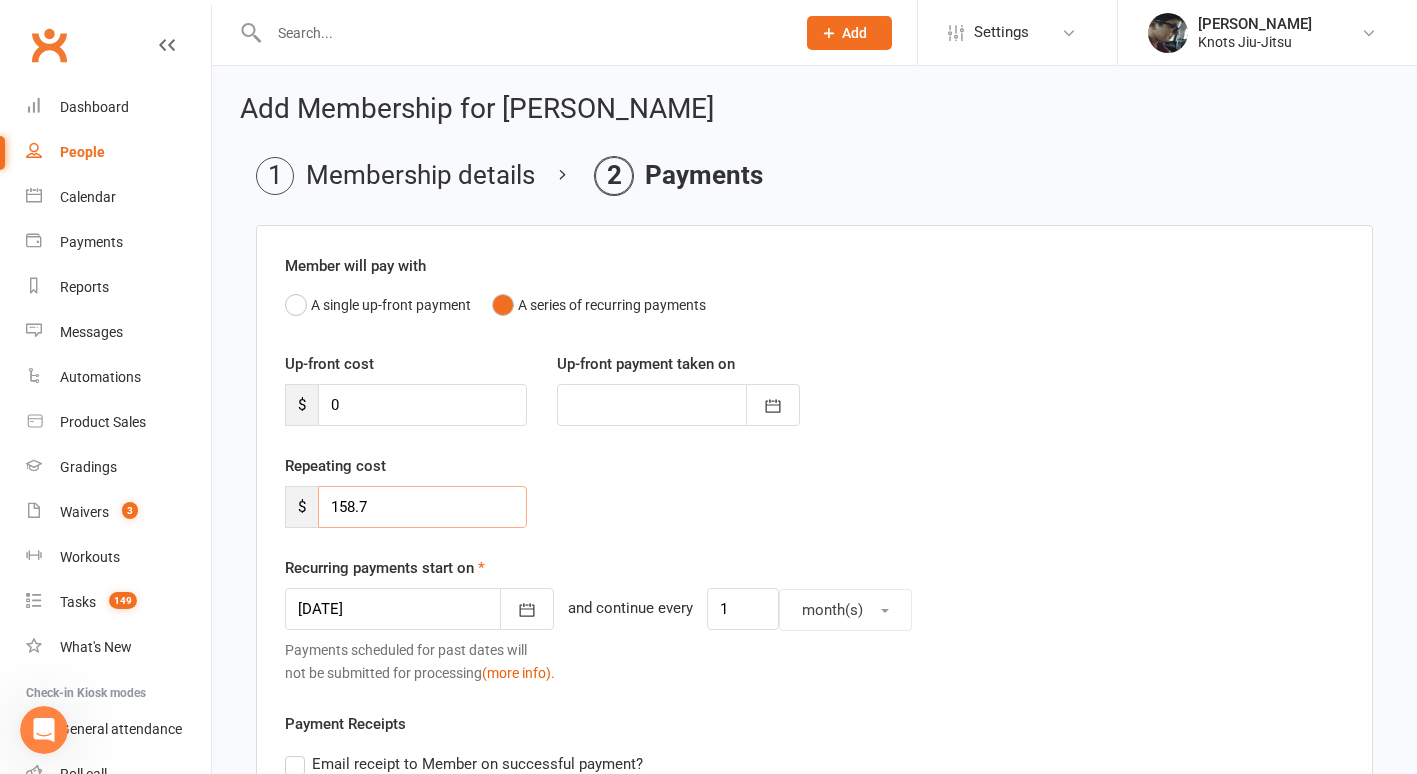 paste on "79.35" 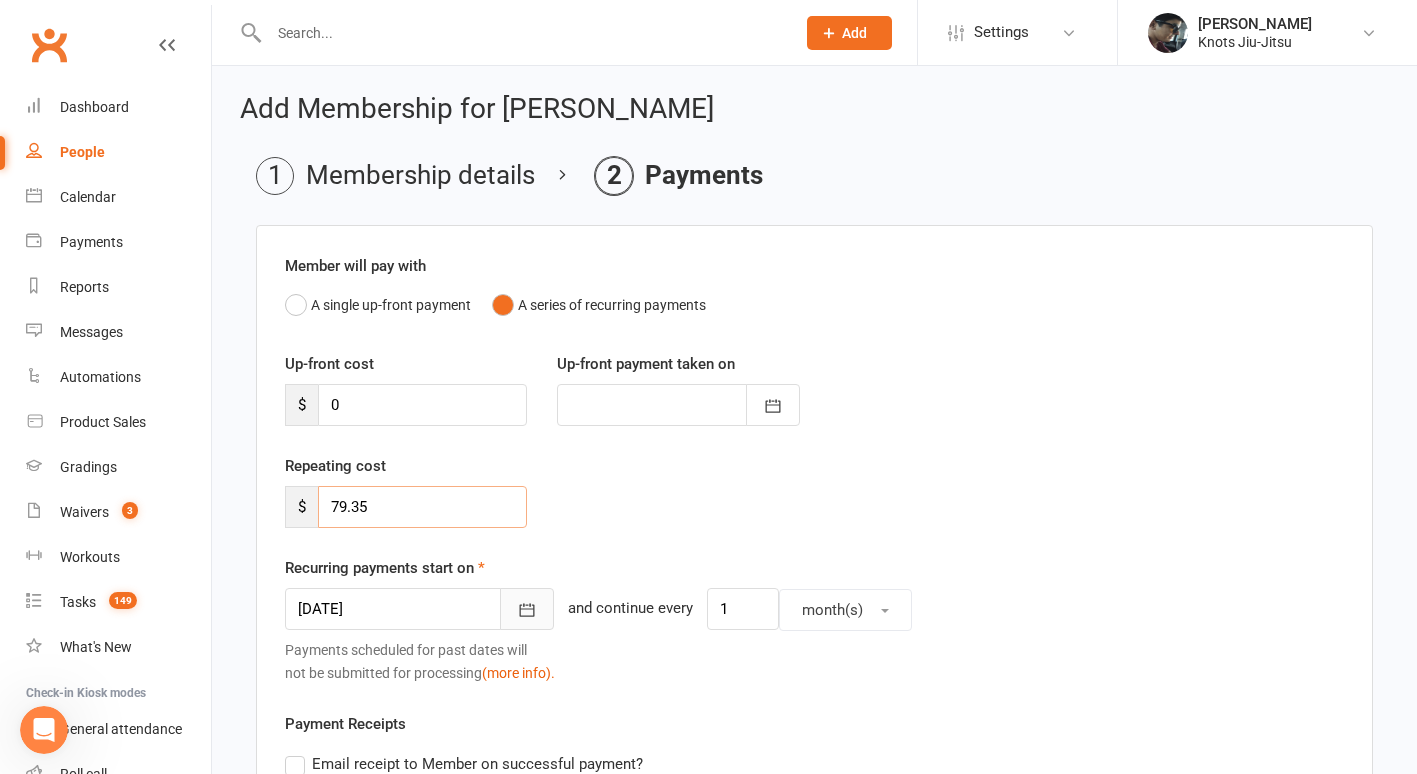 type on "79.35" 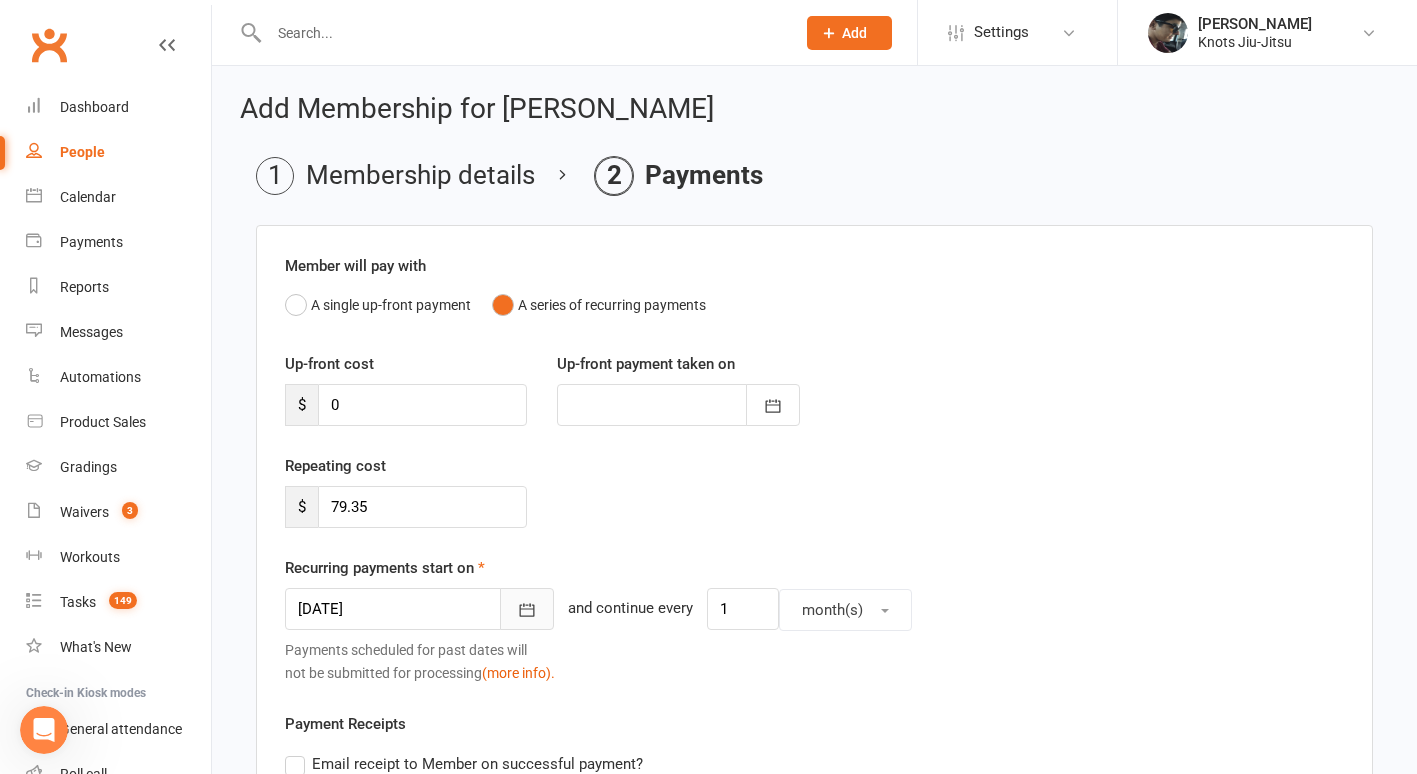 click at bounding box center [527, 609] 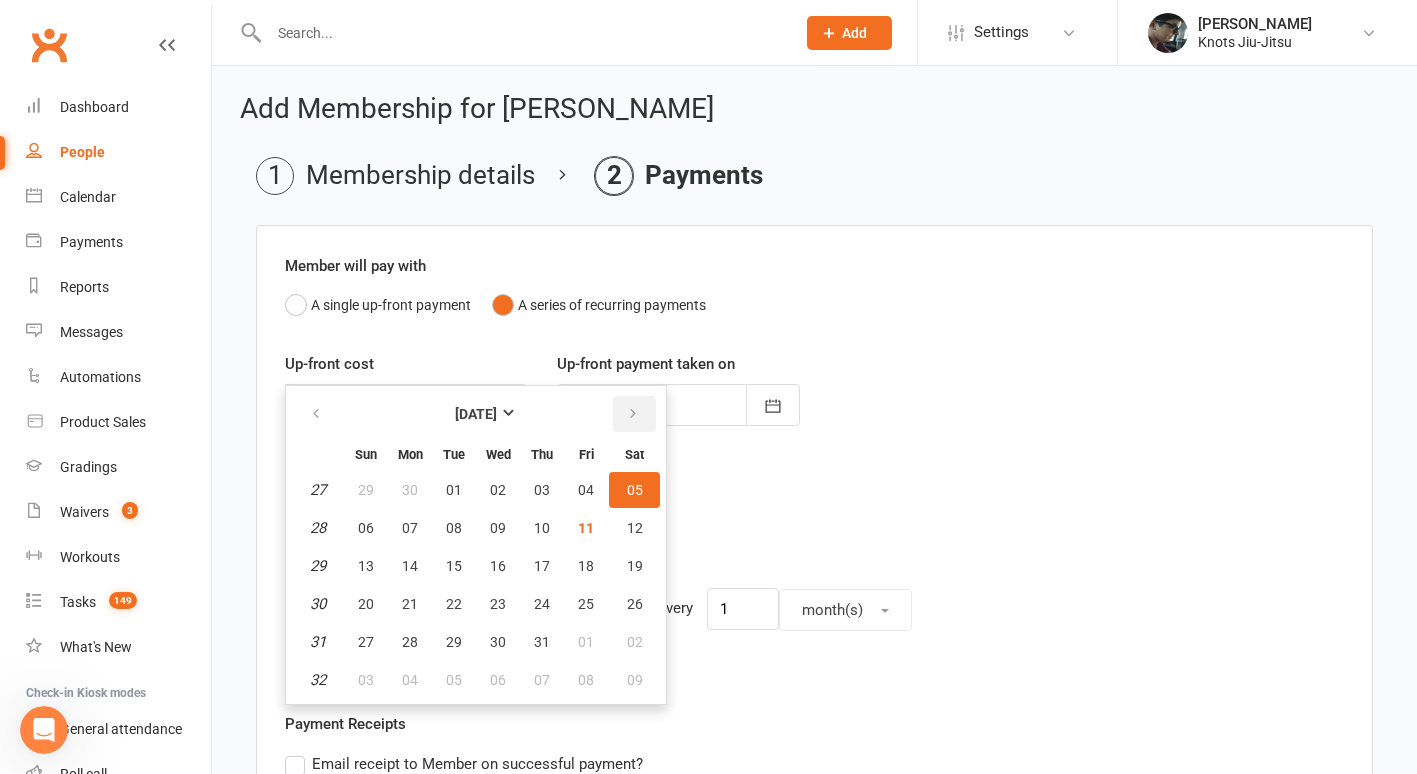 click at bounding box center (634, 414) 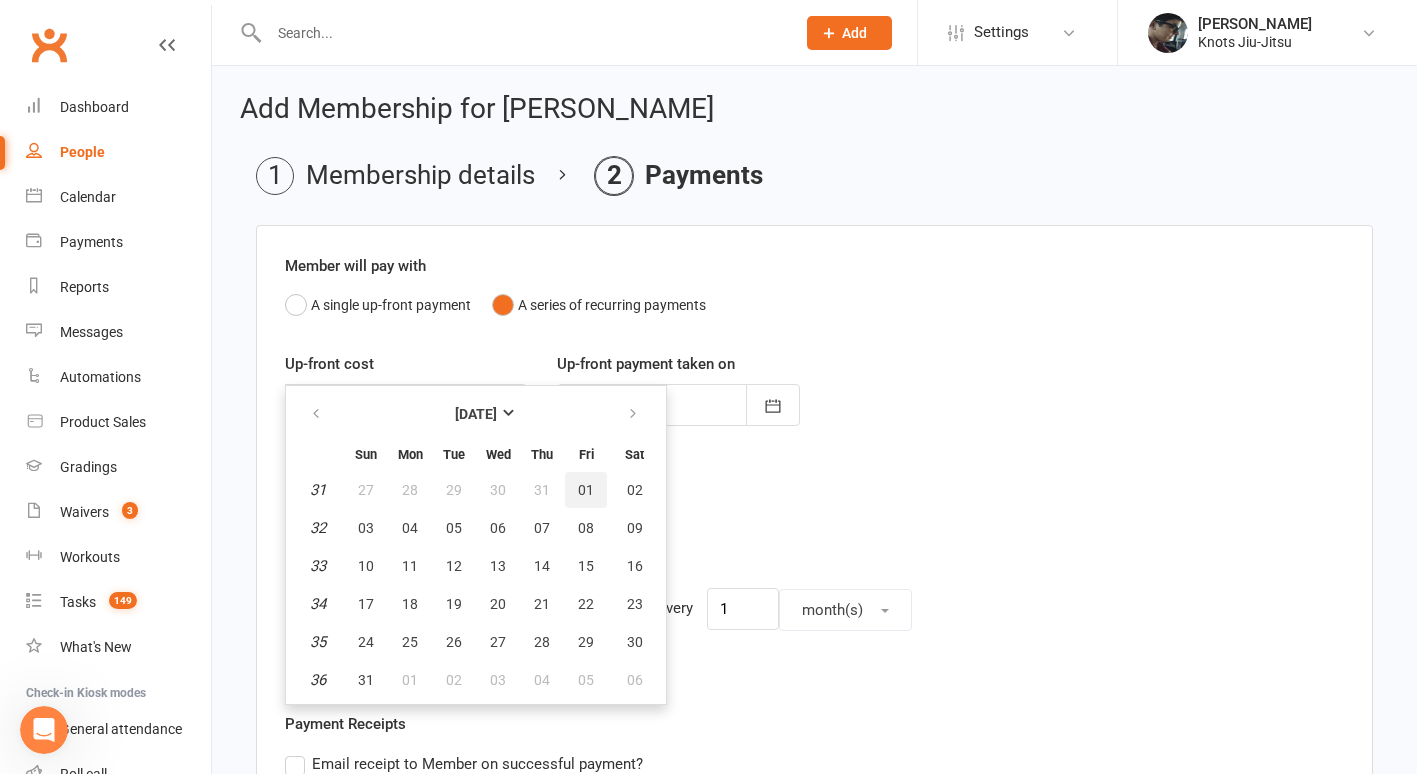 click on "01" at bounding box center (586, 490) 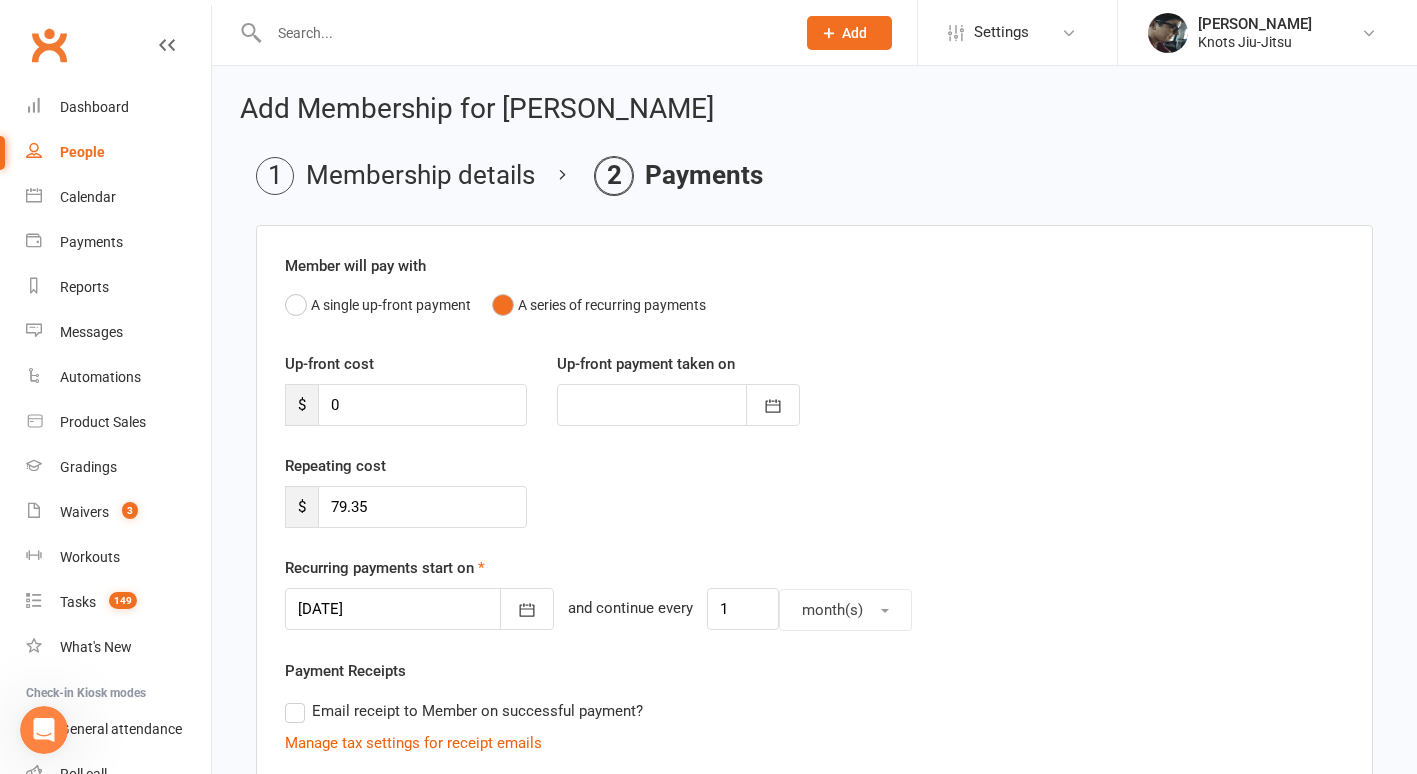 click on "Repeating cost  $ 79.35" at bounding box center (814, 505) 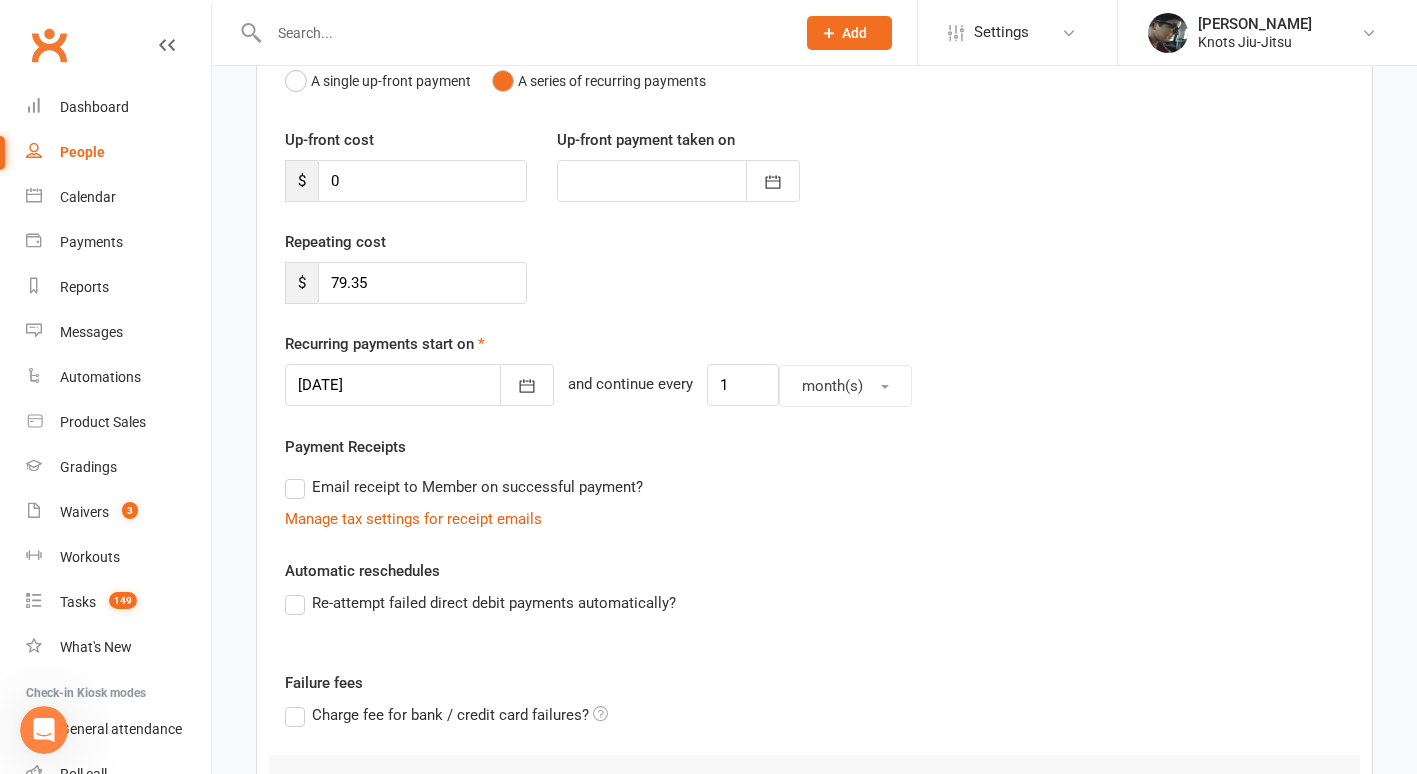 scroll, scrollTop: 520, scrollLeft: 0, axis: vertical 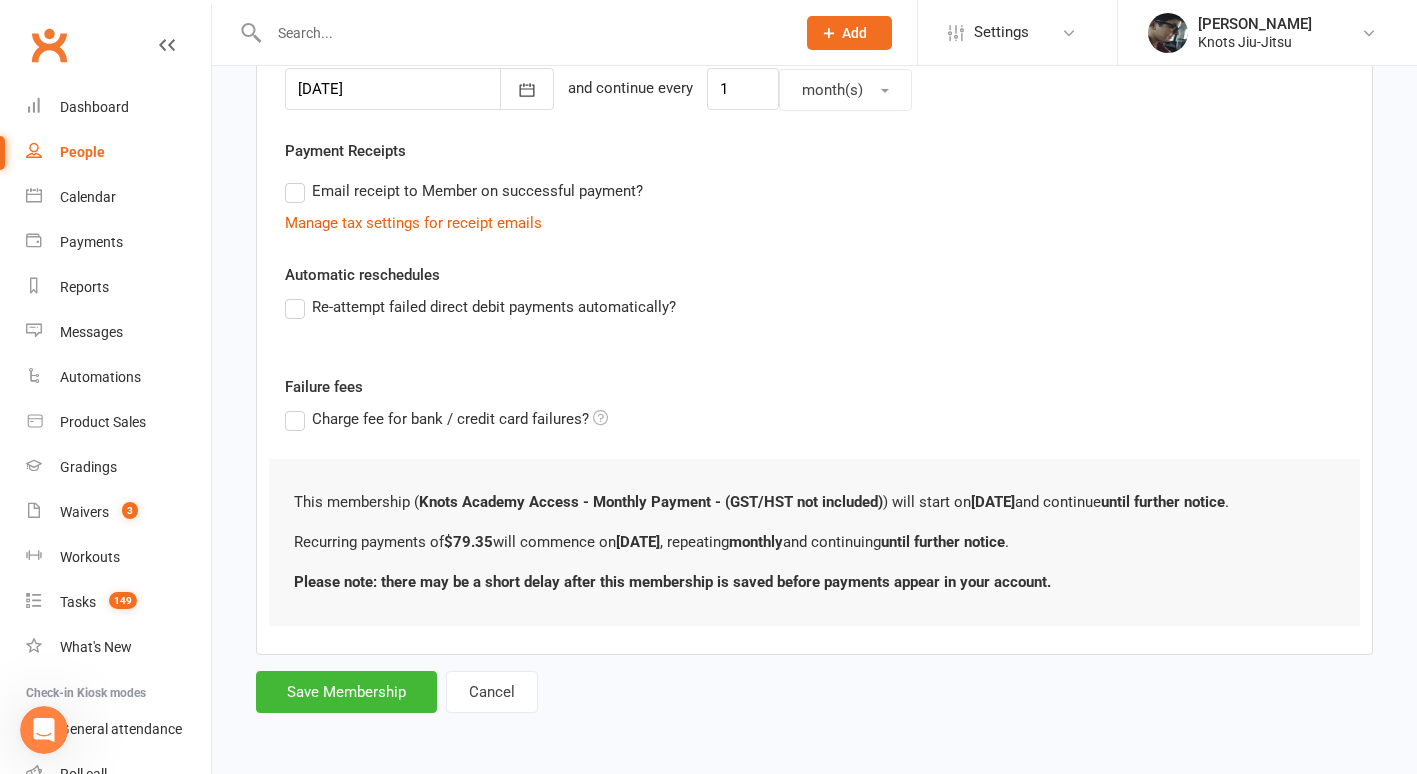 click on "Email receipt to Member on successful payment?" at bounding box center [464, 191] 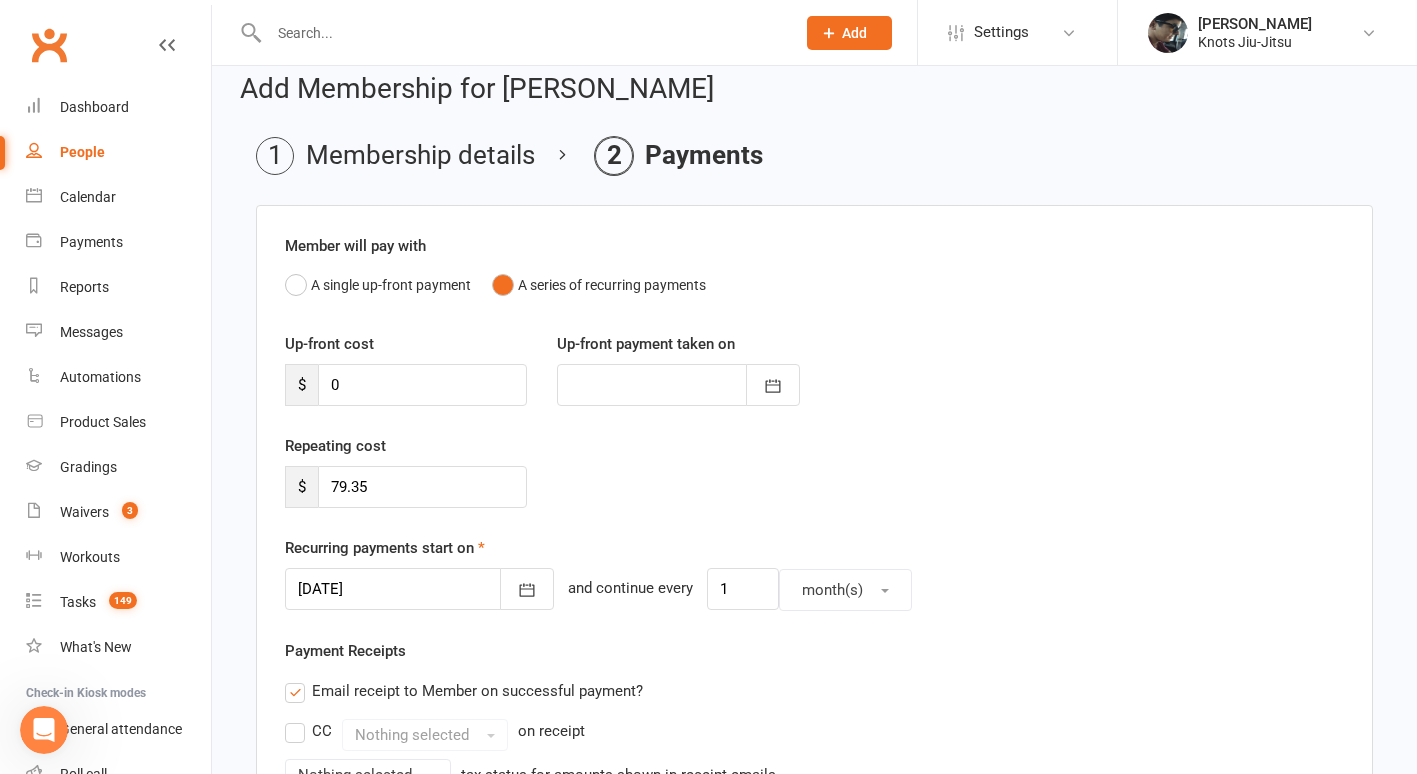 scroll, scrollTop: 19, scrollLeft: 0, axis: vertical 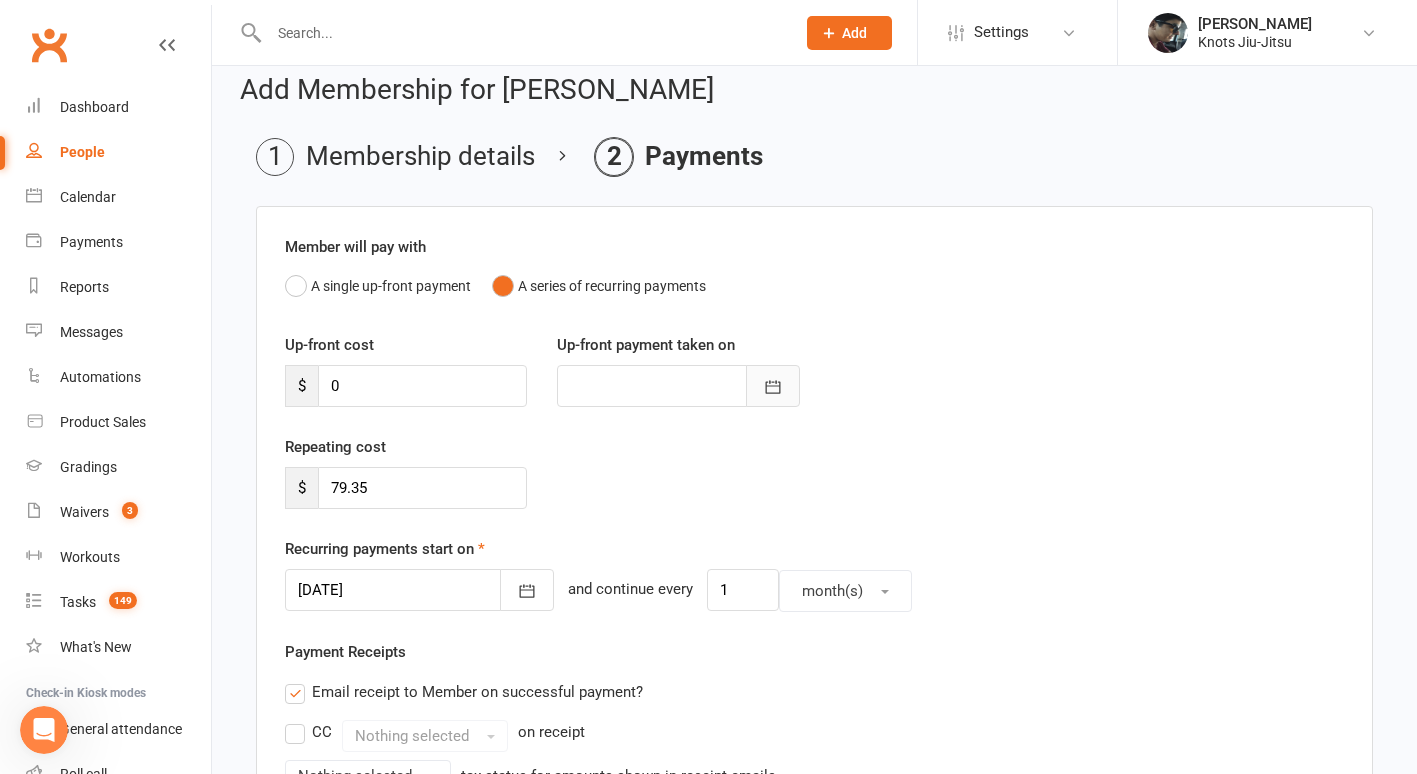 click 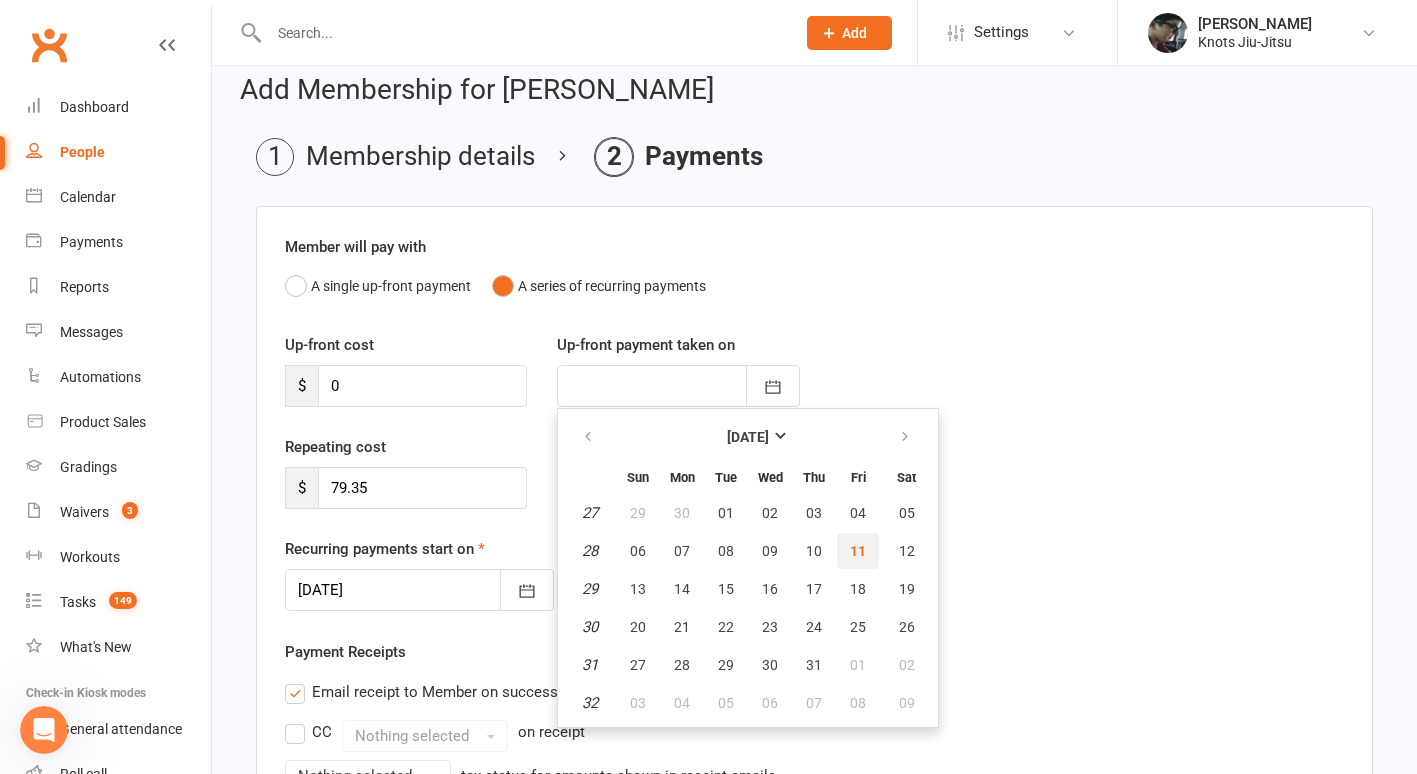 click on "11" at bounding box center [858, 551] 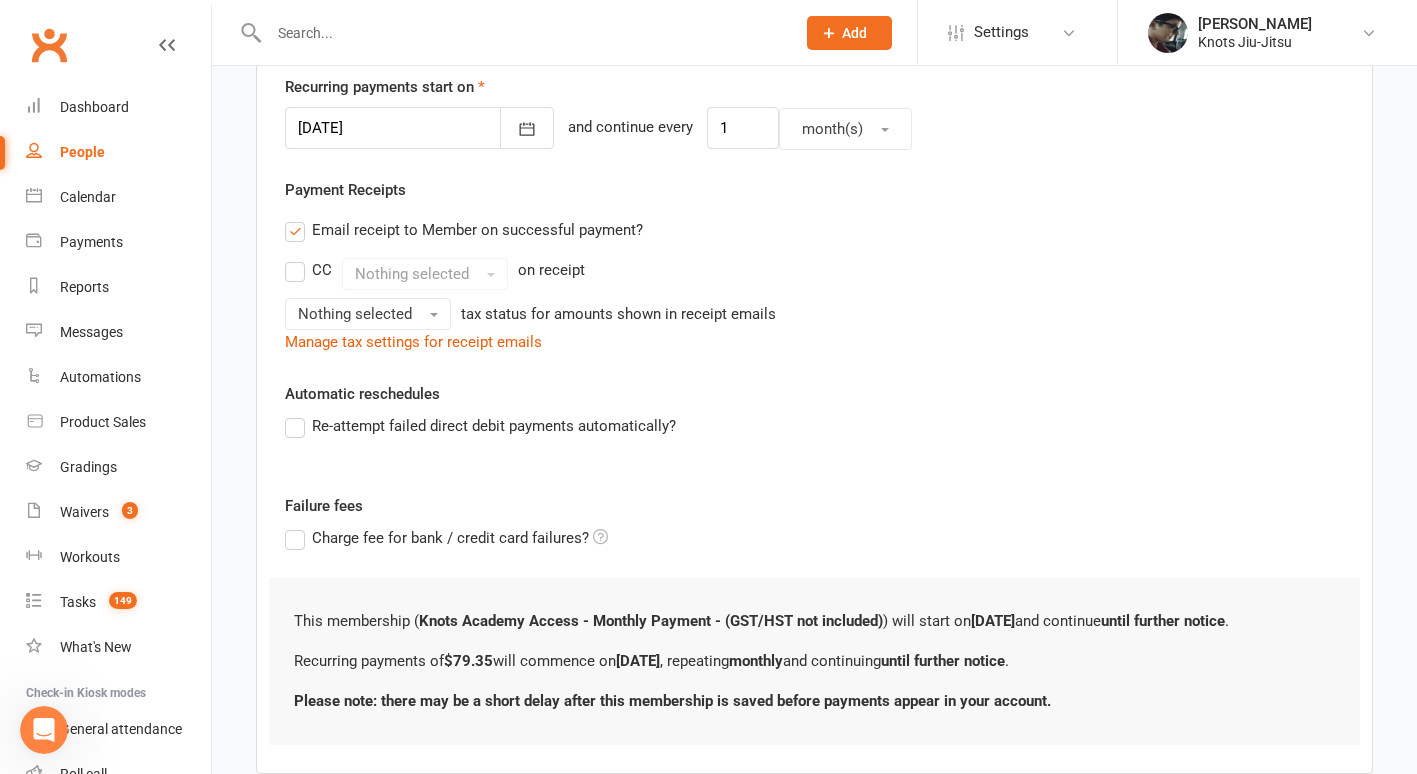 scroll, scrollTop: 600, scrollLeft: 0, axis: vertical 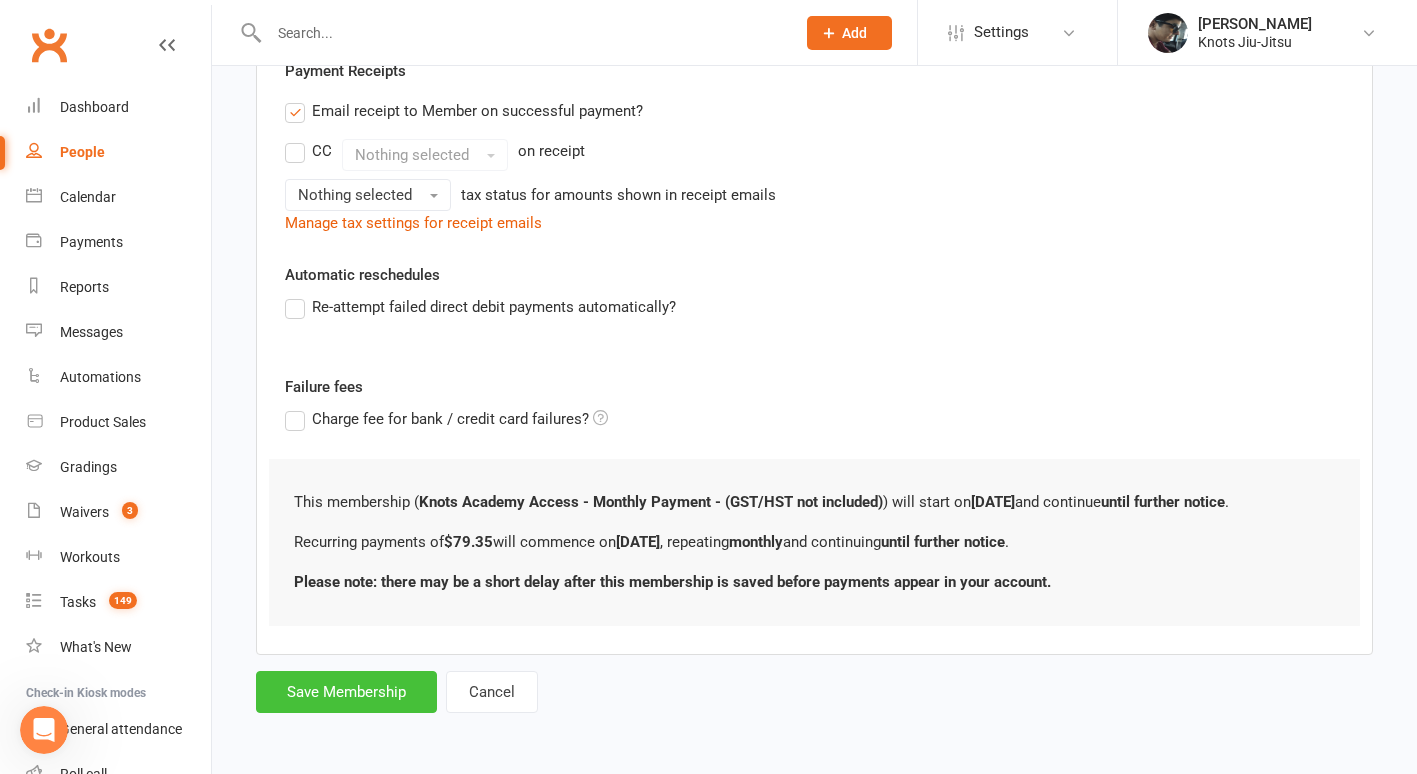 click on "Save Membership" at bounding box center (346, 692) 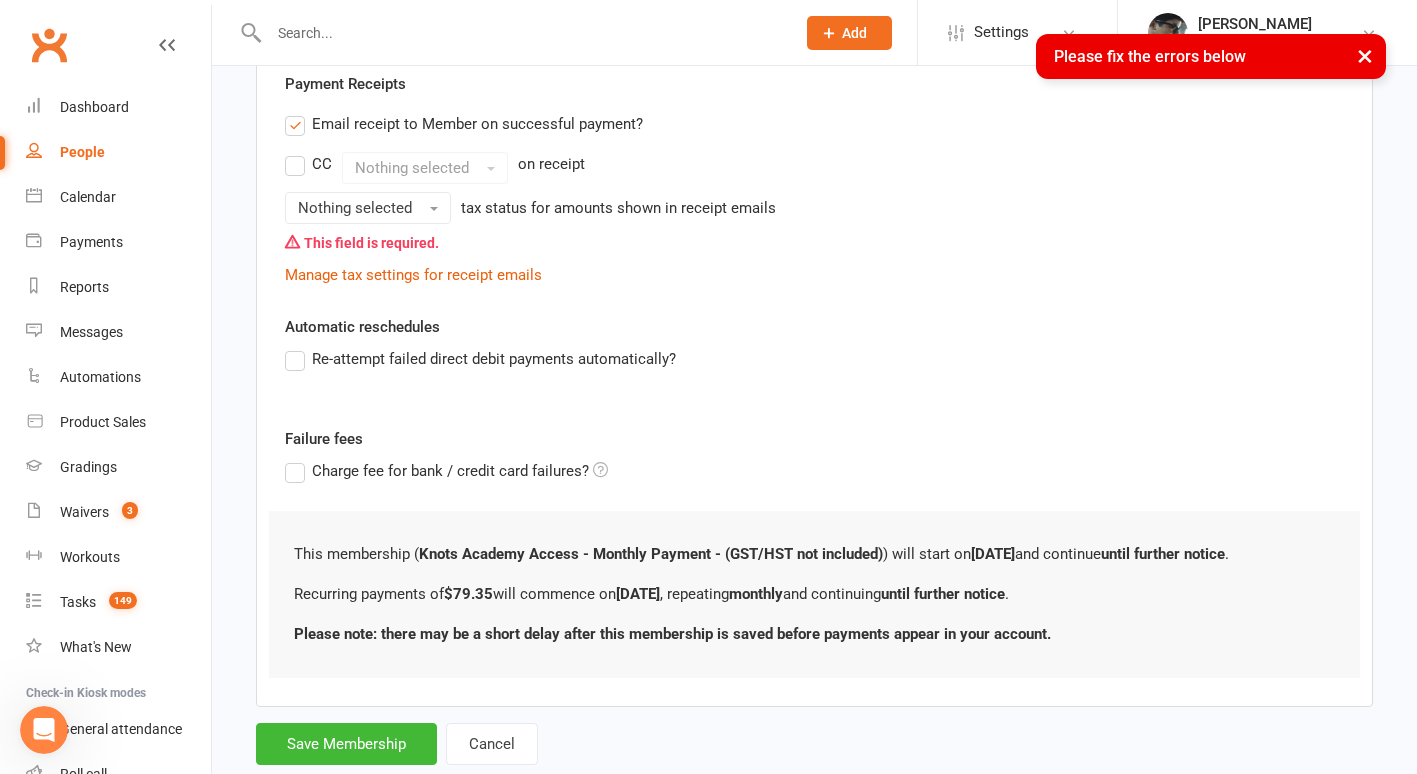 scroll, scrollTop: 592, scrollLeft: 0, axis: vertical 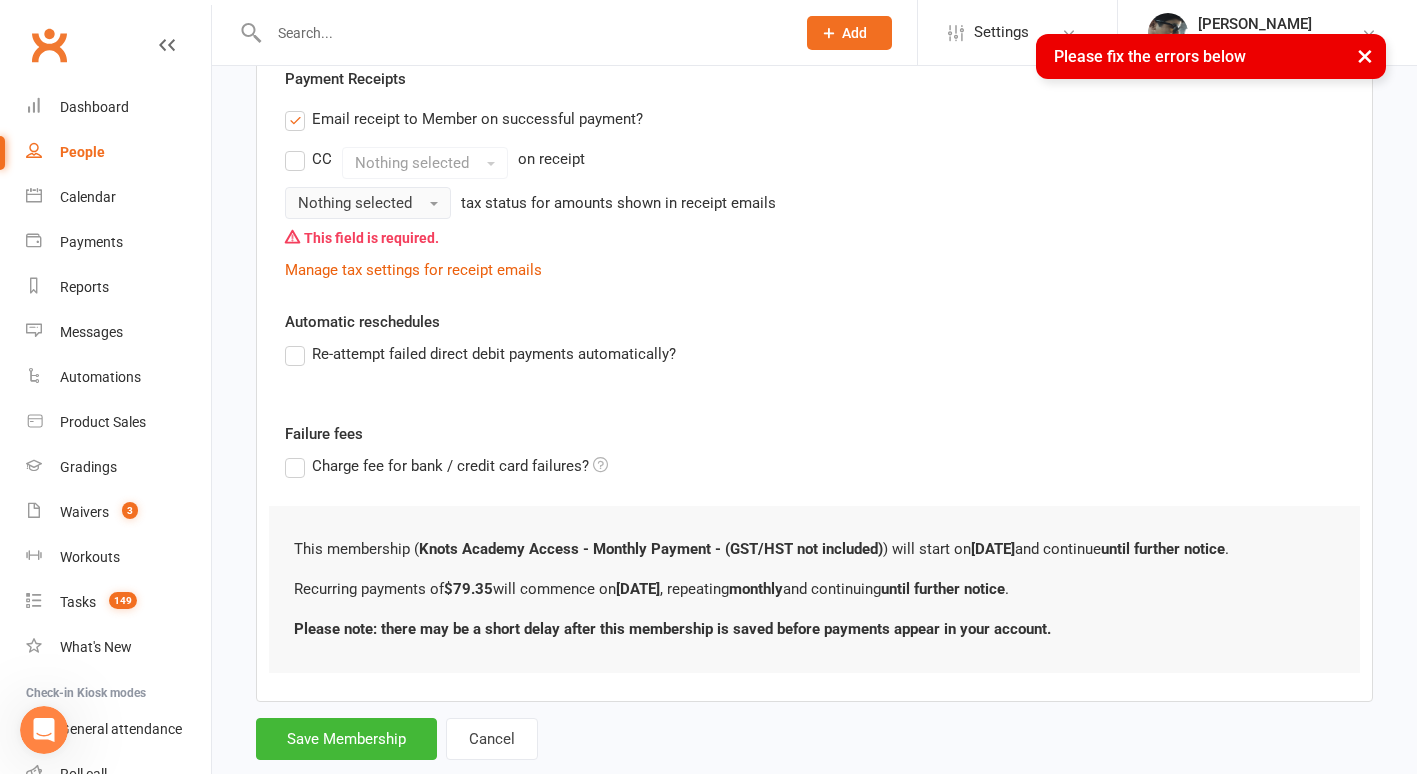 click on "Nothing selected" at bounding box center (355, 203) 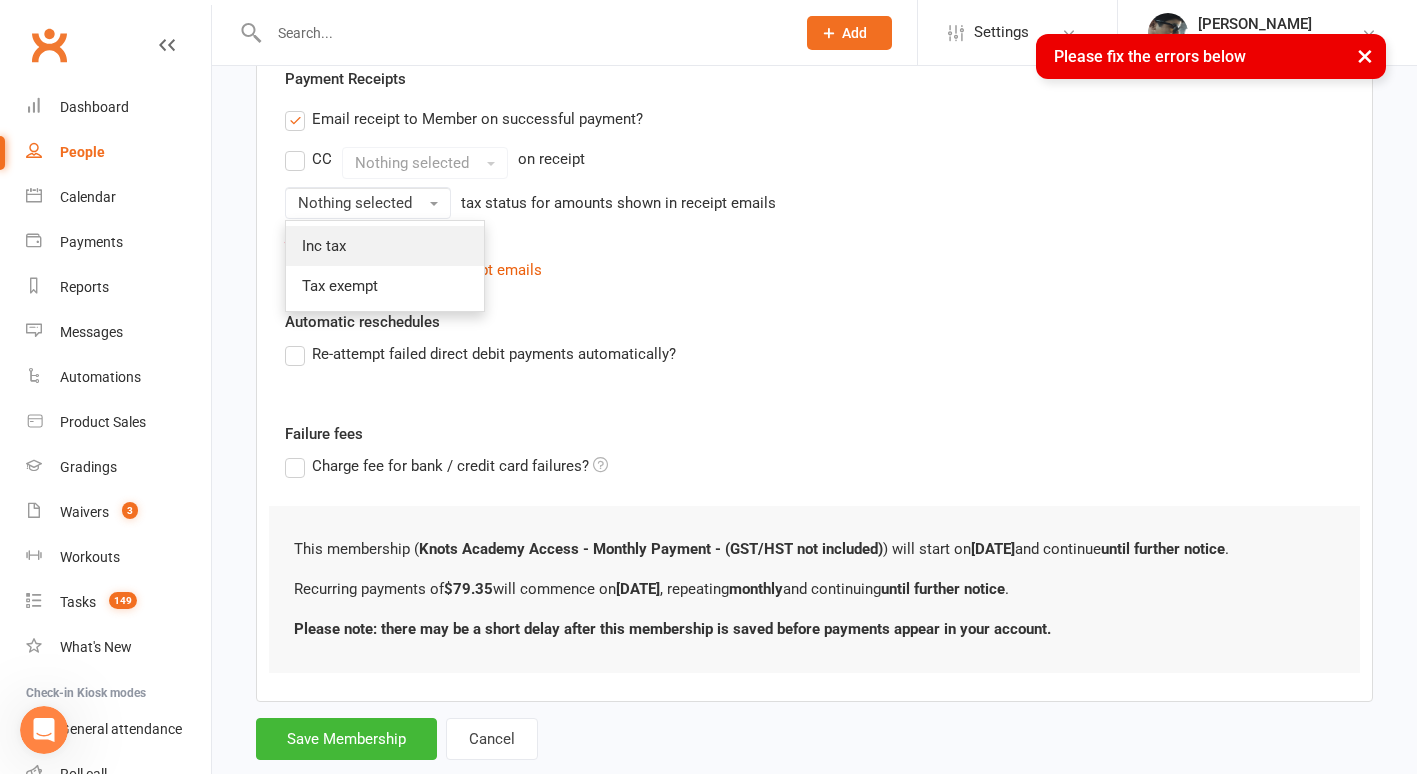 click on "Inc tax" at bounding box center (385, 246) 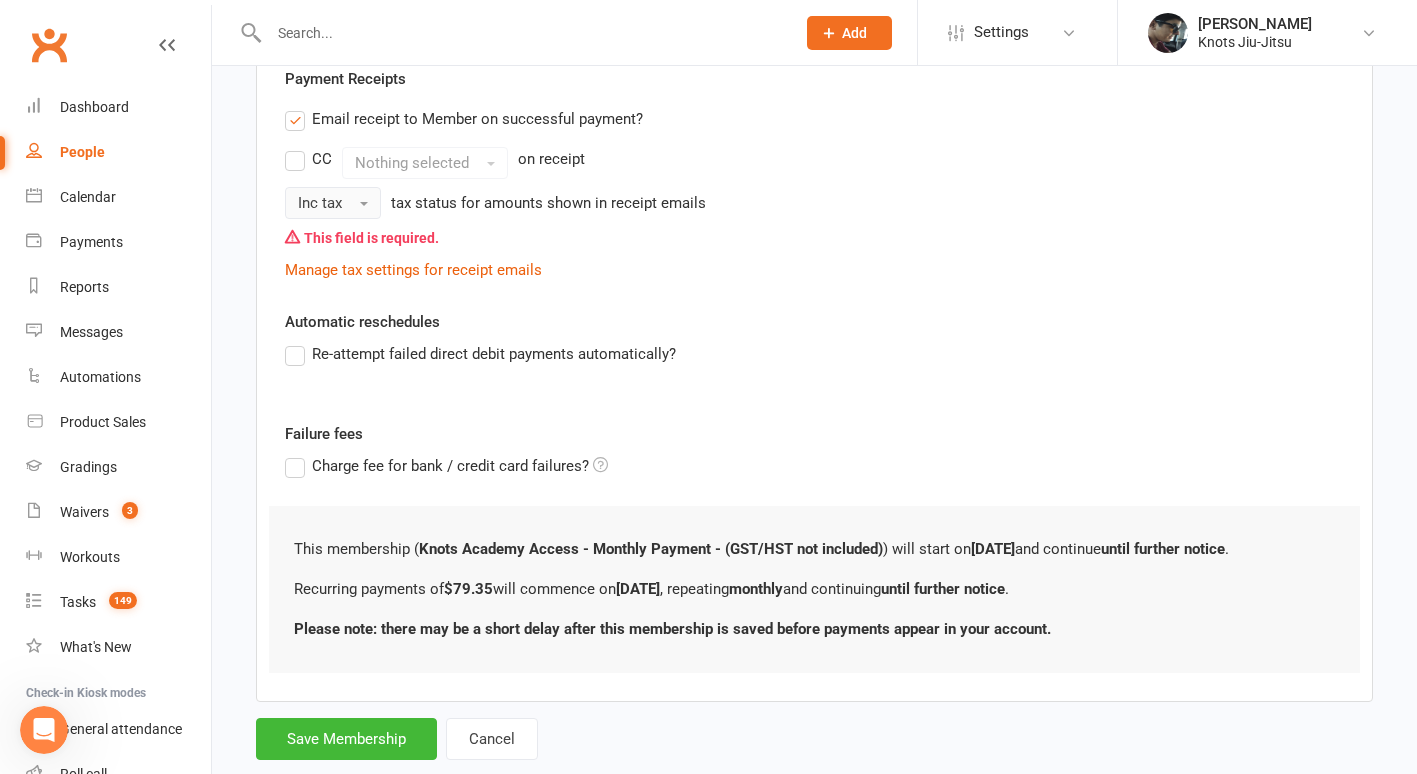 scroll, scrollTop: 638, scrollLeft: 0, axis: vertical 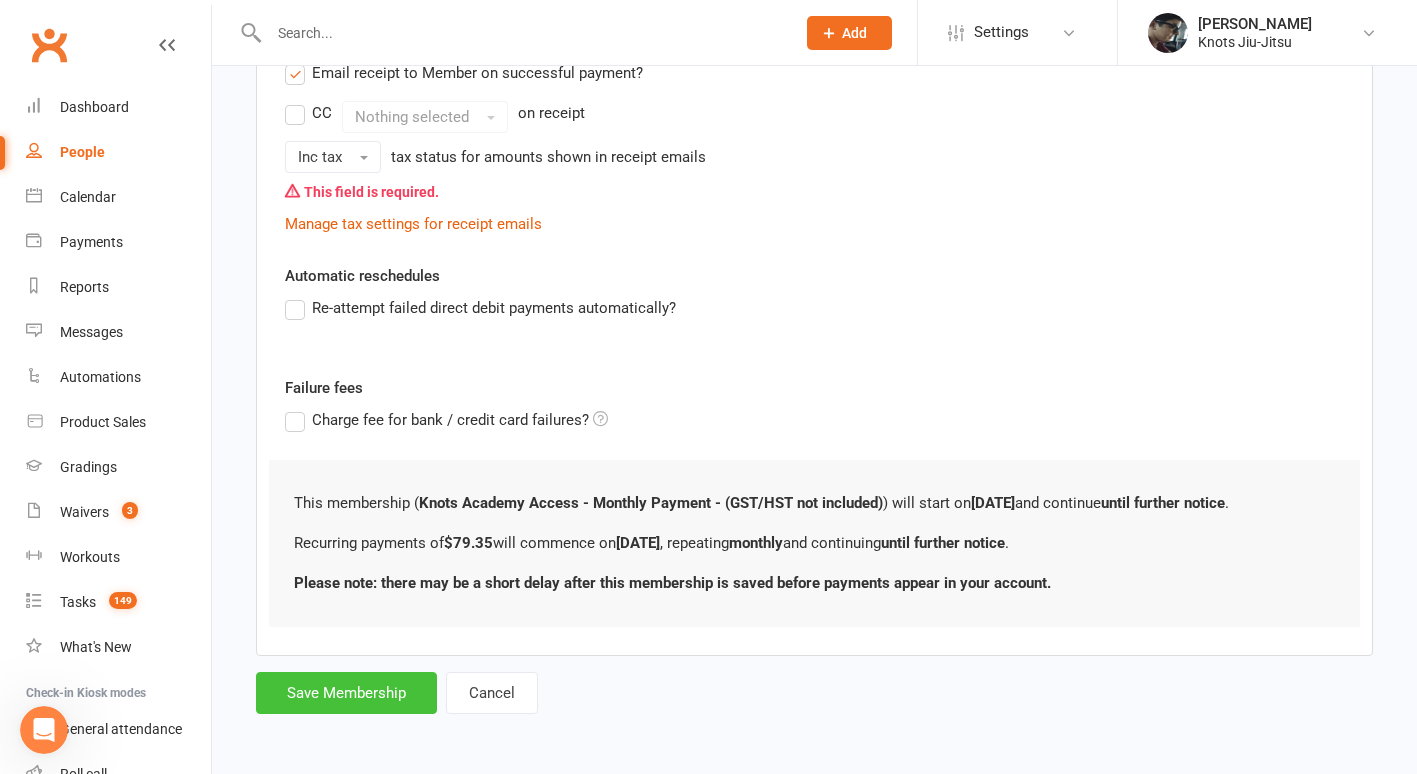 click on "Save Membership" at bounding box center [346, 693] 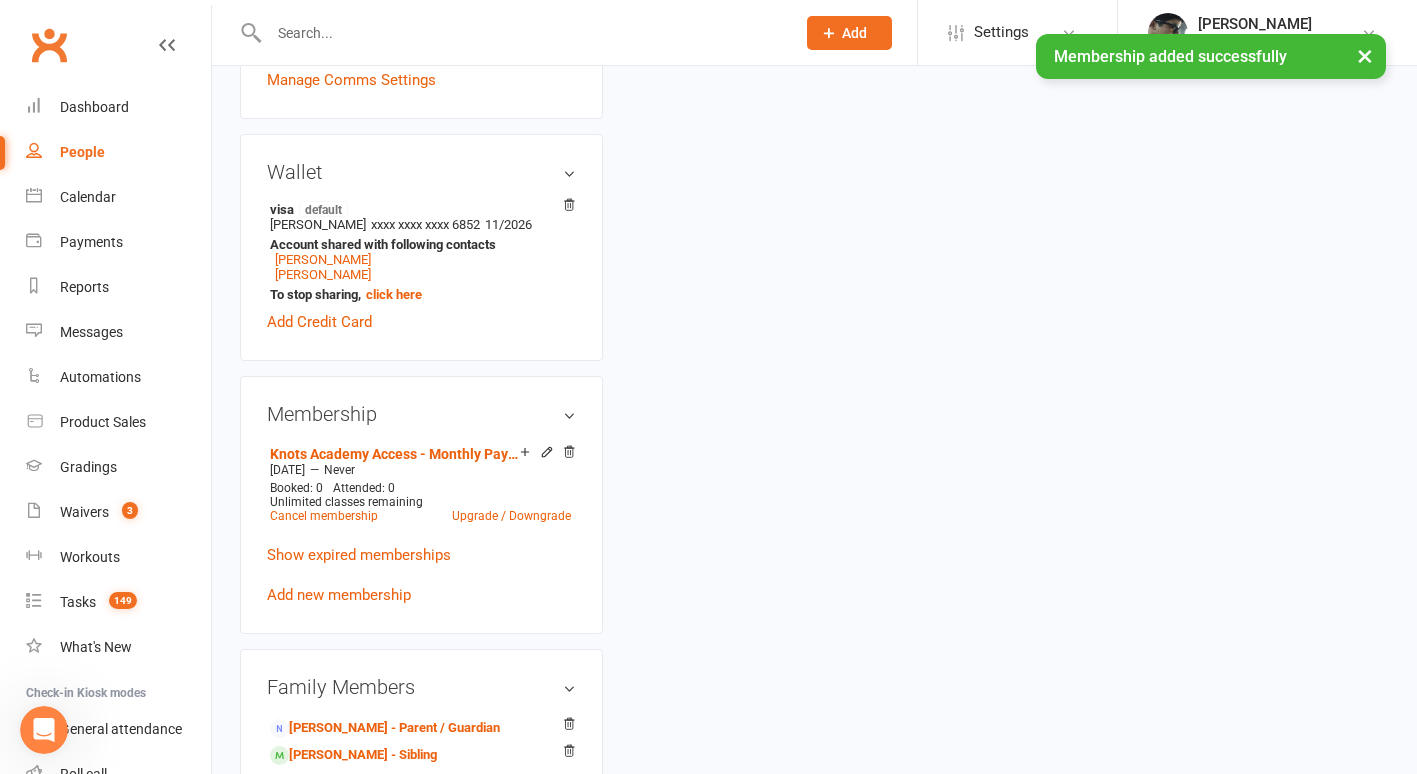 scroll, scrollTop: 0, scrollLeft: 0, axis: both 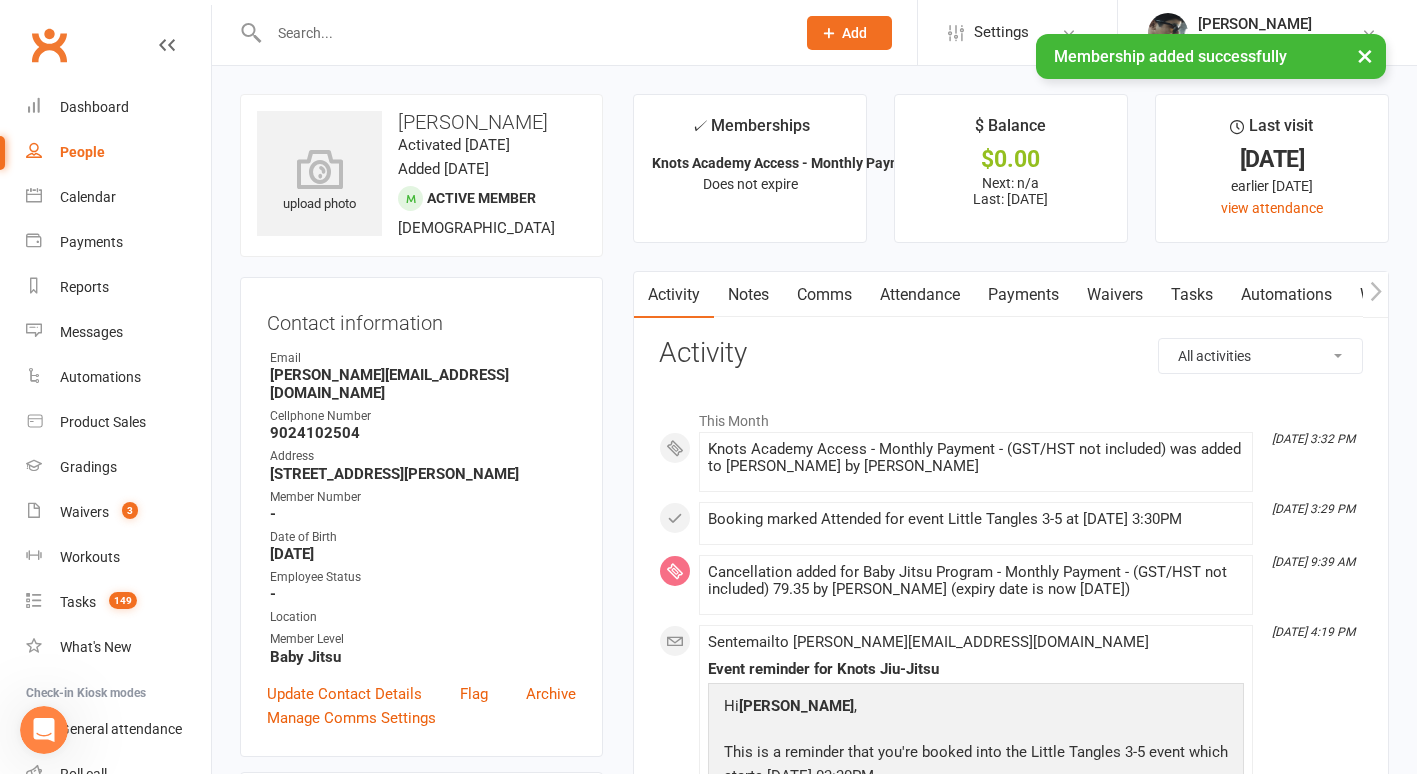 click on "Payments" at bounding box center [1023, 295] 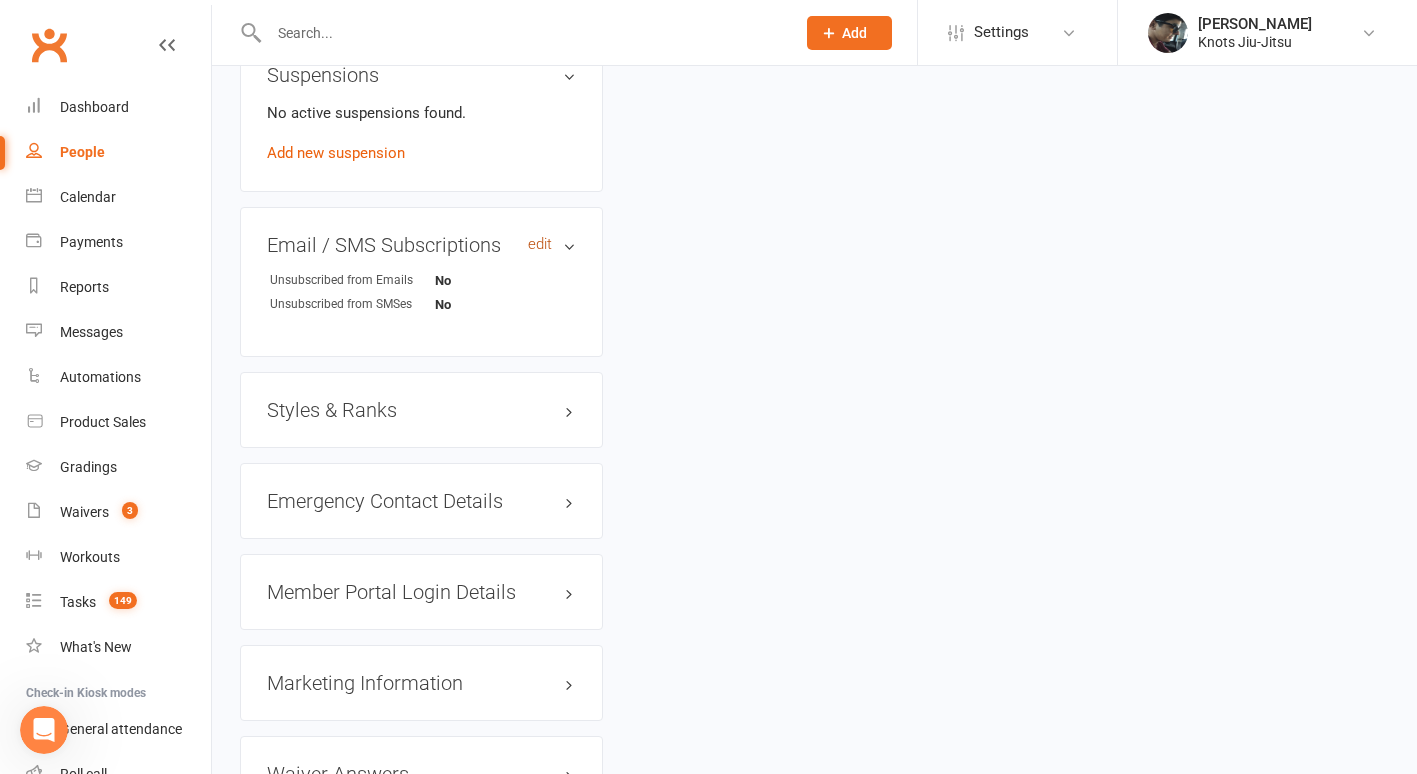 scroll, scrollTop: 1127, scrollLeft: 0, axis: vertical 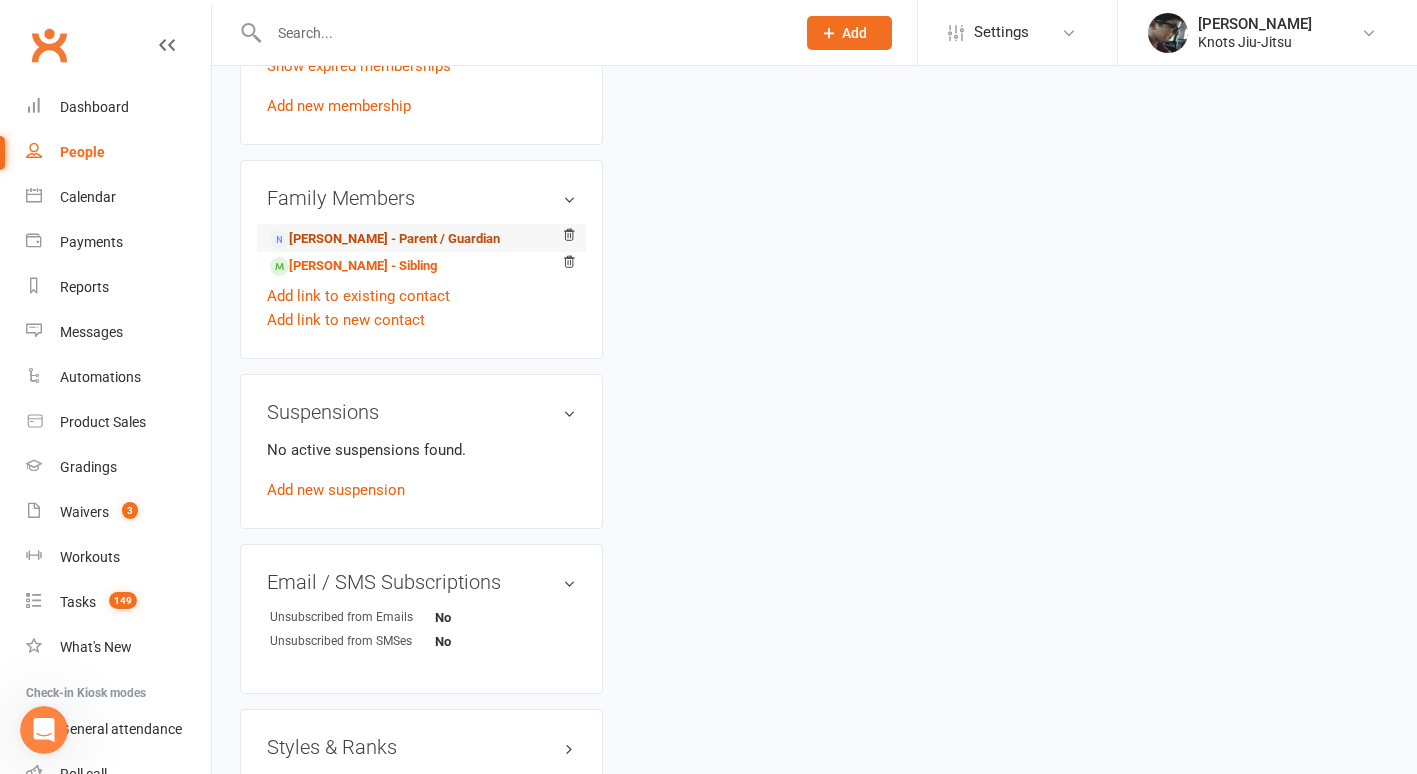 click on "[PERSON_NAME] - Parent / Guardian" at bounding box center [385, 239] 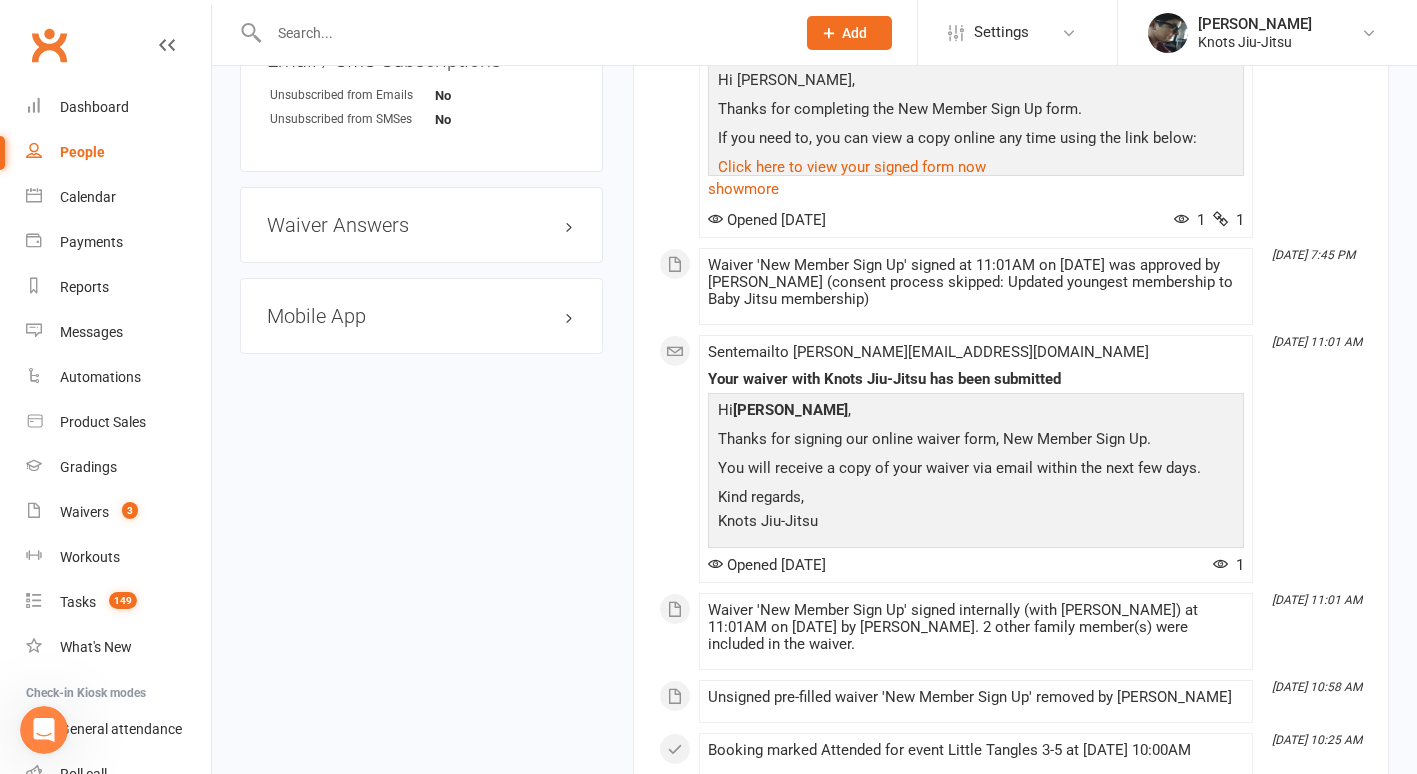 scroll, scrollTop: 1428, scrollLeft: 0, axis: vertical 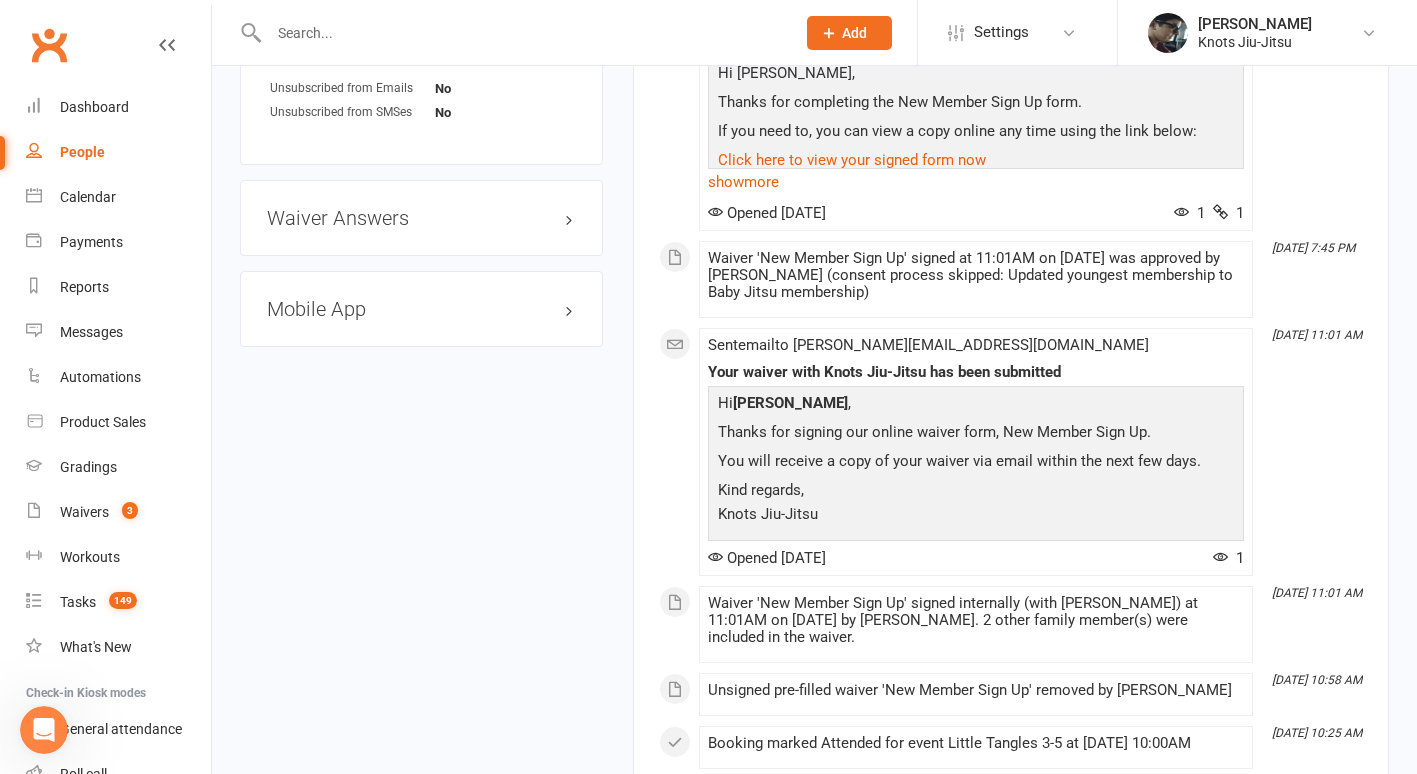 click on "Mobile App" at bounding box center [421, 309] 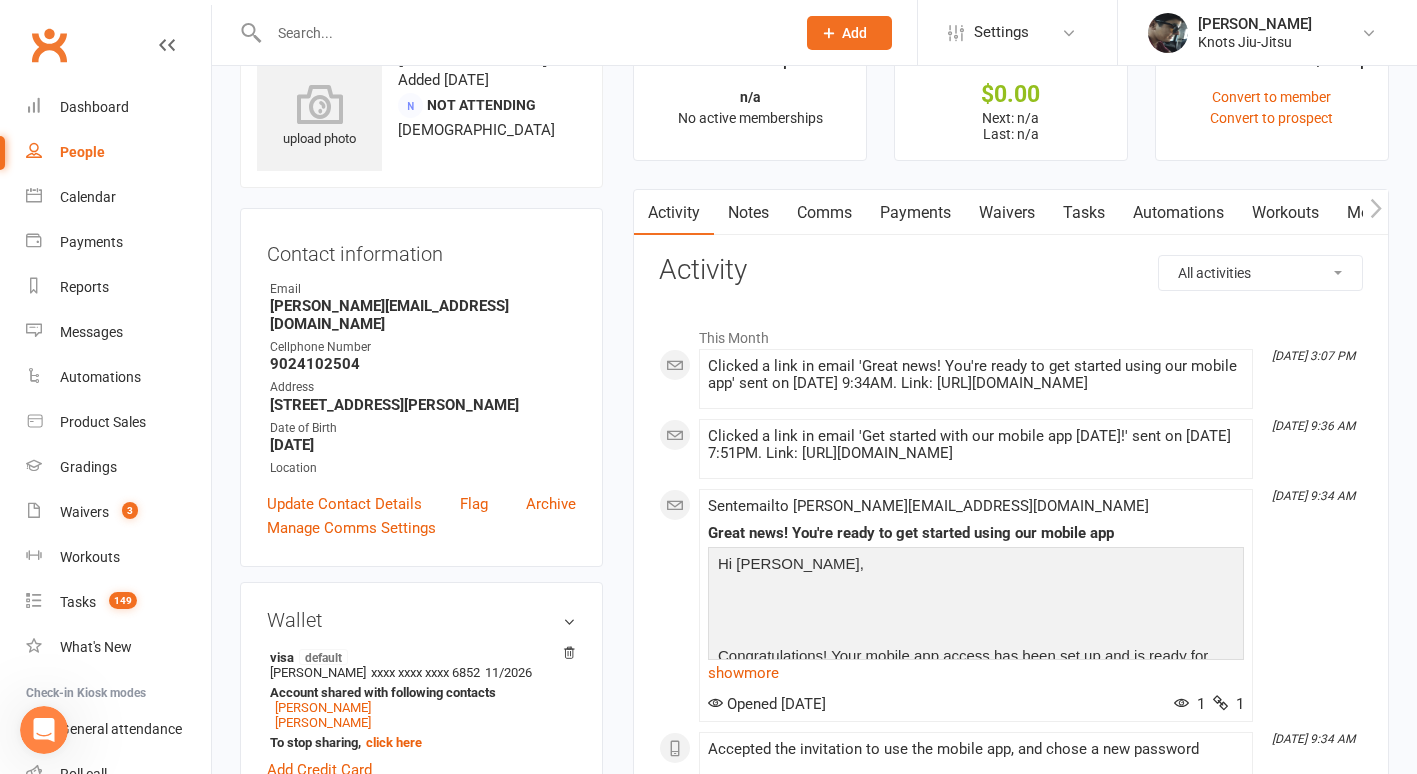 scroll, scrollTop: 27, scrollLeft: 0, axis: vertical 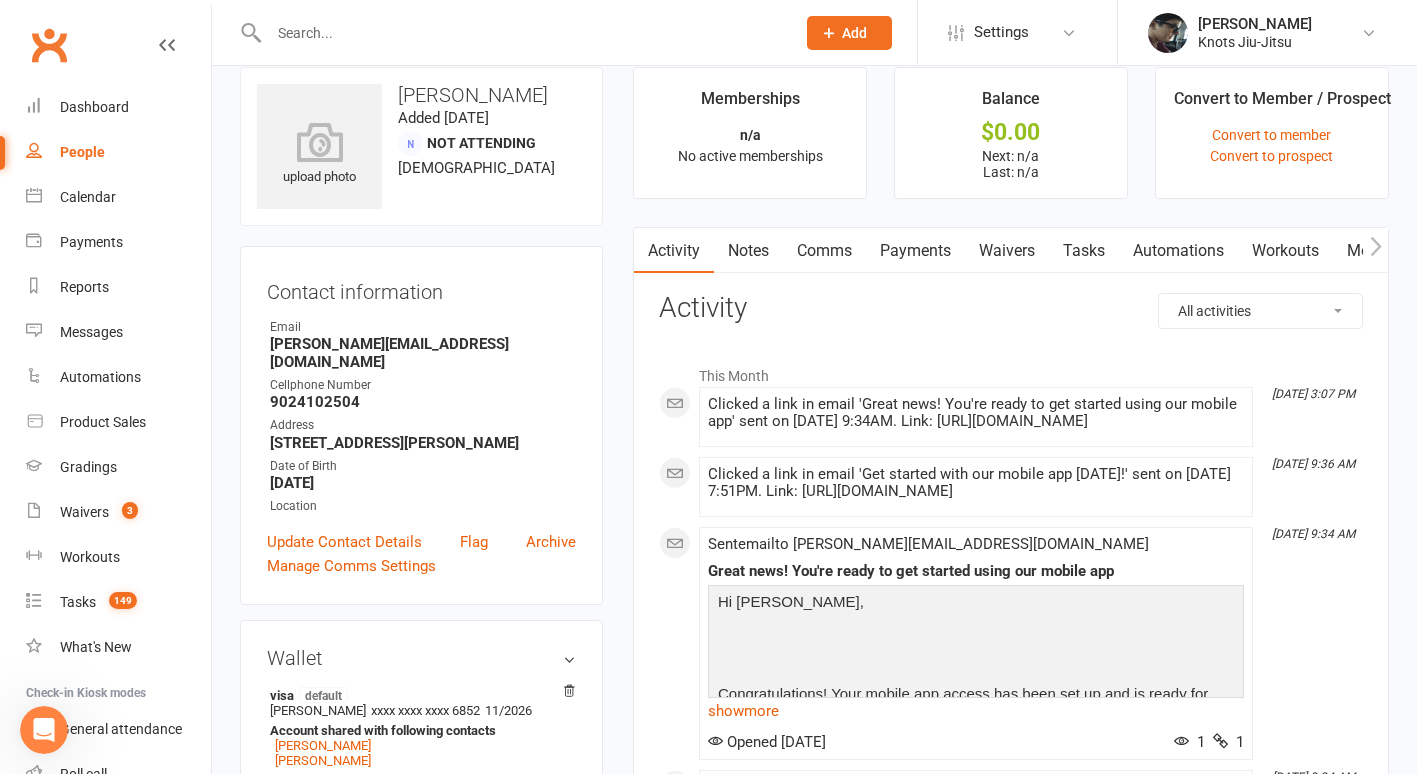 click on "Waivers" at bounding box center (1007, 251) 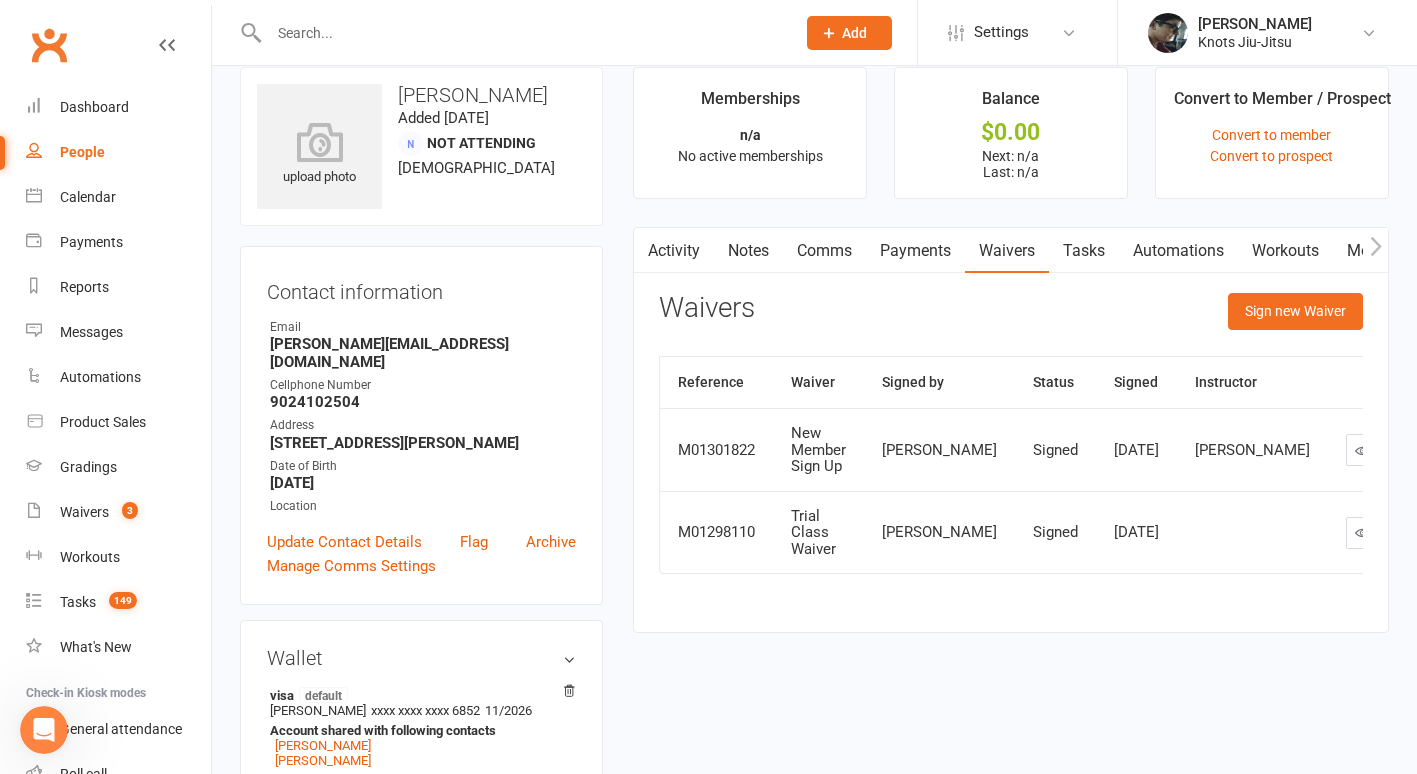 click at bounding box center [1375, 250] 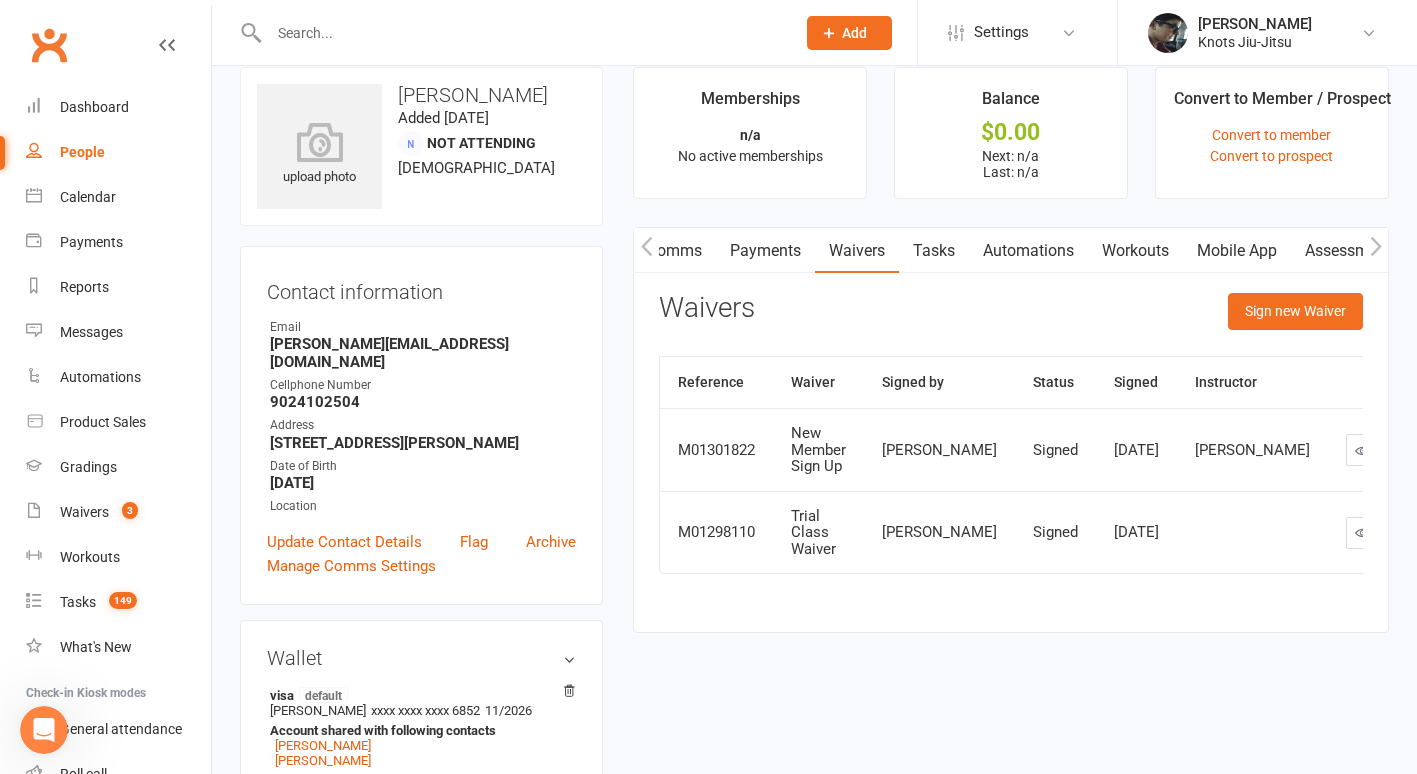 click on "Mobile App" at bounding box center (1237, 251) 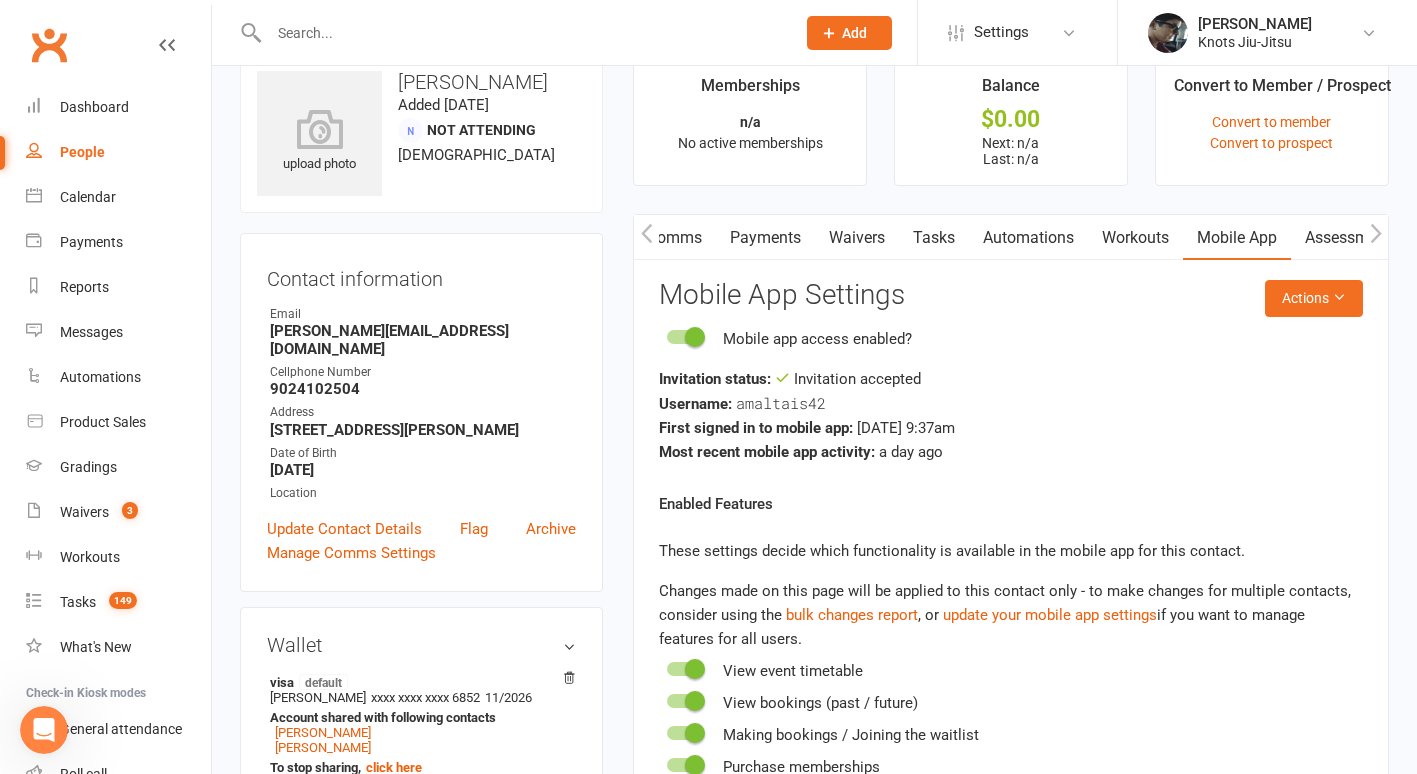 scroll, scrollTop: 0, scrollLeft: 0, axis: both 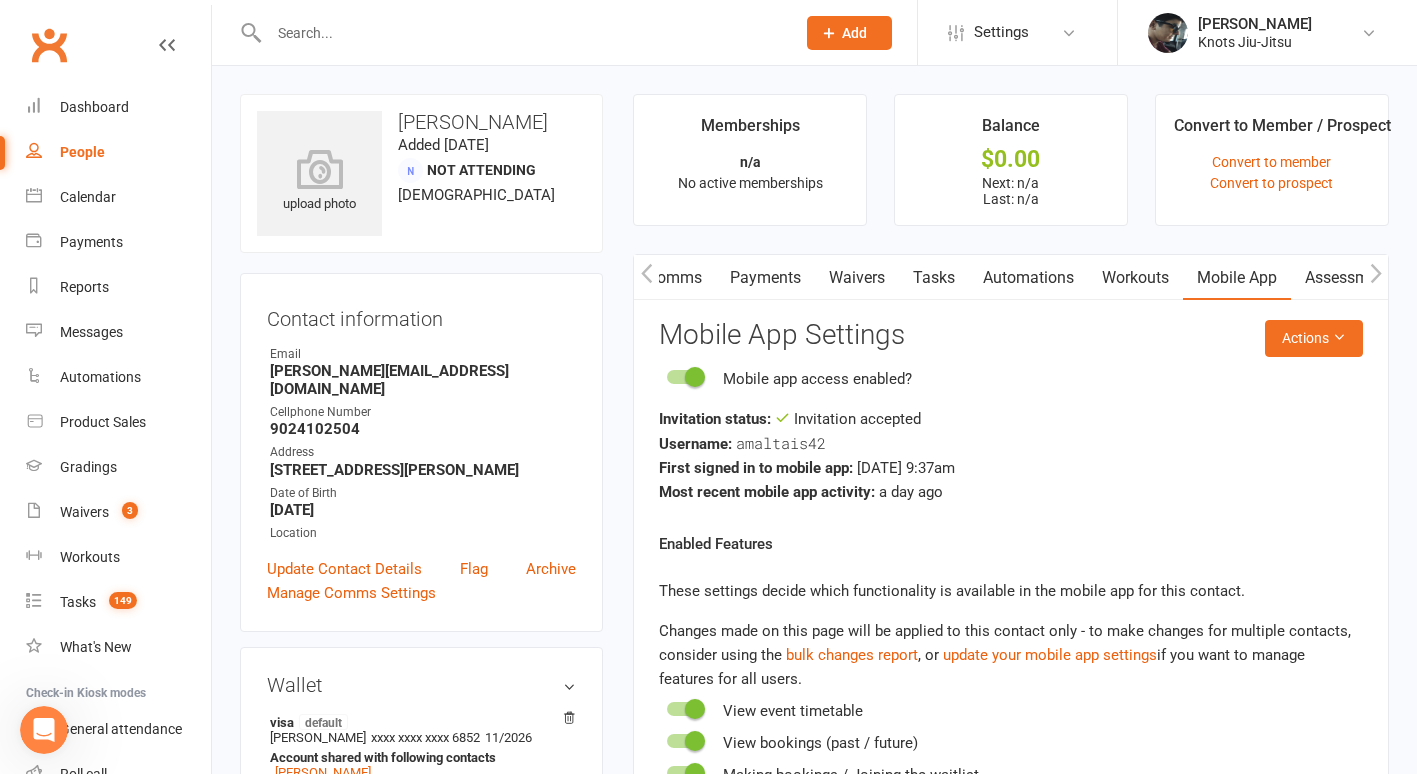 drag, startPoint x: 516, startPoint y: 38, endPoint x: 467, endPoint y: 22, distance: 51.546097 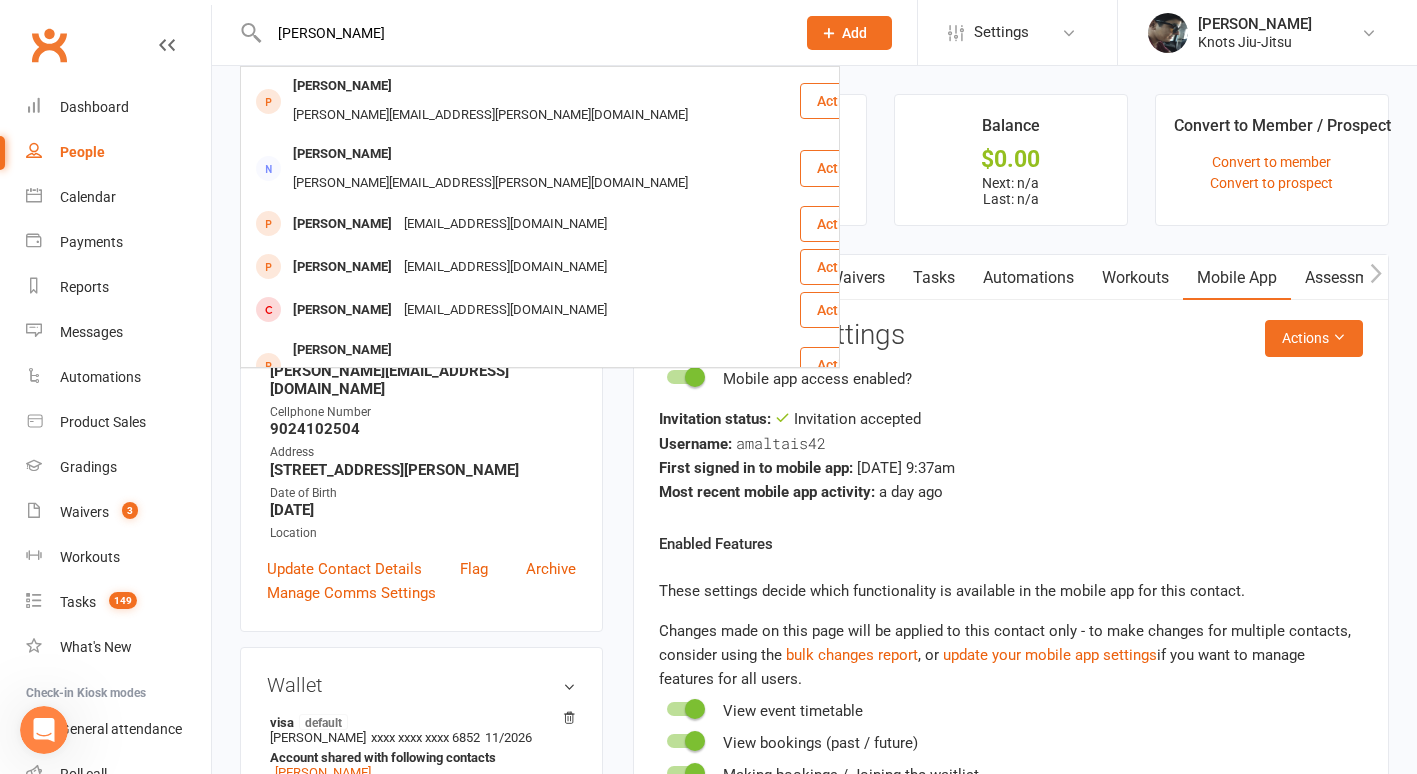 type on "[PERSON_NAME]" 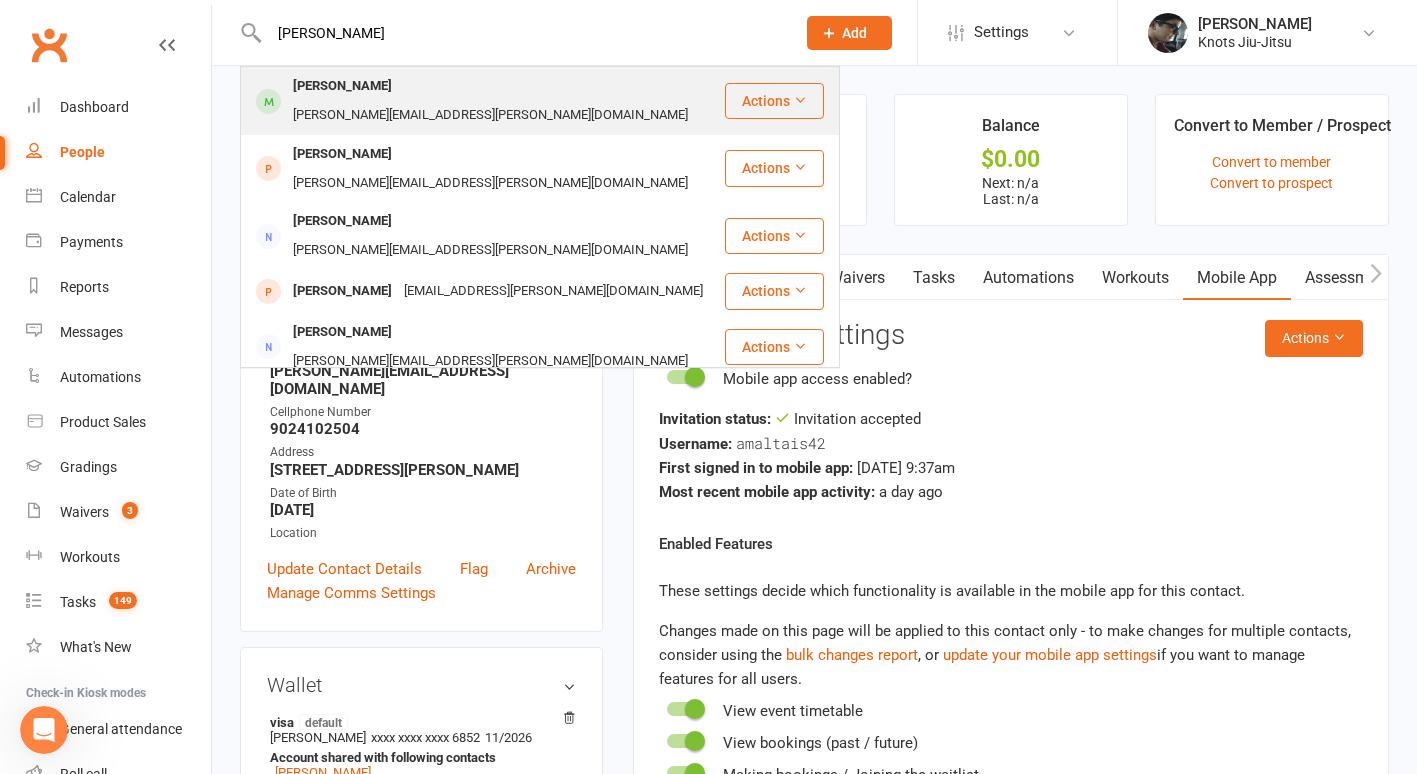 click on "[PERSON_NAME]" at bounding box center (342, 86) 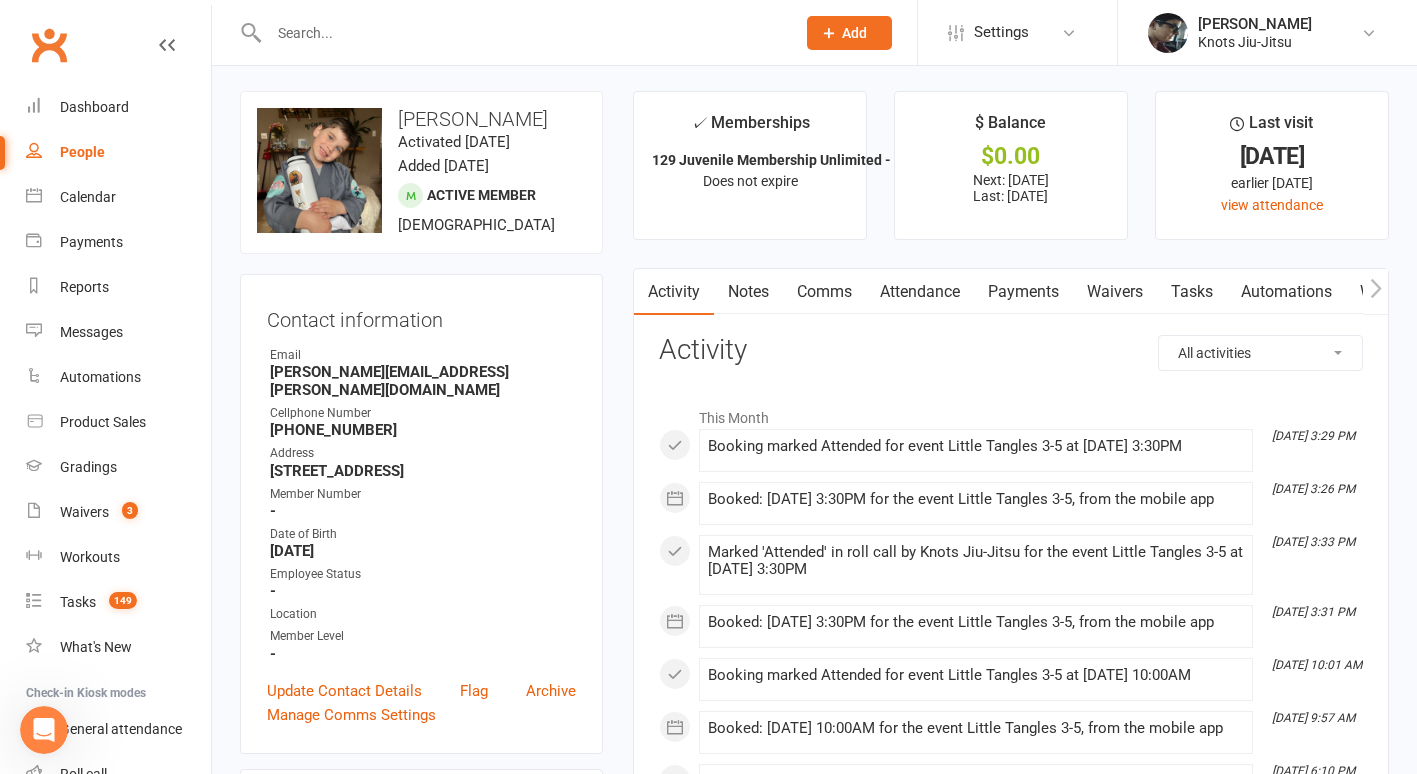 scroll, scrollTop: 0, scrollLeft: 0, axis: both 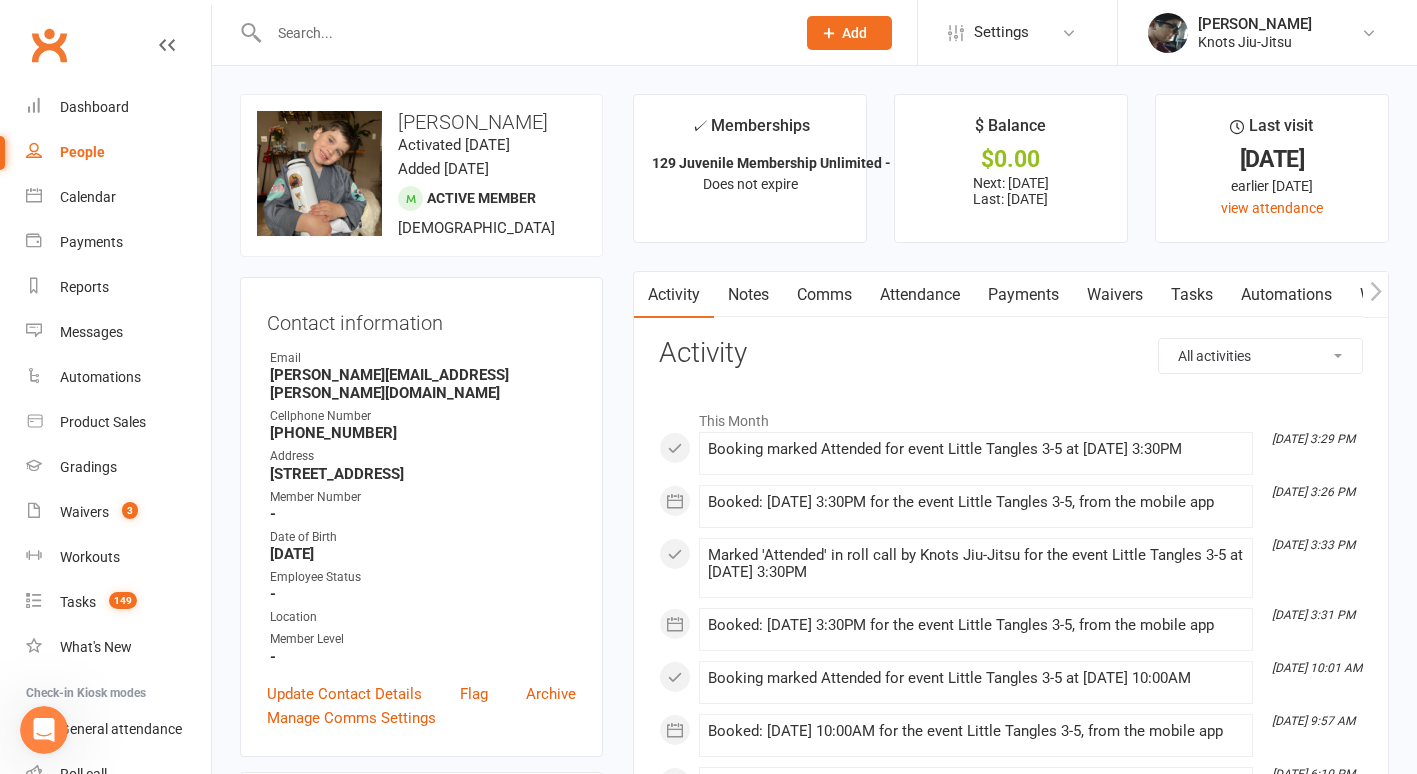 click on "Payments" at bounding box center [1023, 295] 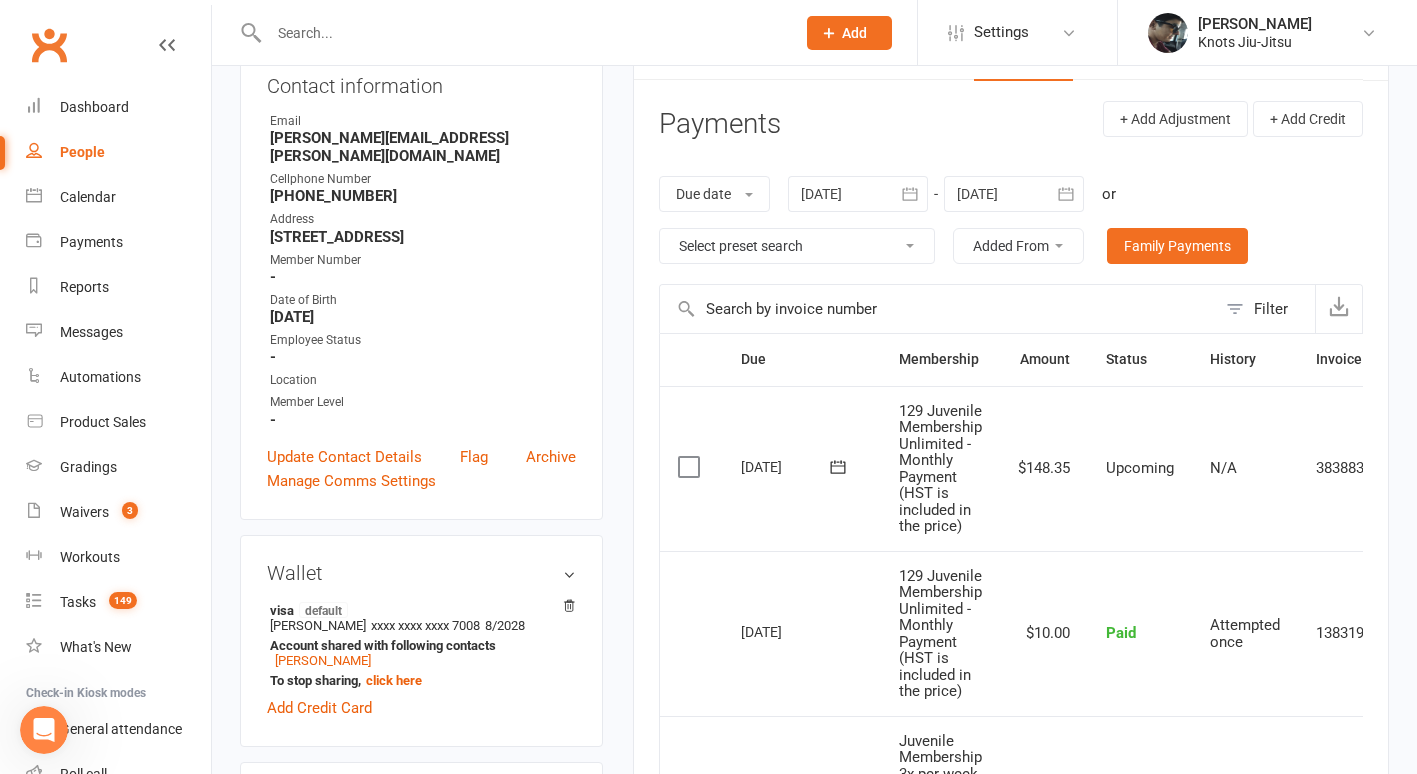 scroll, scrollTop: 231, scrollLeft: 0, axis: vertical 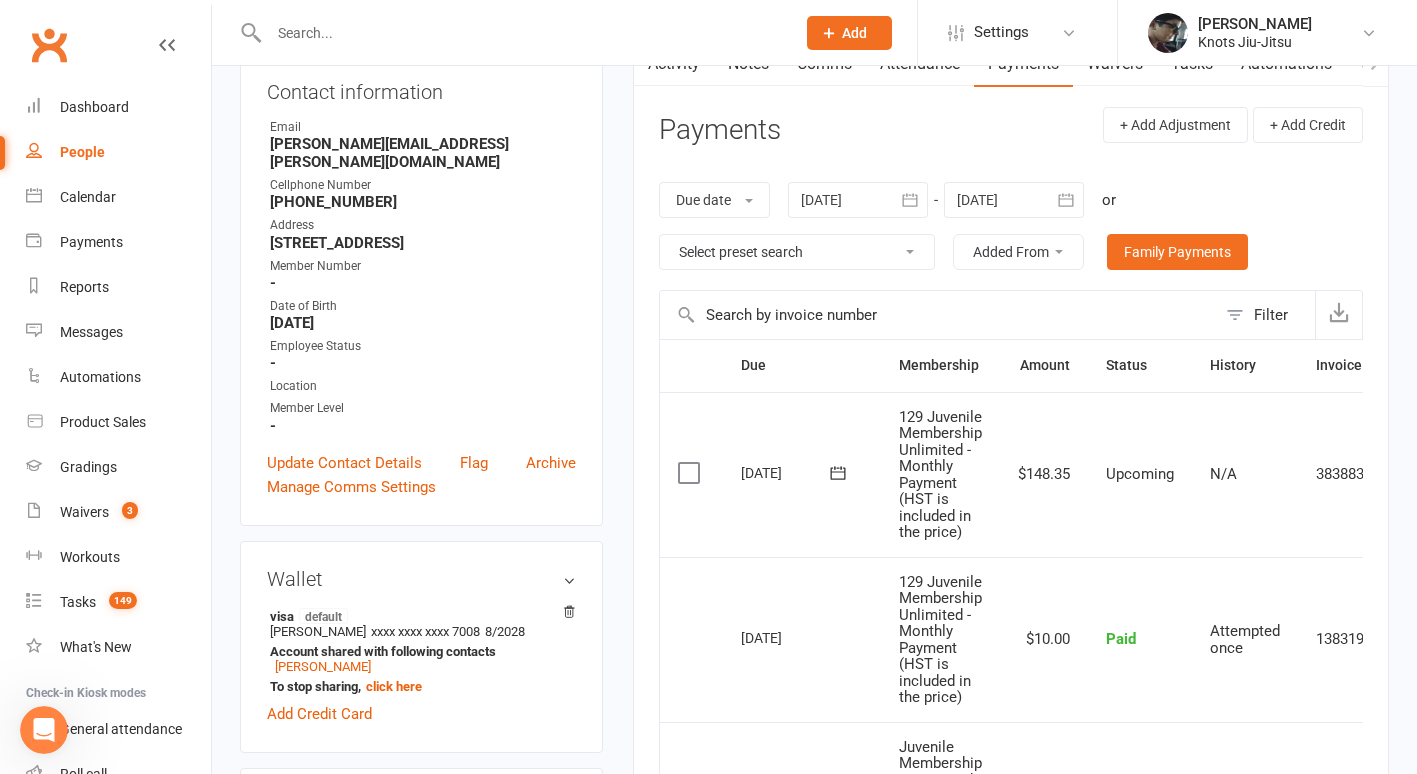 click at bounding box center [1014, 200] 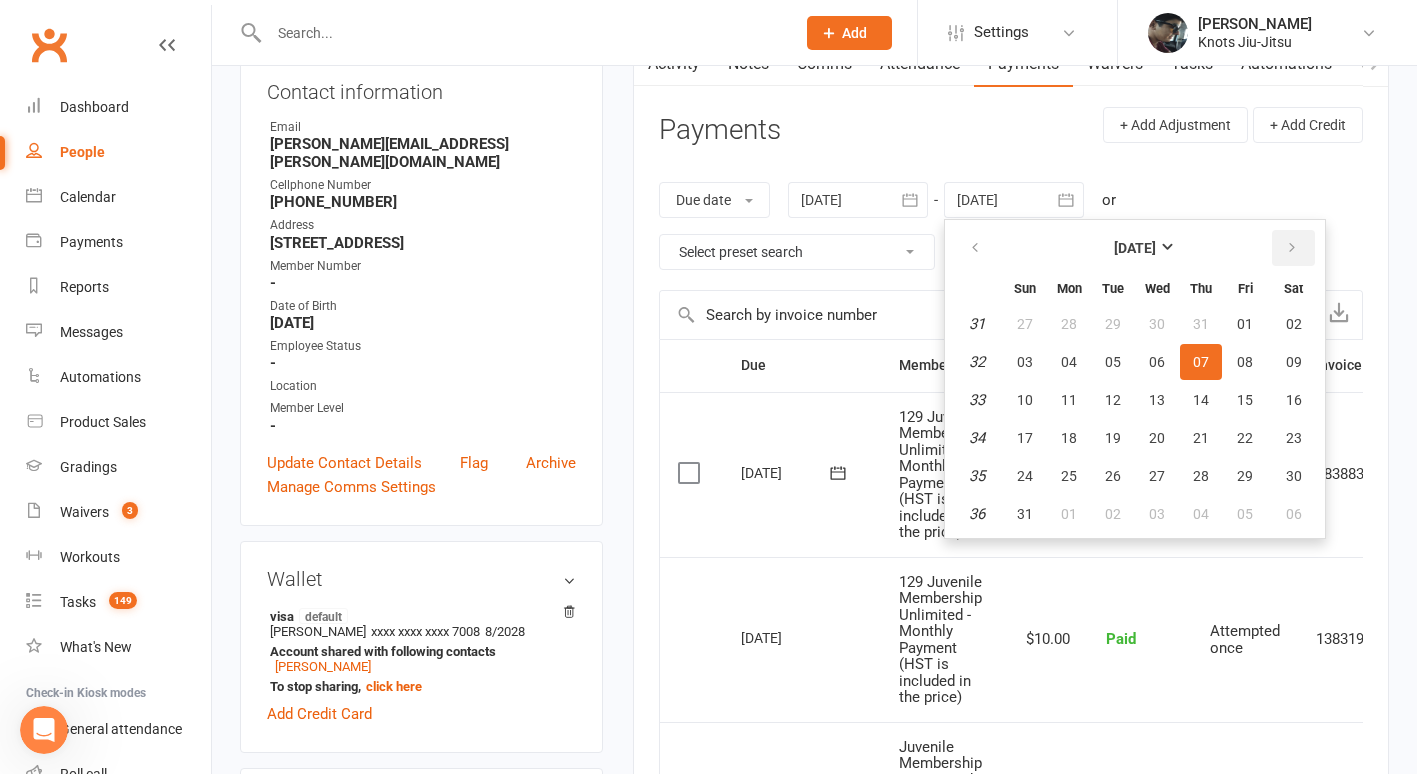 click at bounding box center [1293, 248] 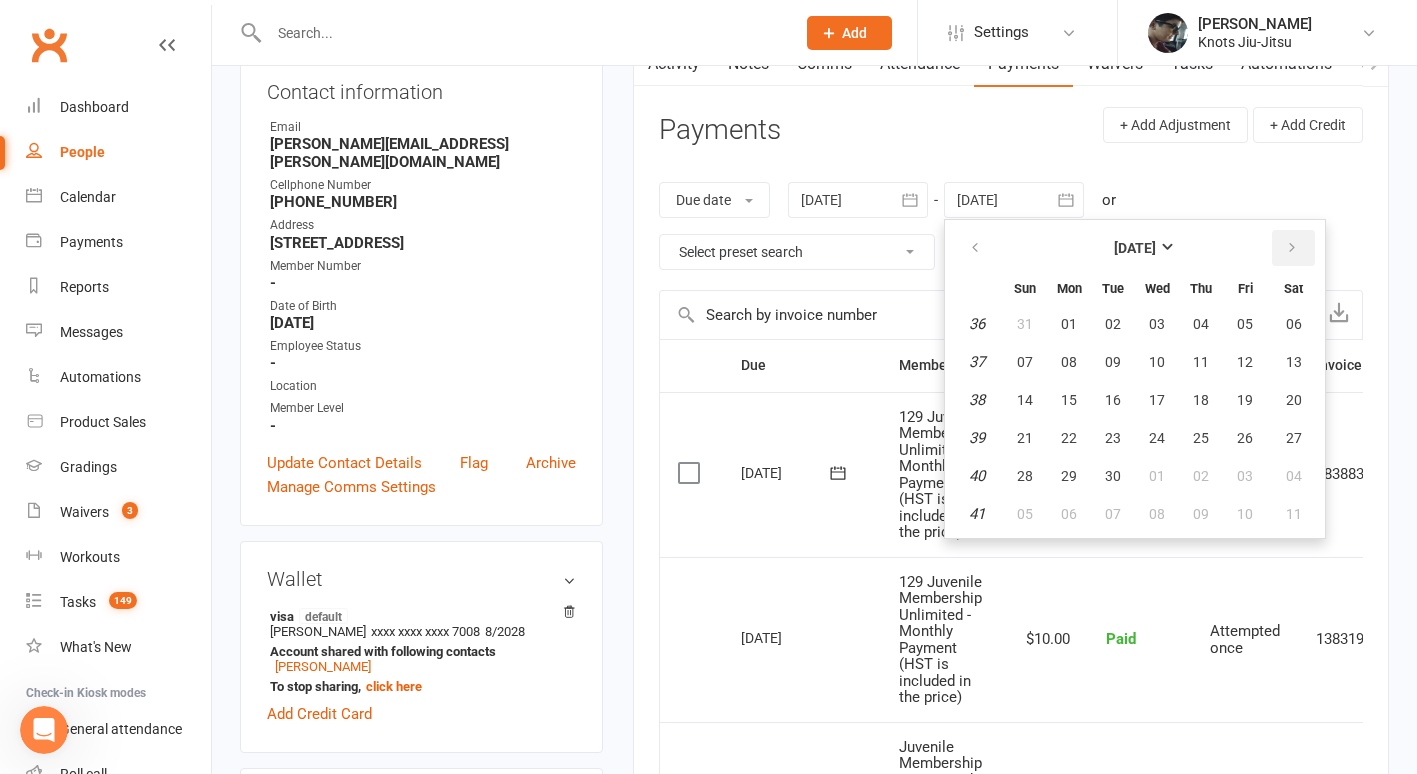 click at bounding box center (1293, 248) 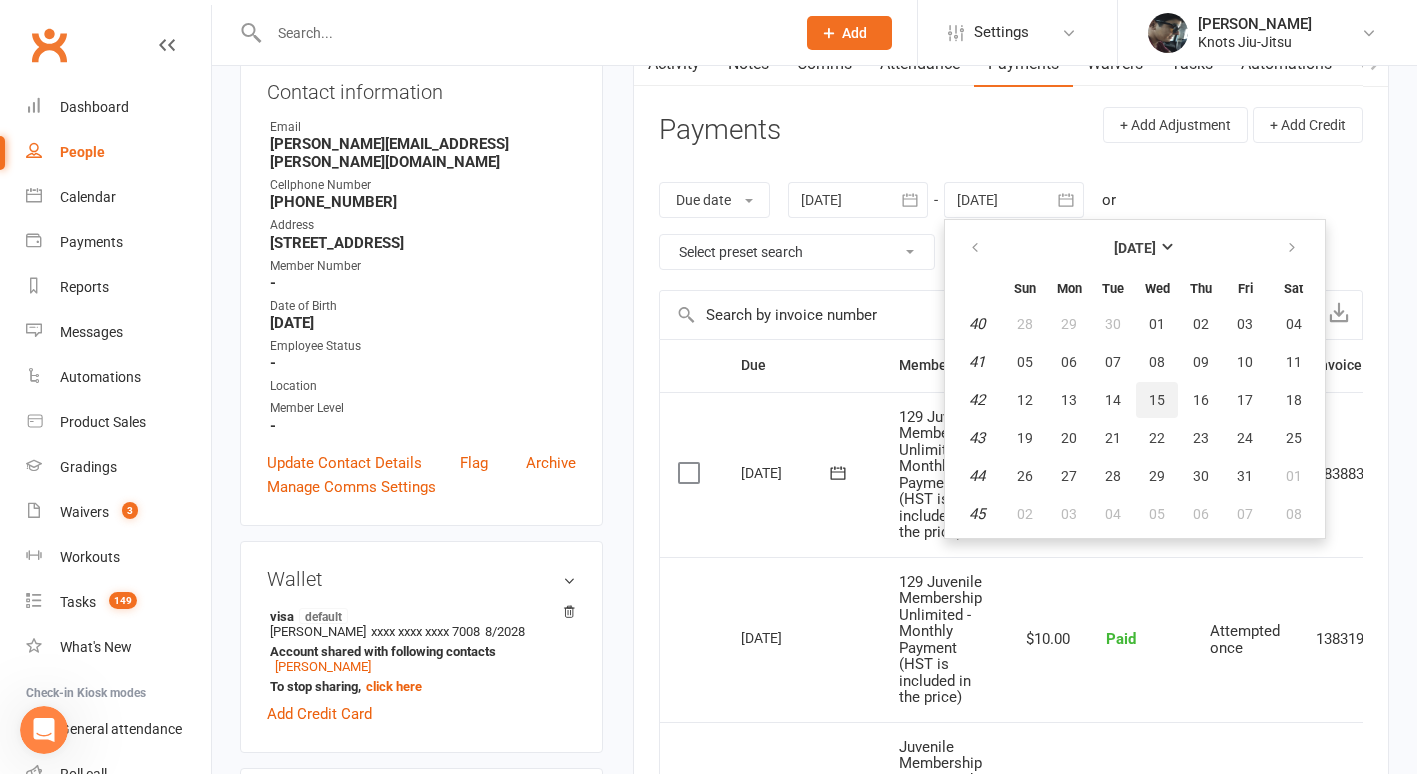 click on "15" at bounding box center (1157, 400) 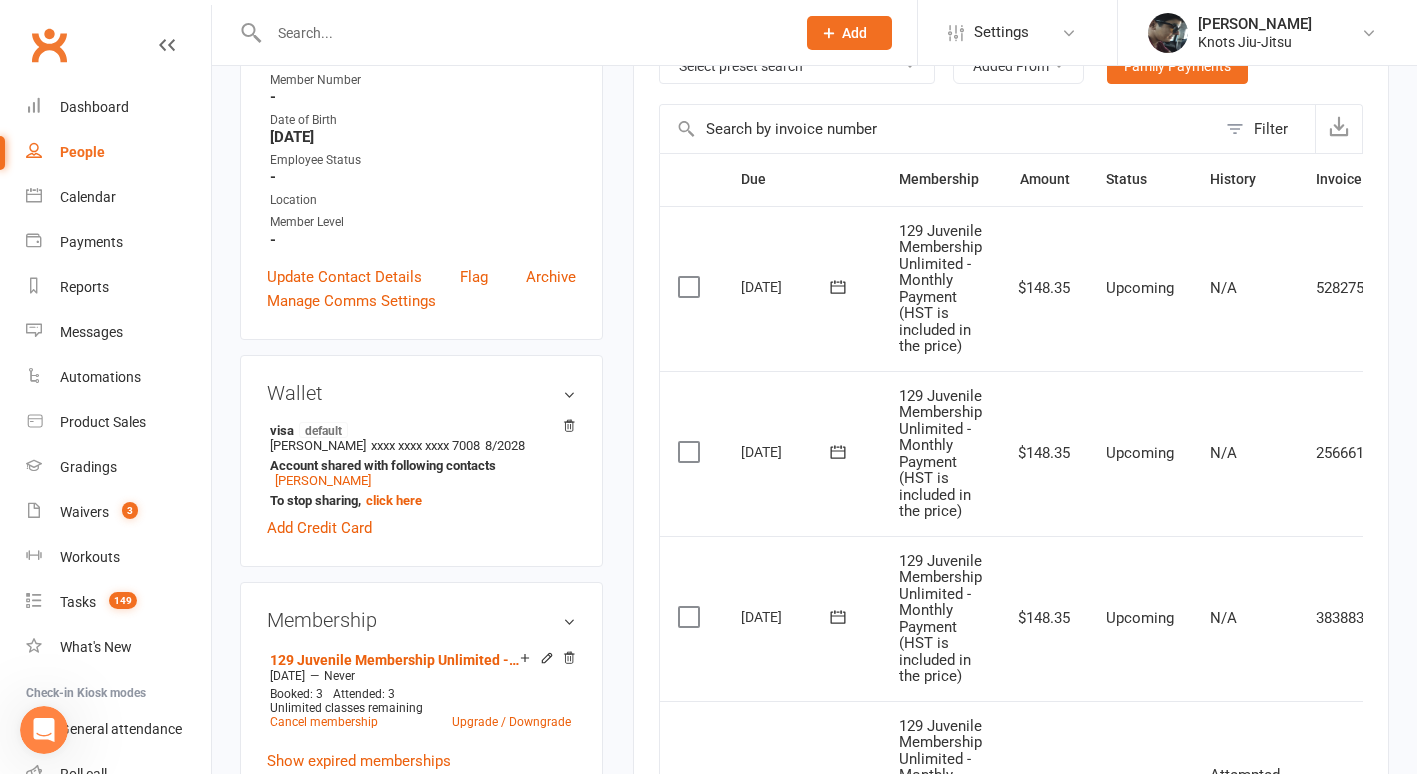 scroll, scrollTop: 595, scrollLeft: 0, axis: vertical 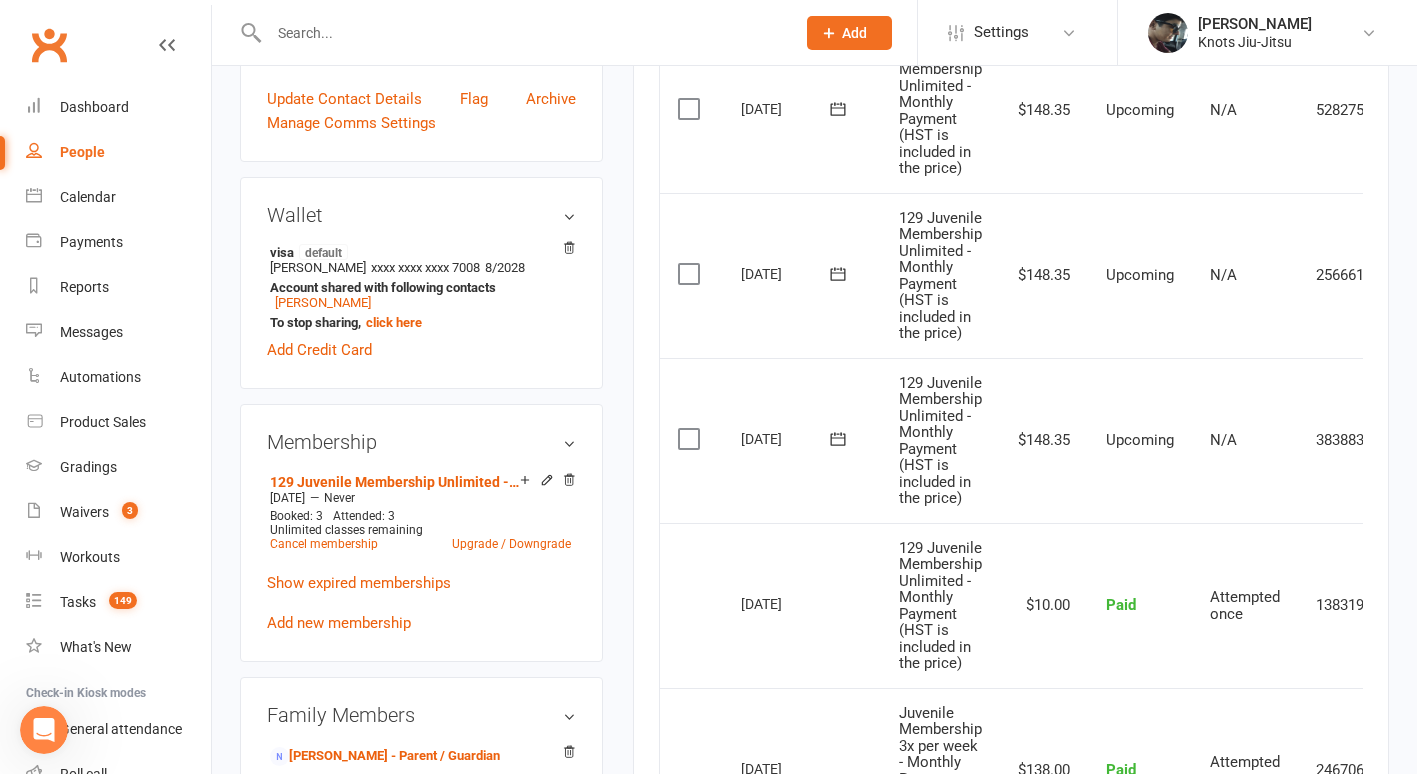 click at bounding box center [691, 439] 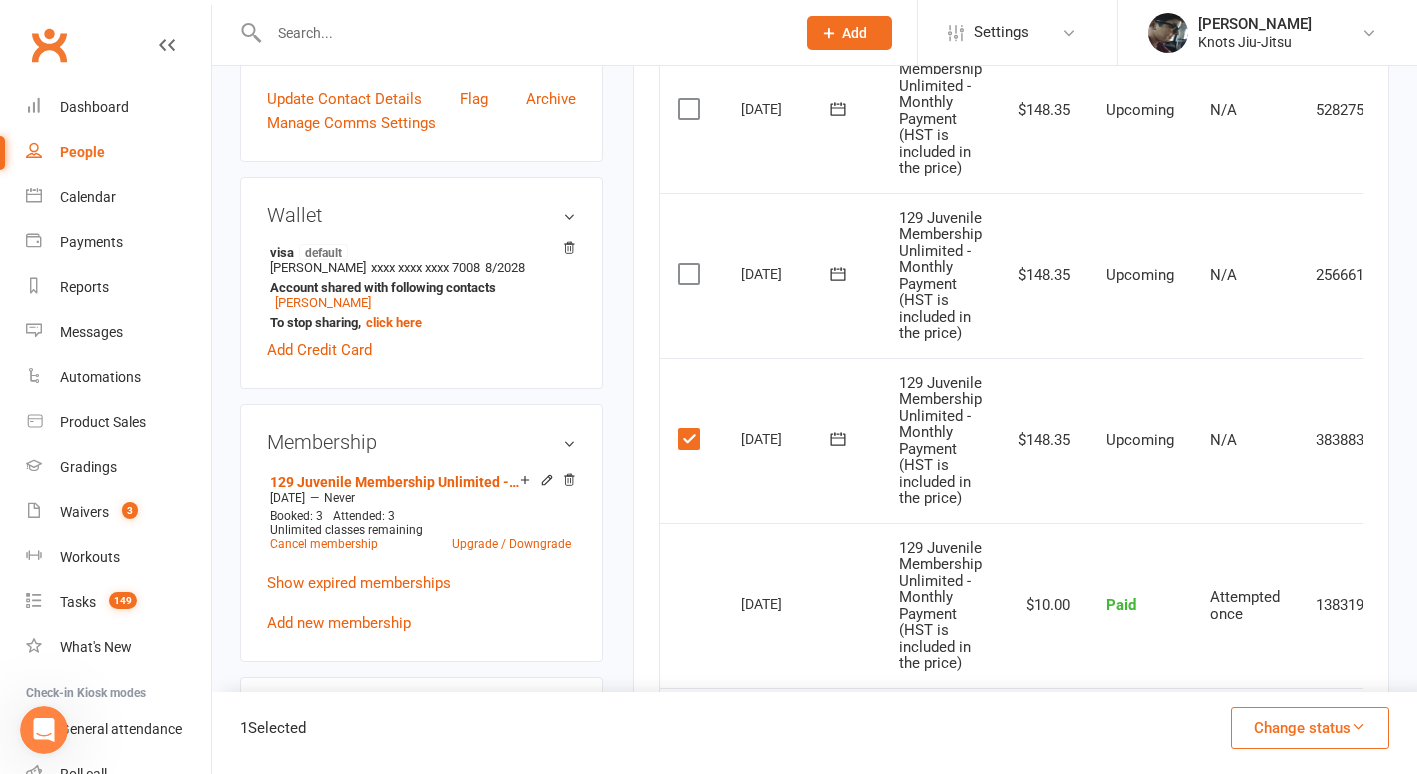 click at bounding box center (691, 274) 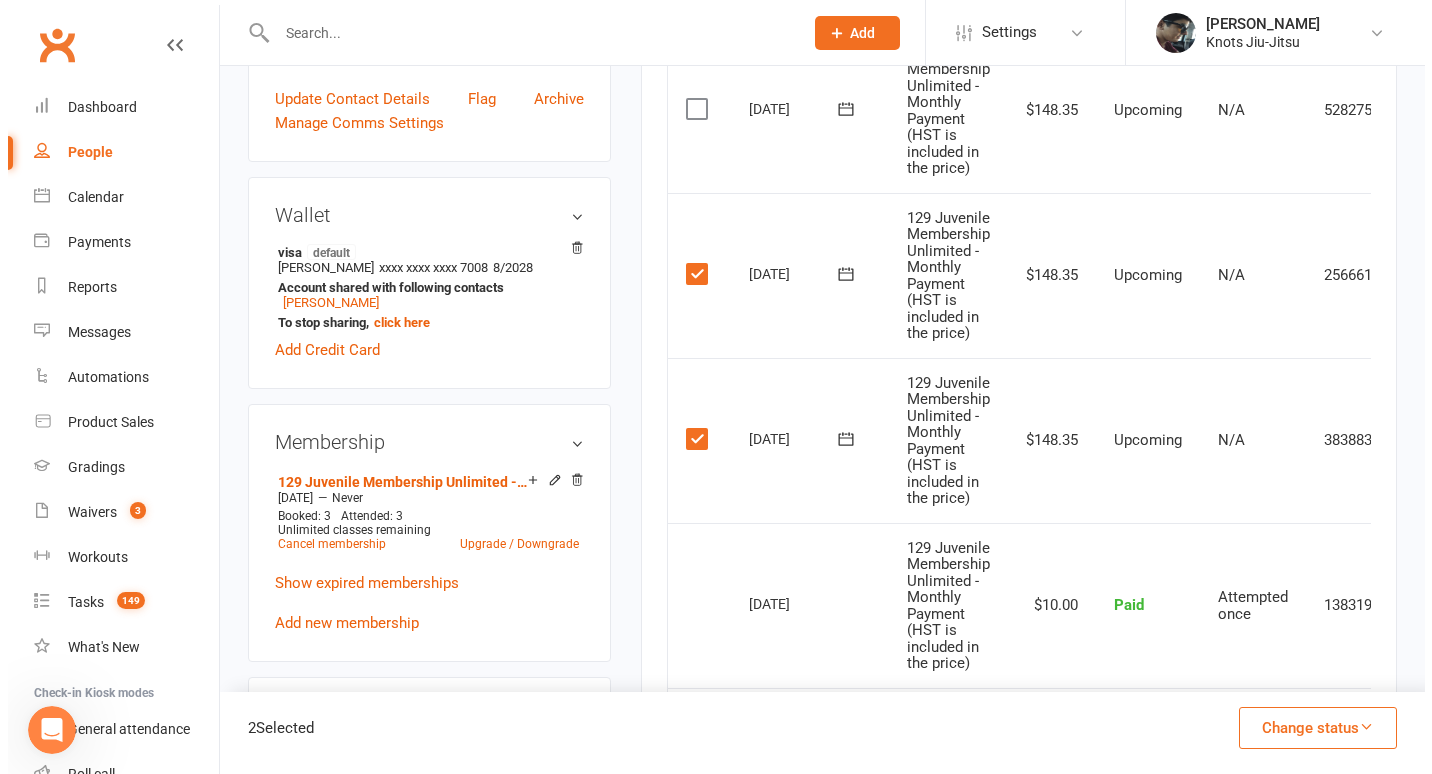 scroll, scrollTop: 0, scrollLeft: 94, axis: horizontal 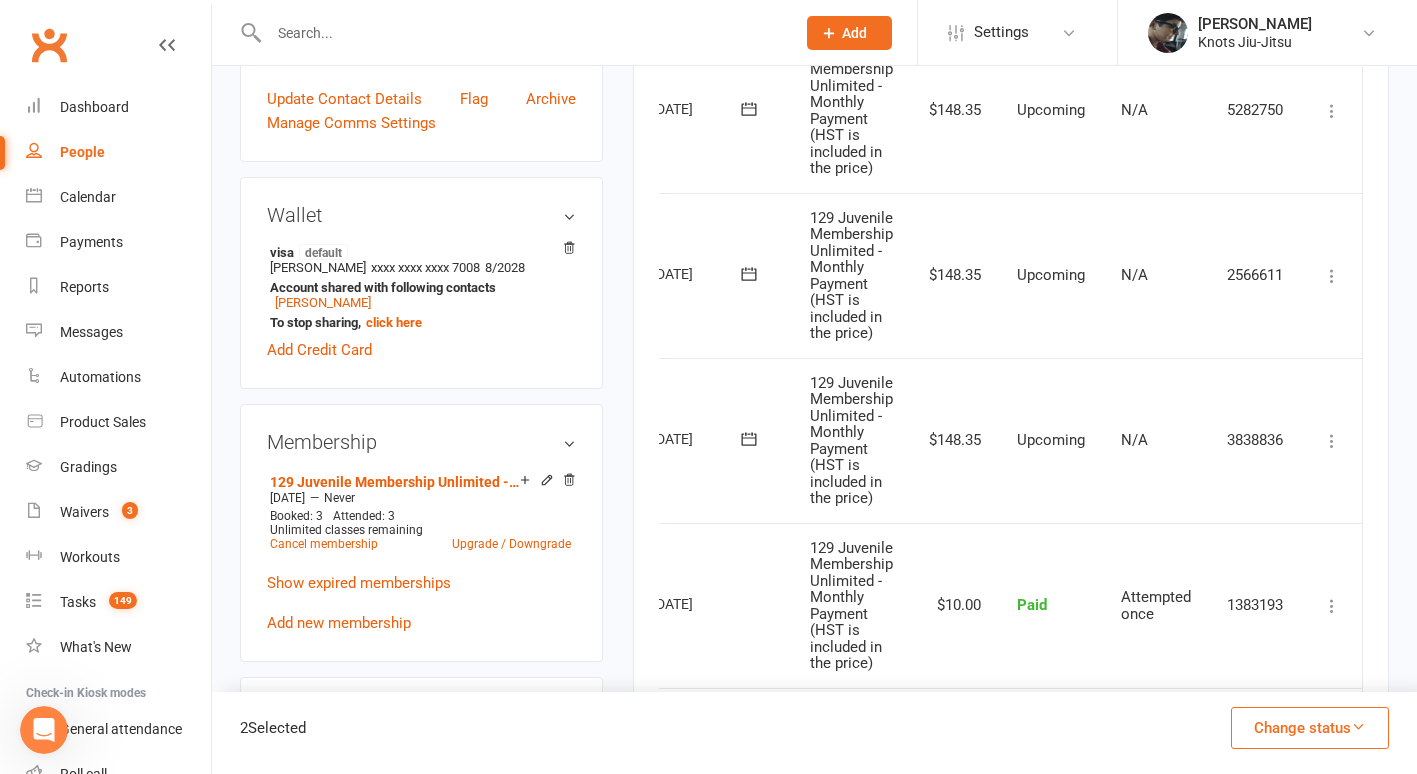 click at bounding box center (1332, 276) 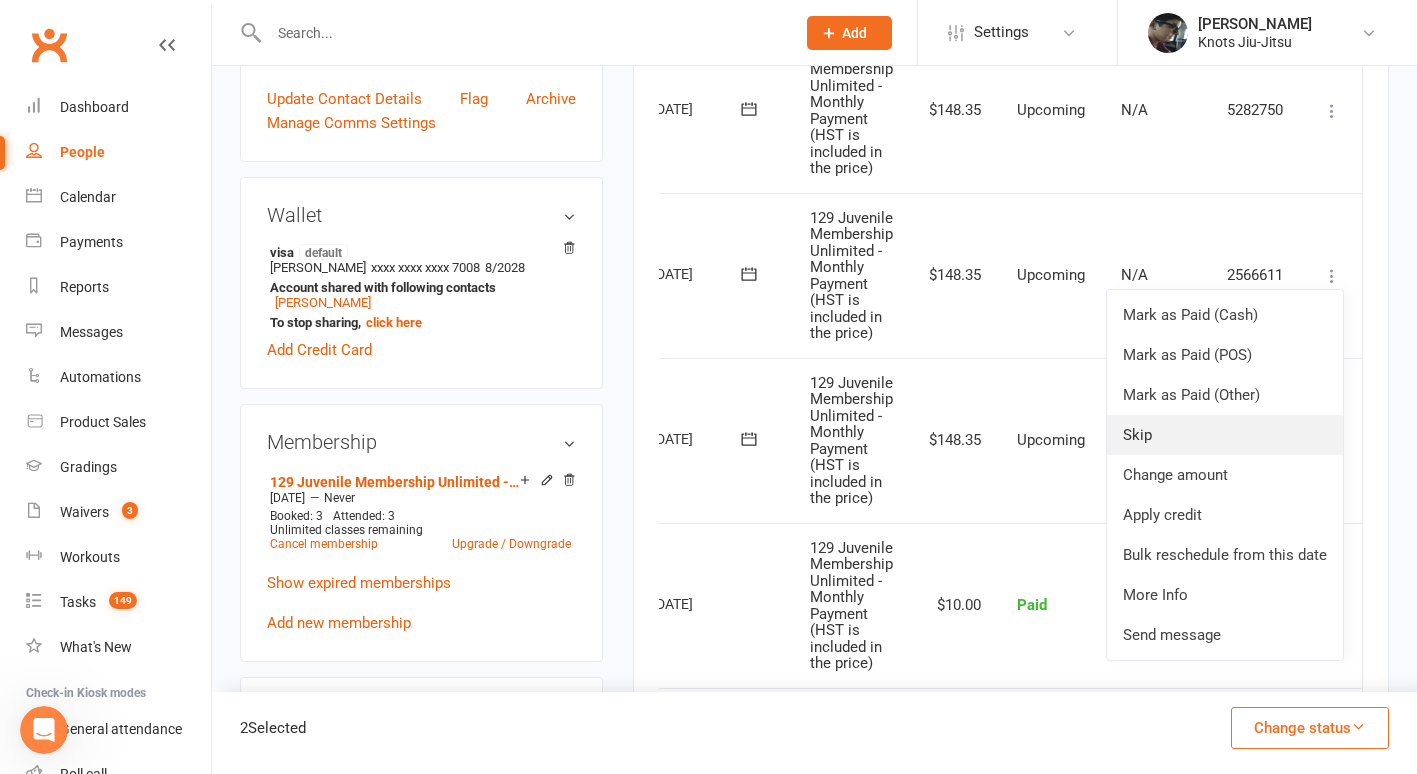 click on "Skip" at bounding box center [1225, 435] 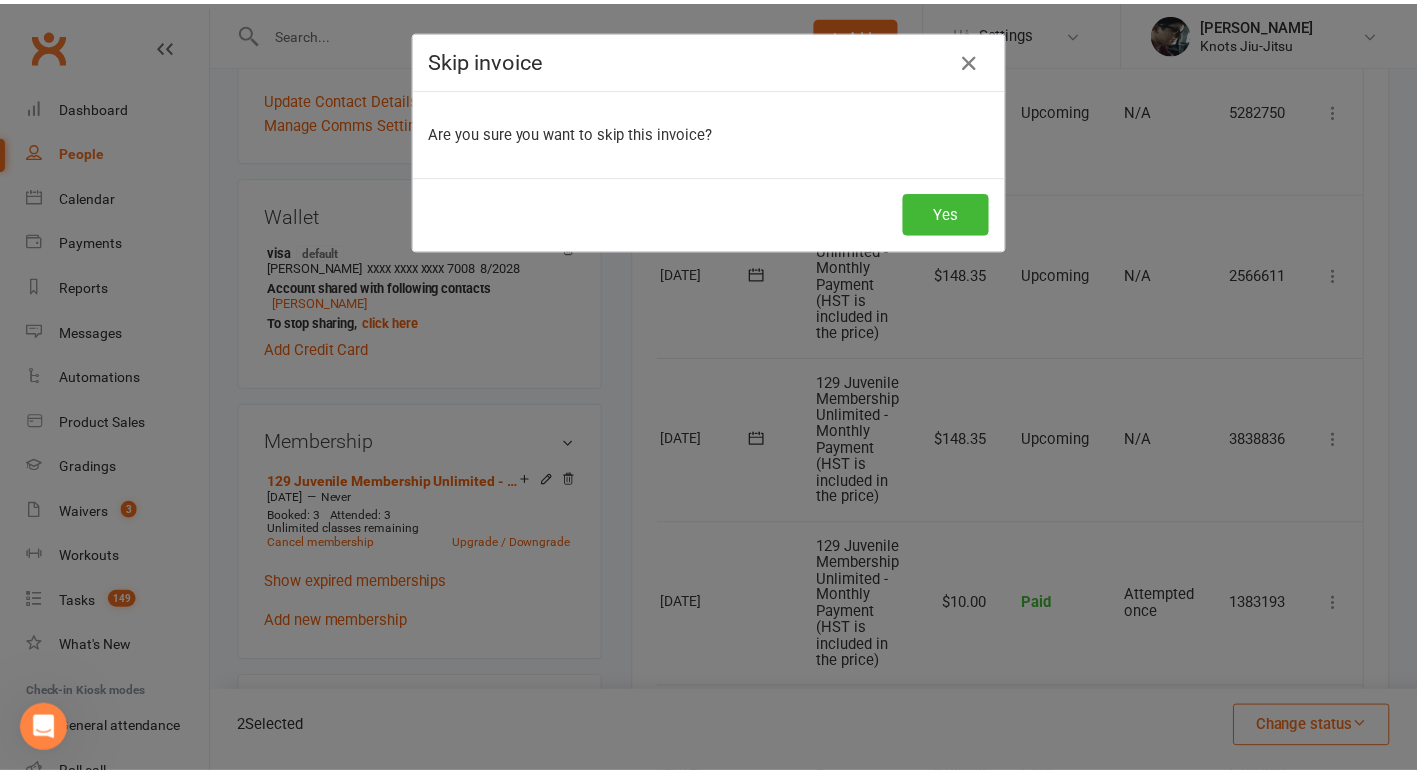 scroll, scrollTop: 0, scrollLeft: 84, axis: horizontal 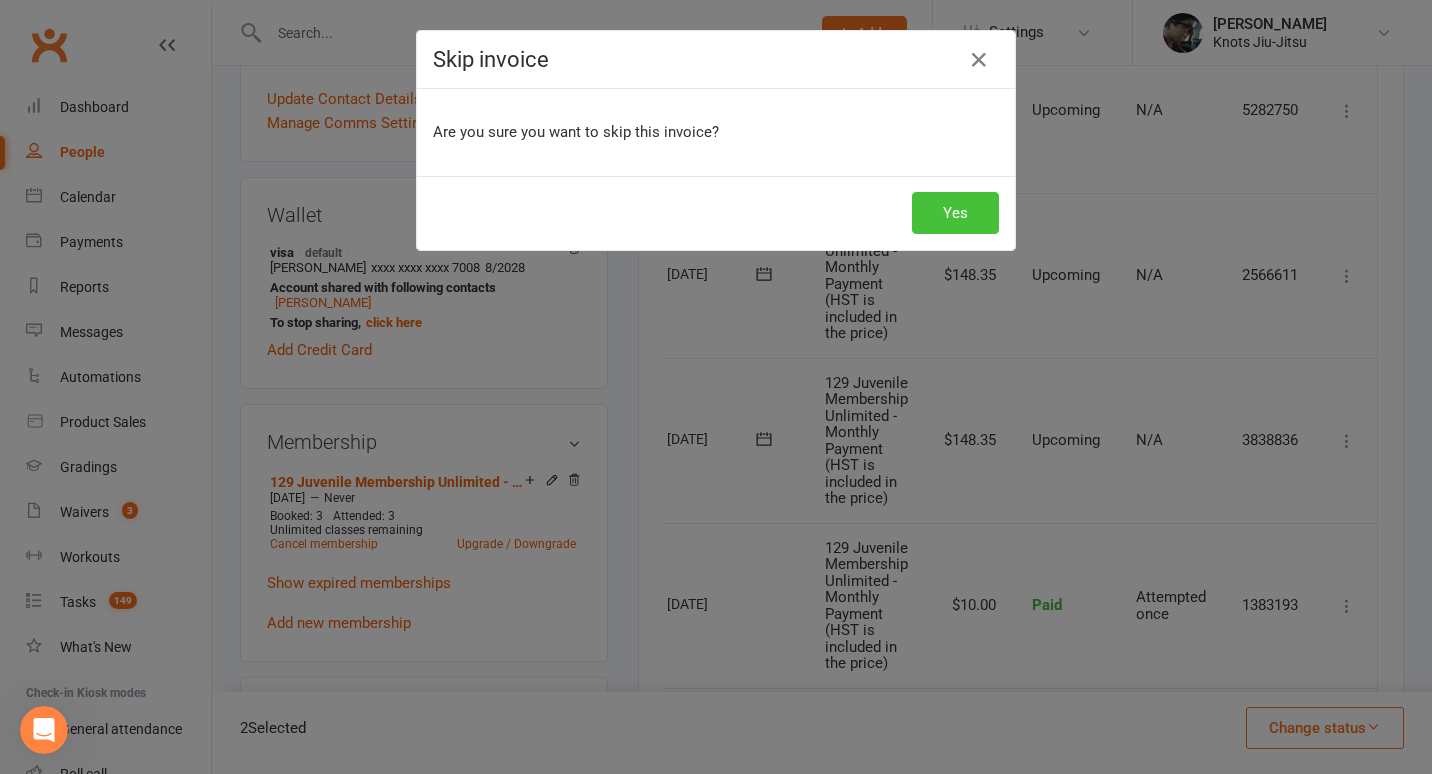 click on "Yes" at bounding box center (955, 213) 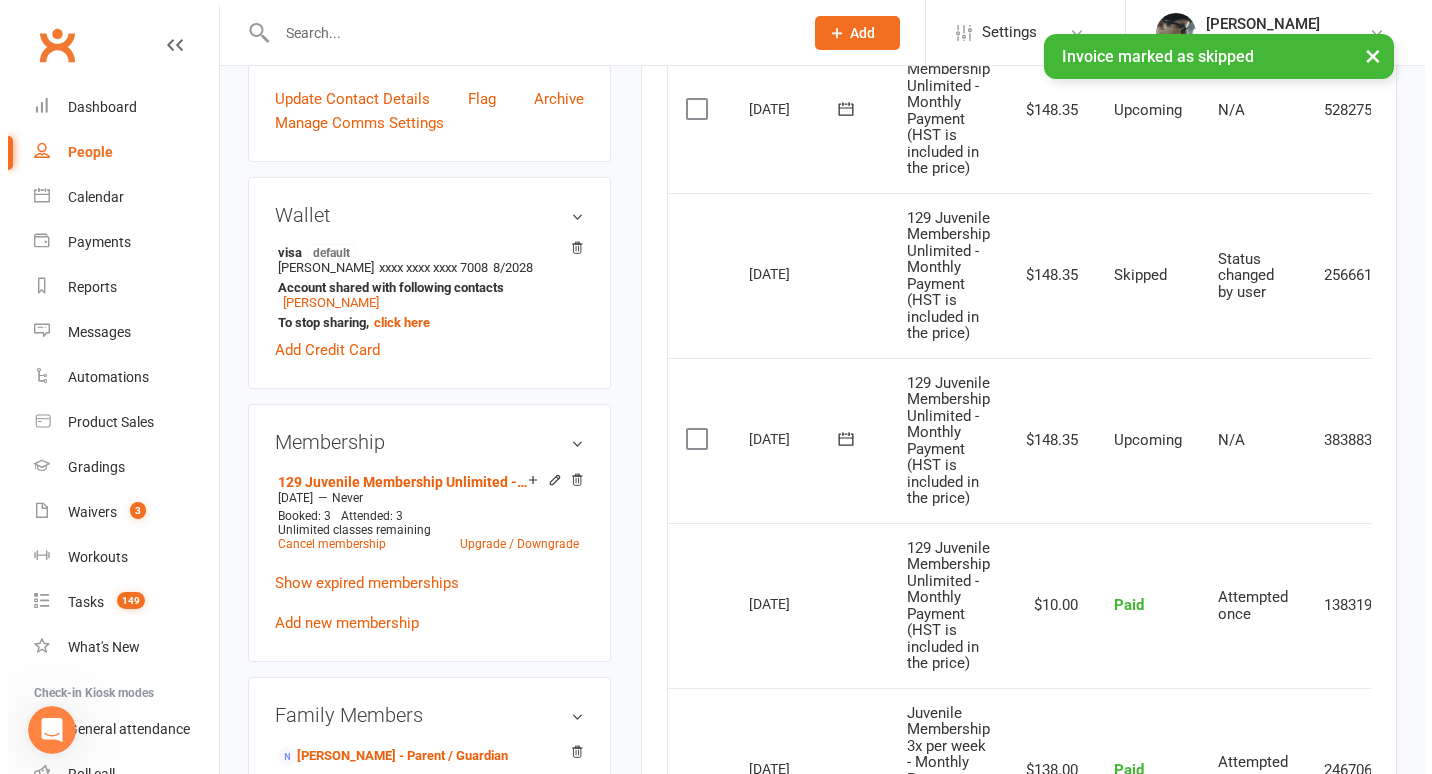 scroll, scrollTop: 0, scrollLeft: 94, axis: horizontal 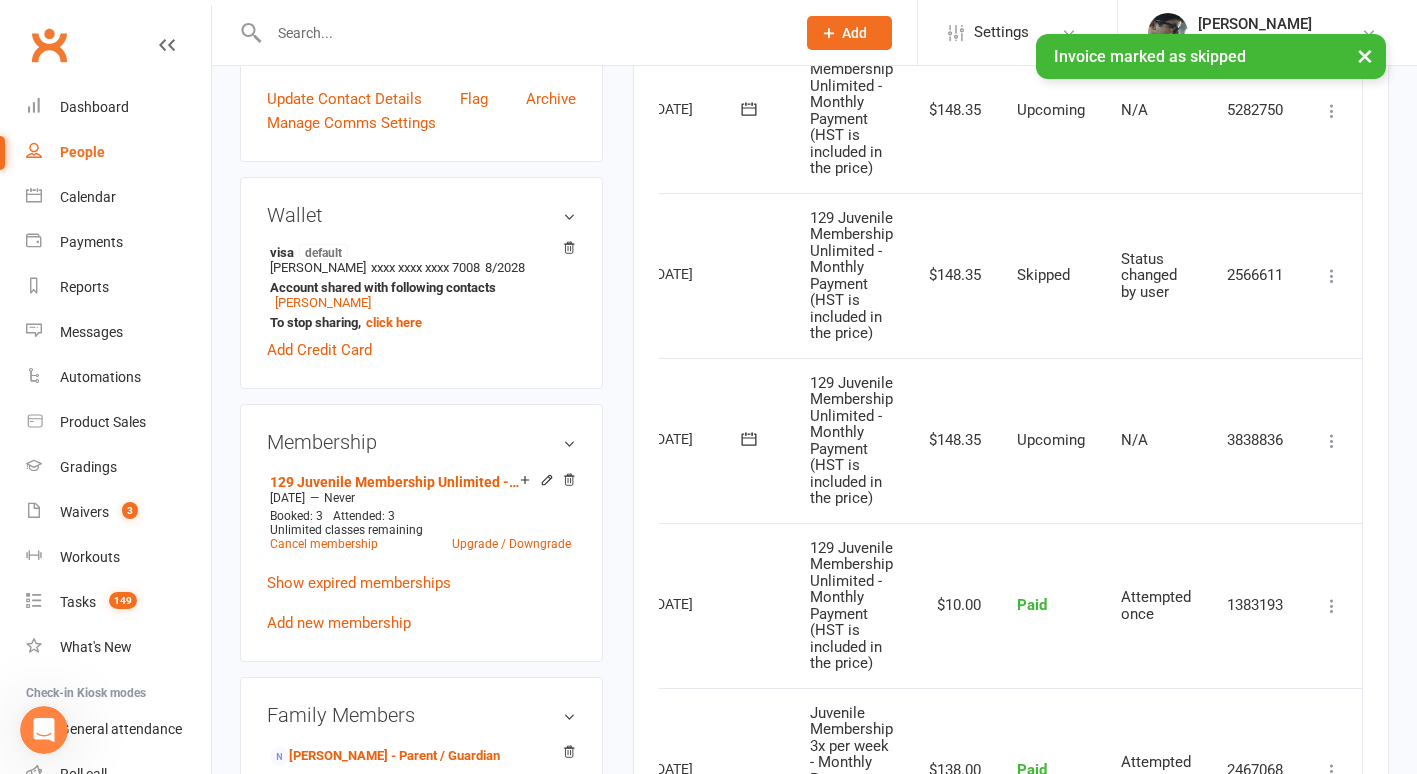 click at bounding box center [1332, 441] 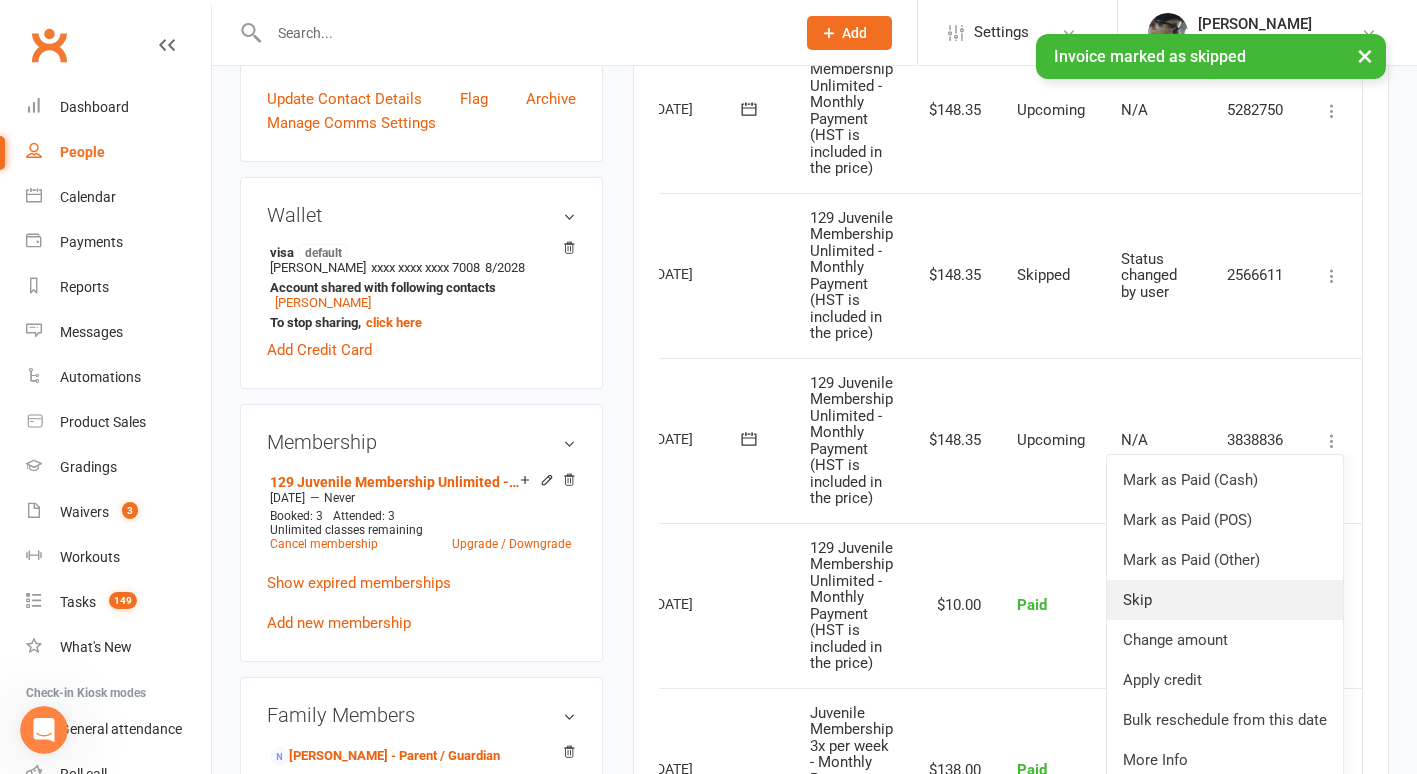 click on "Skip" at bounding box center (1225, 600) 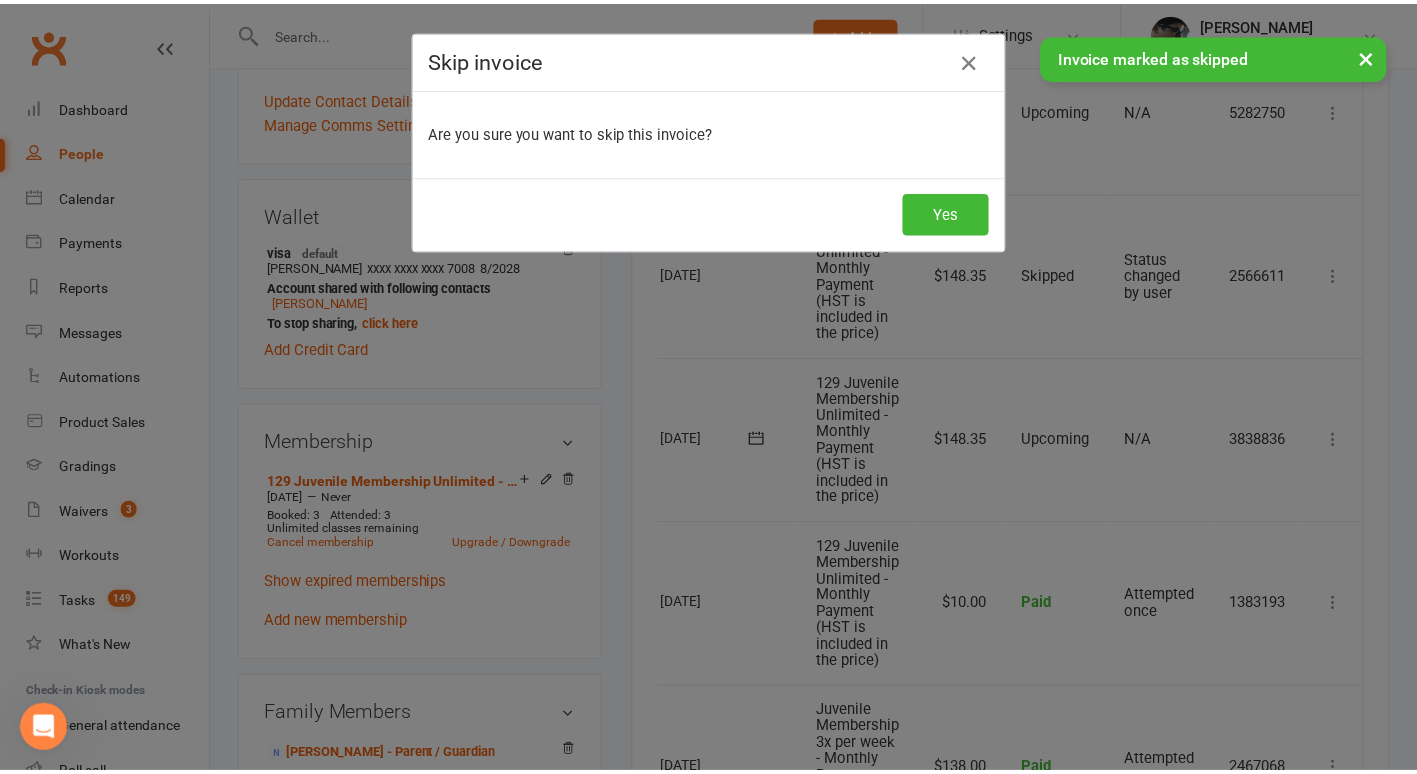 scroll, scrollTop: 0, scrollLeft: 84, axis: horizontal 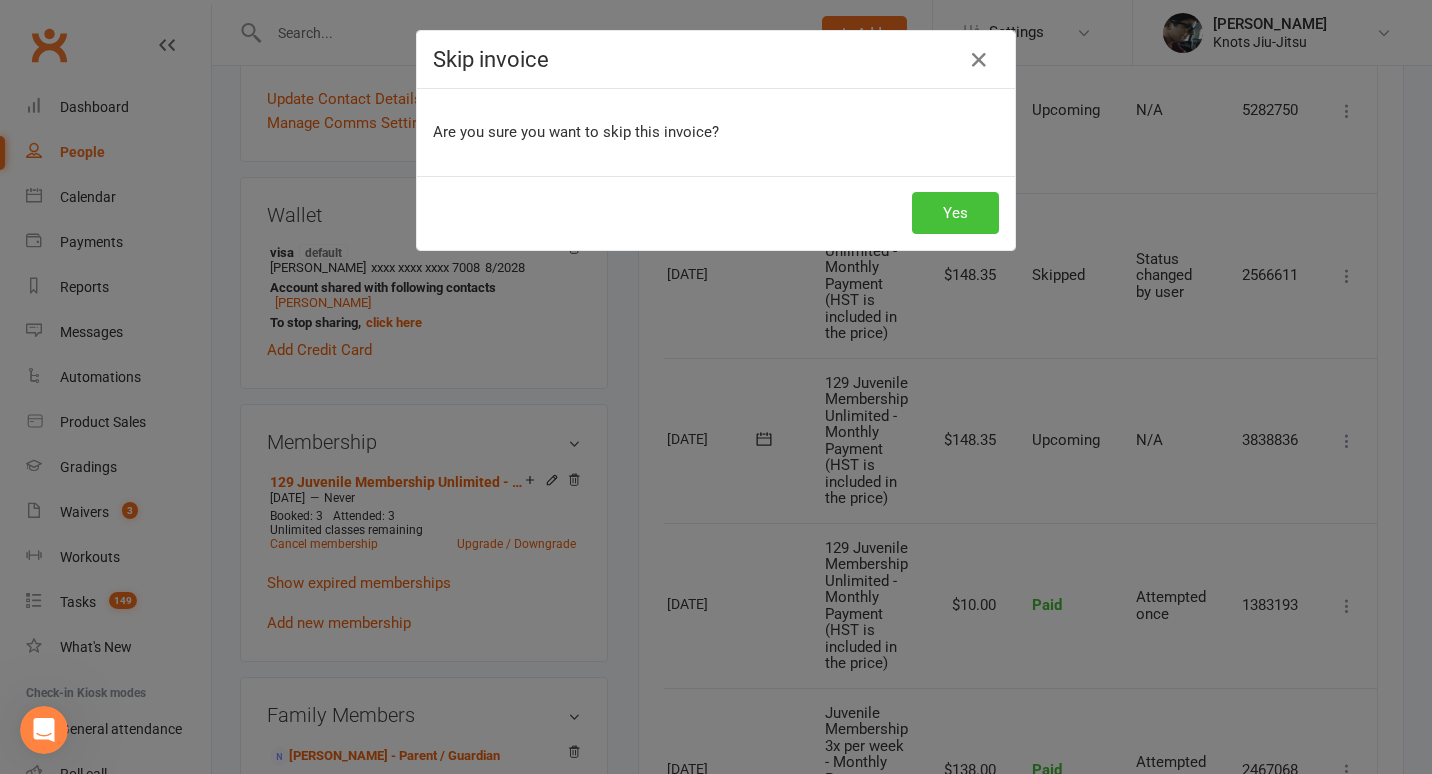 click on "Yes" at bounding box center (955, 213) 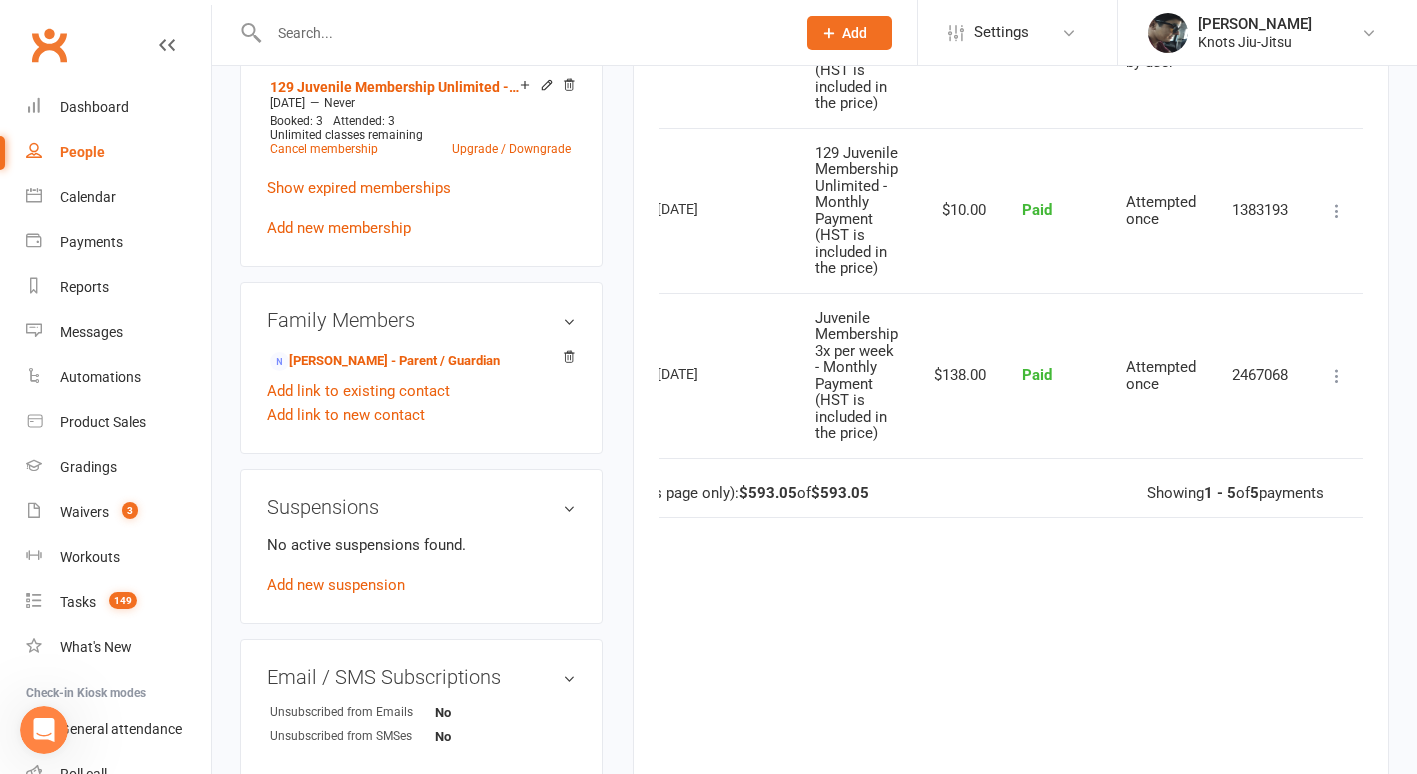 scroll, scrollTop: 995, scrollLeft: 0, axis: vertical 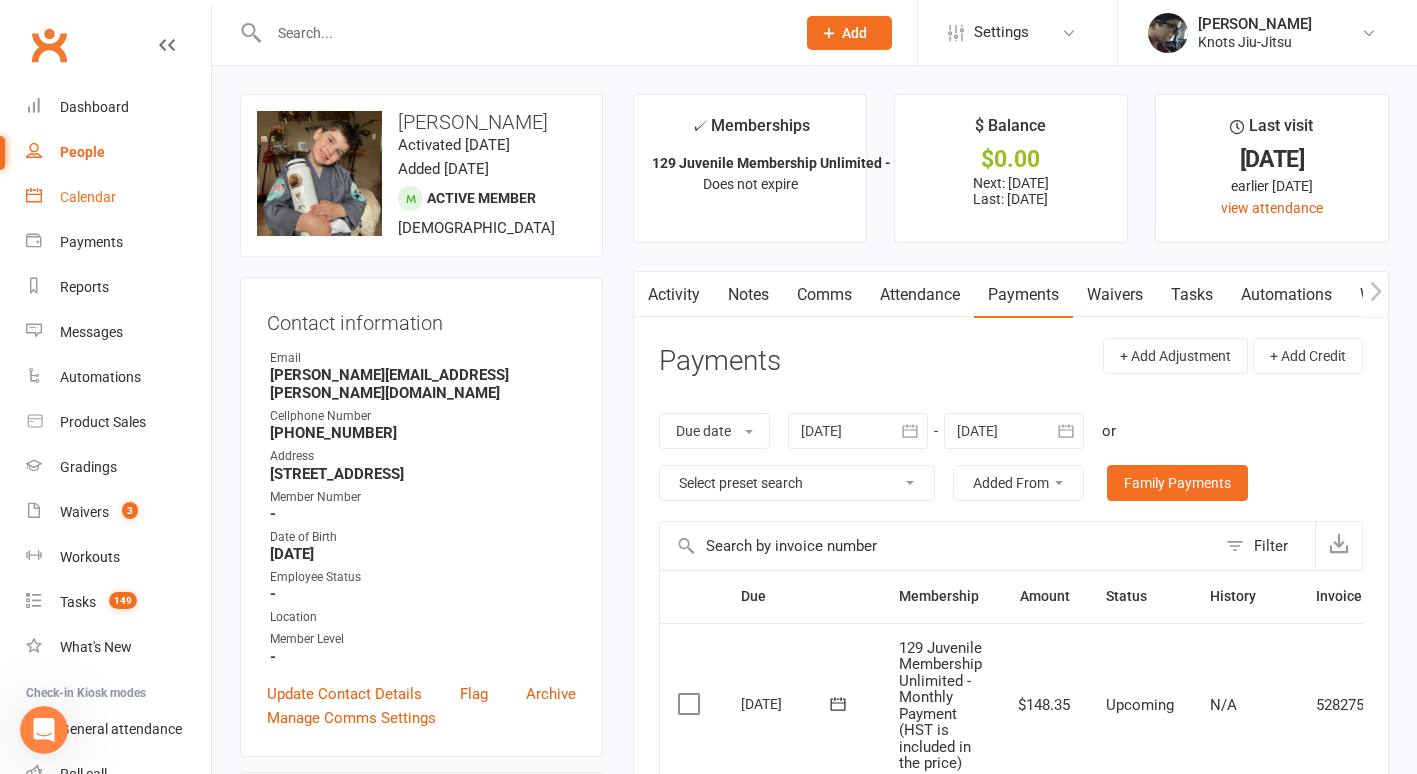 click on "Calendar" at bounding box center (88, 197) 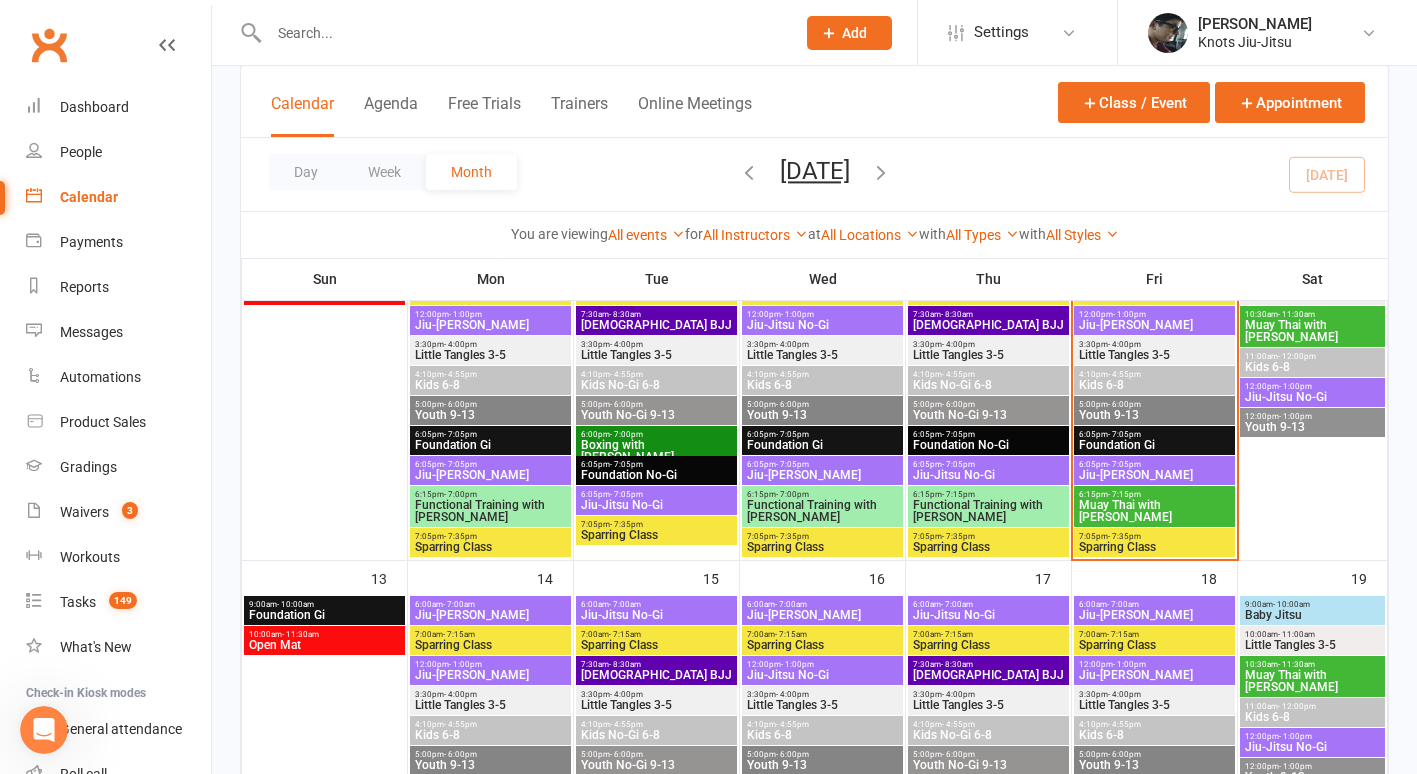 scroll, scrollTop: 562, scrollLeft: 0, axis: vertical 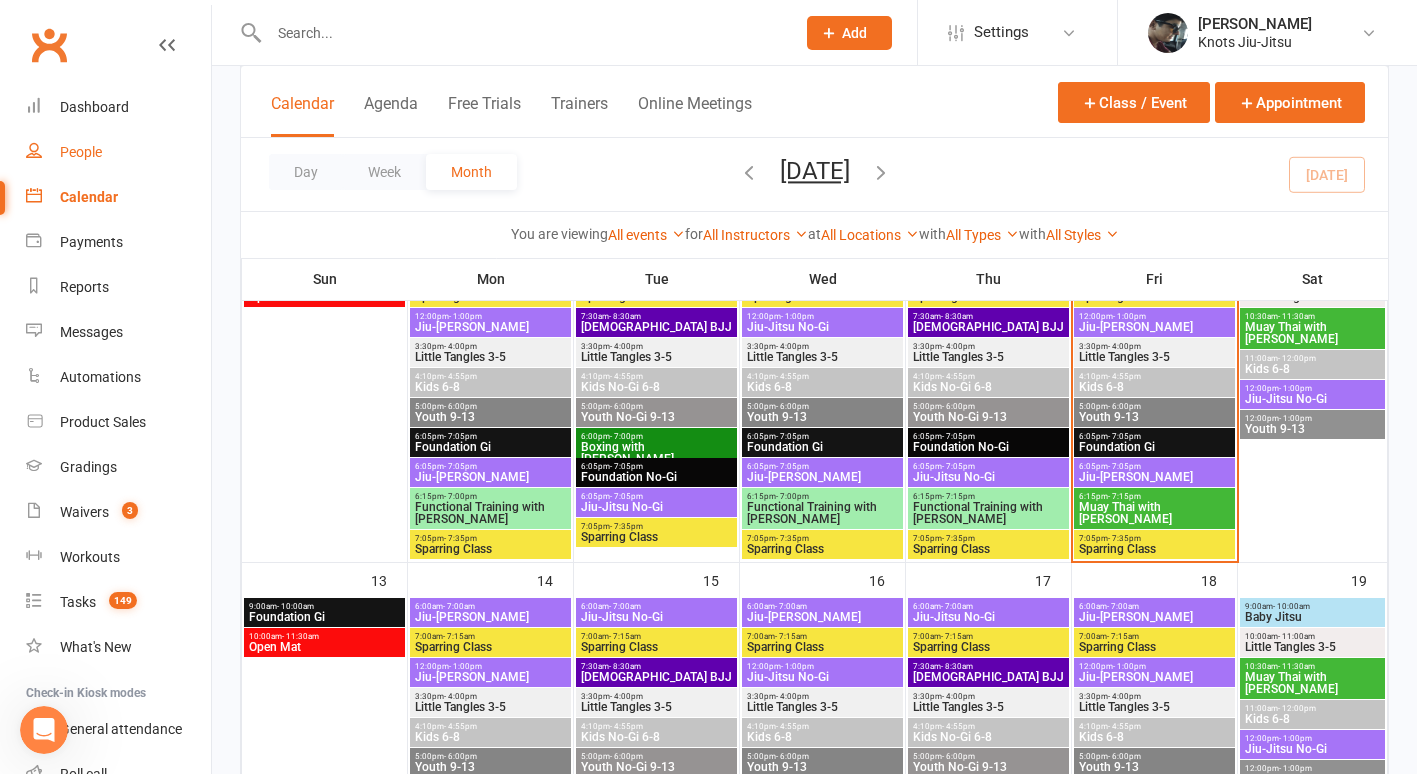 click on "People" at bounding box center [118, 152] 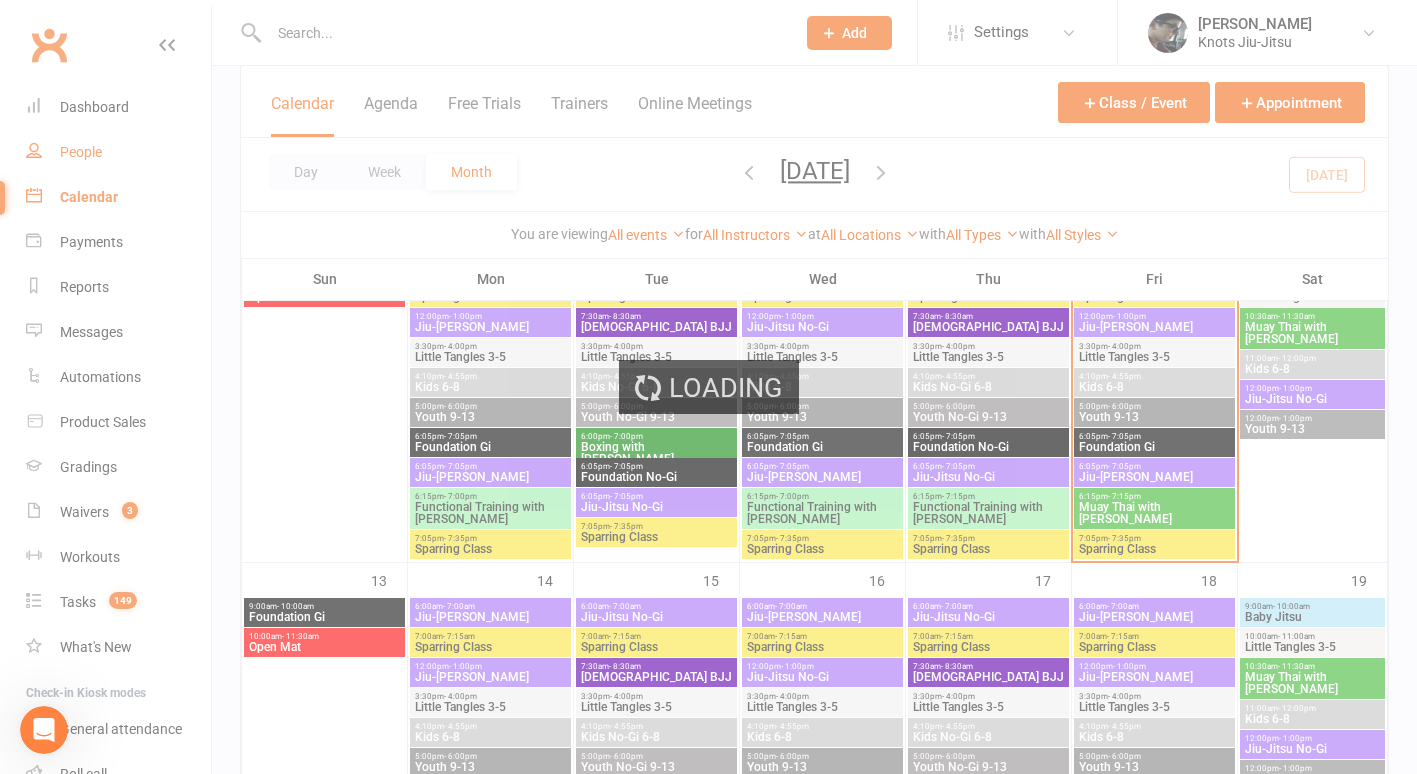 scroll, scrollTop: 0, scrollLeft: 0, axis: both 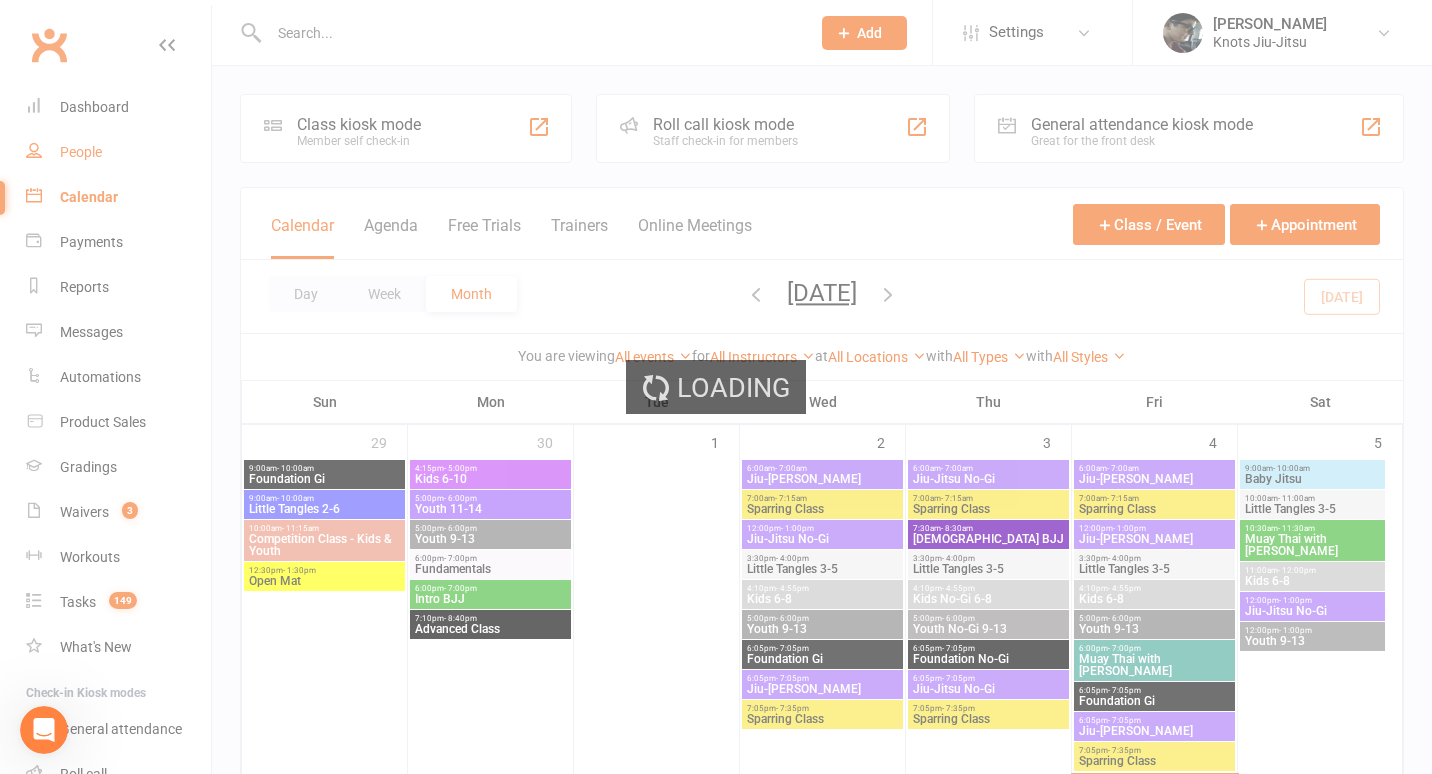 select on "100" 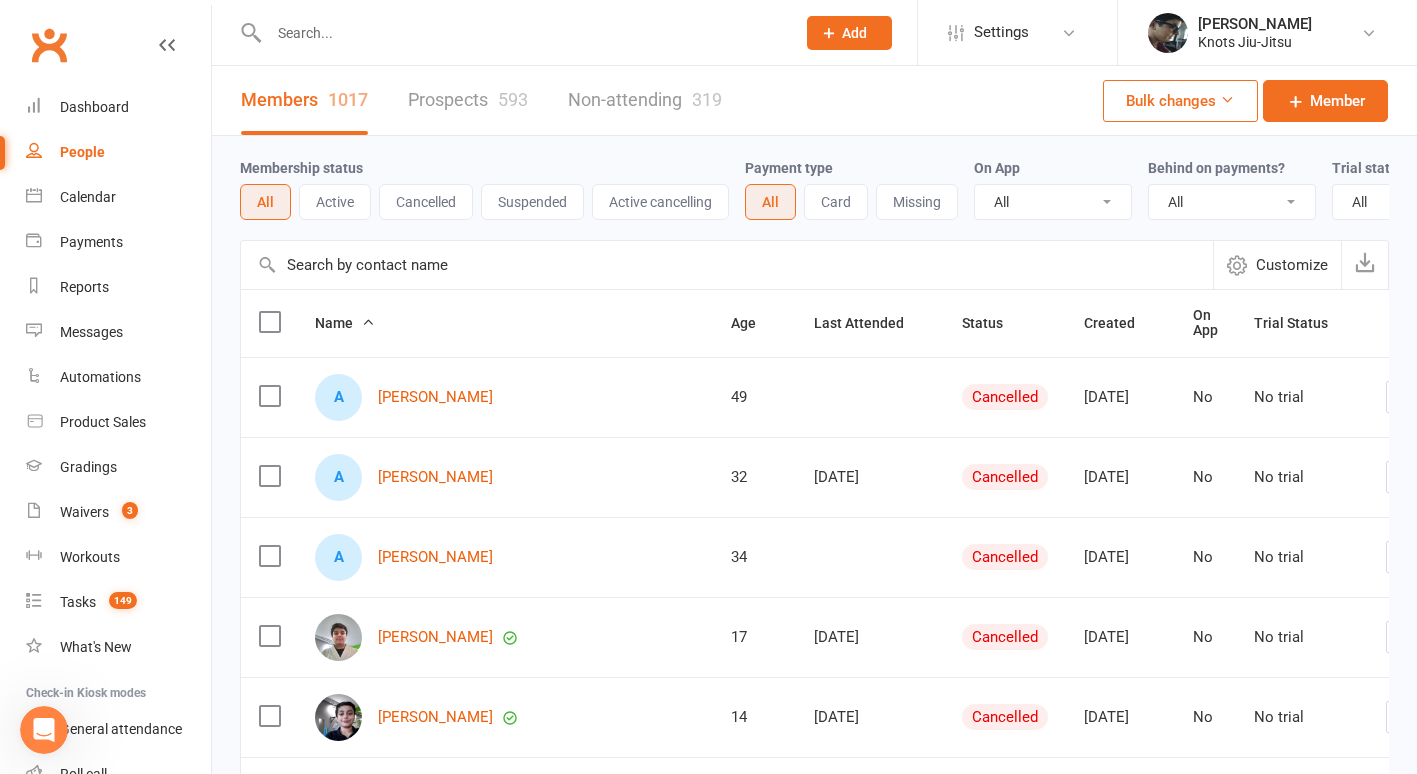 click at bounding box center (522, 33) 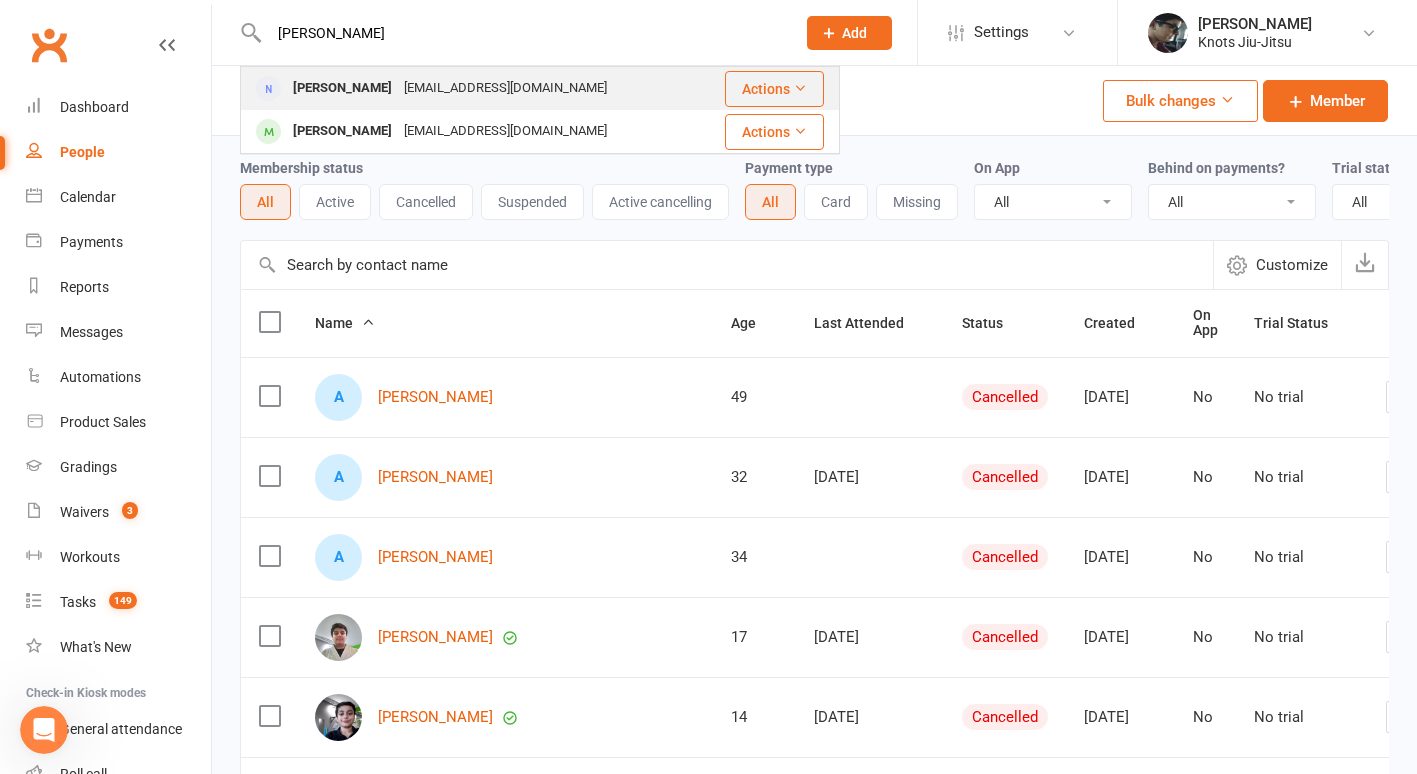 type on "[PERSON_NAME]" 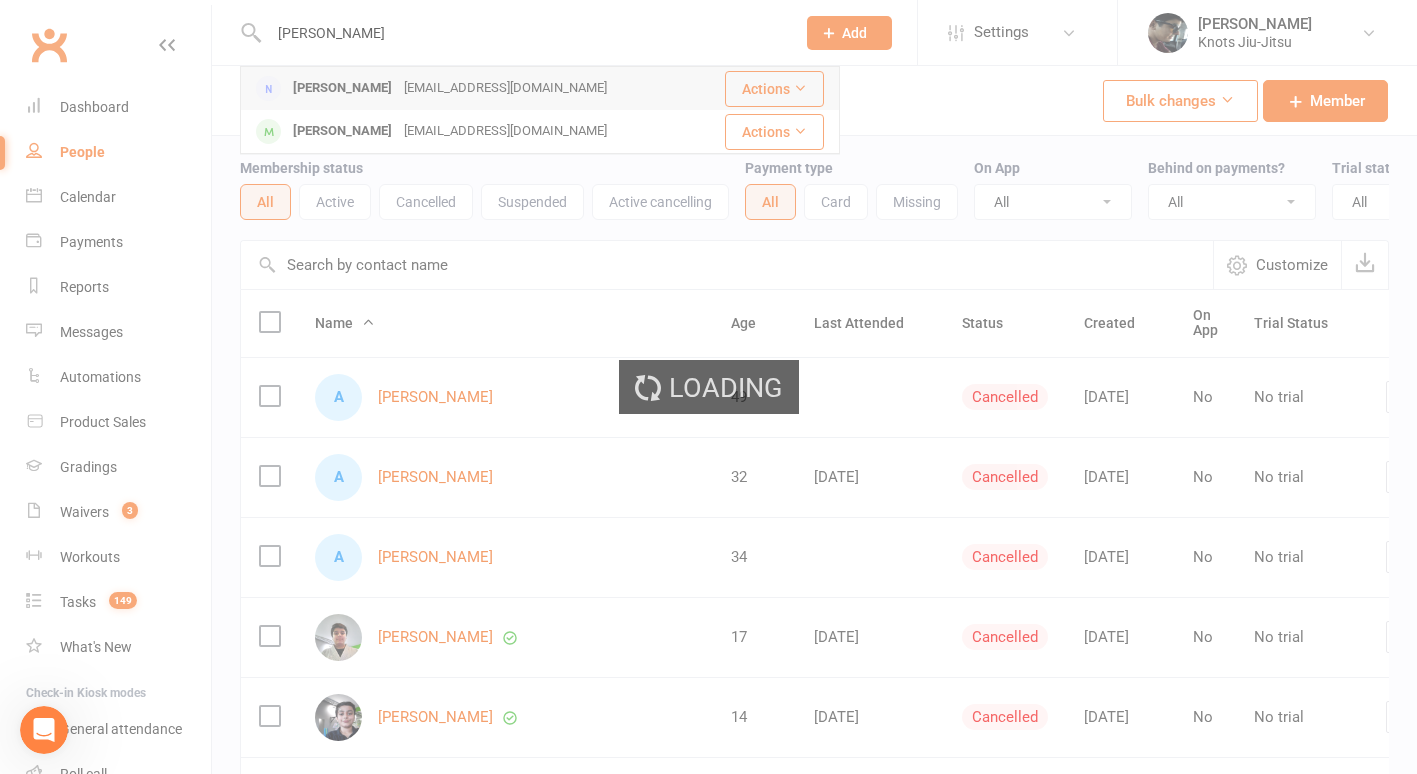 type 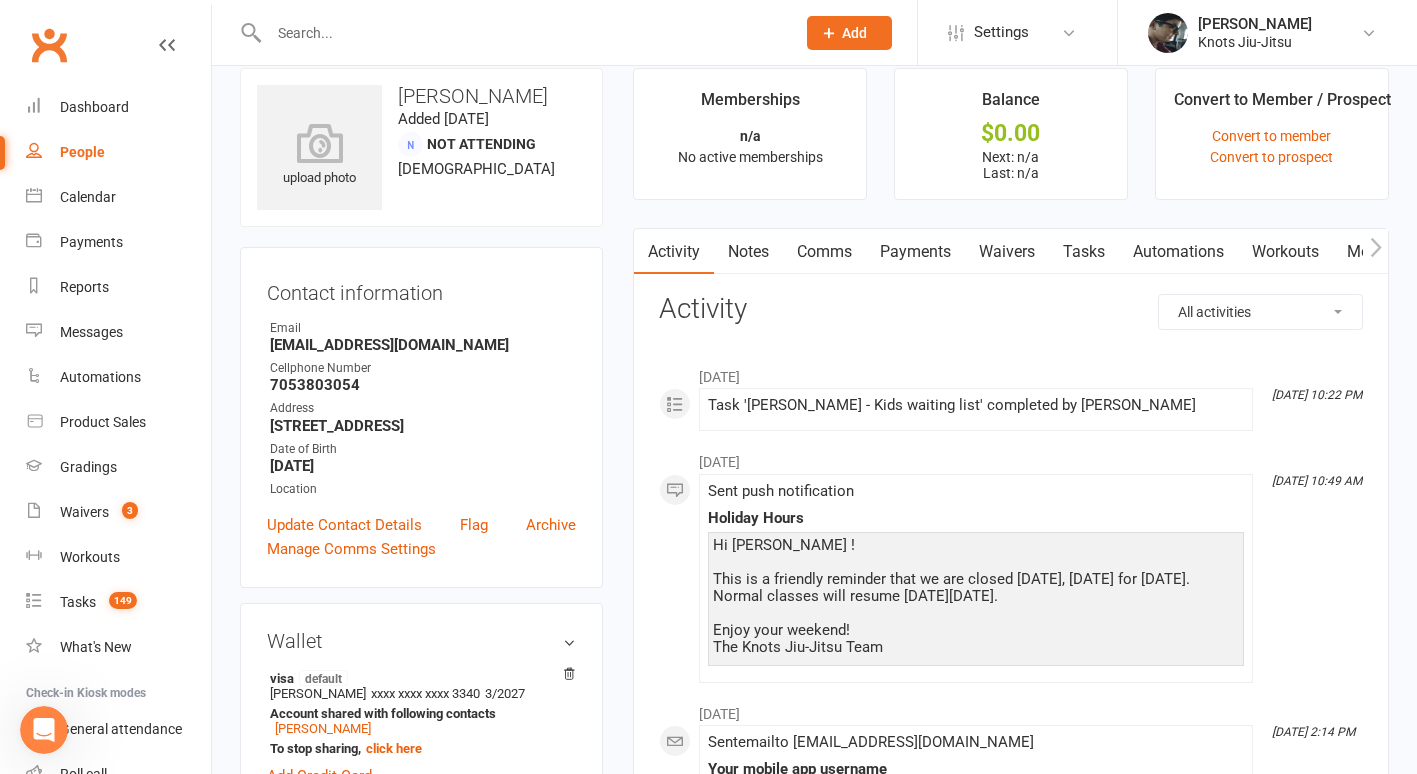 scroll, scrollTop: 0, scrollLeft: 0, axis: both 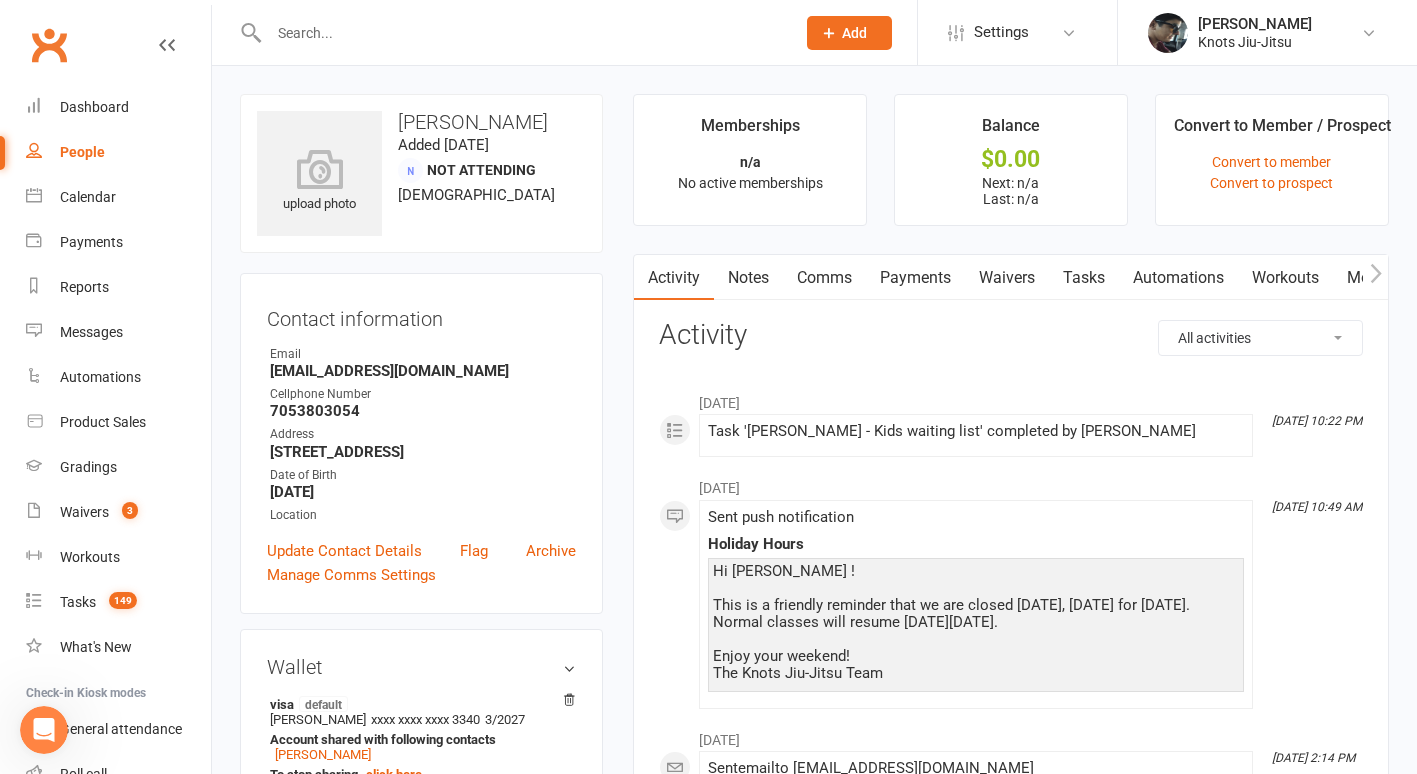 click on "Payments" at bounding box center (915, 278) 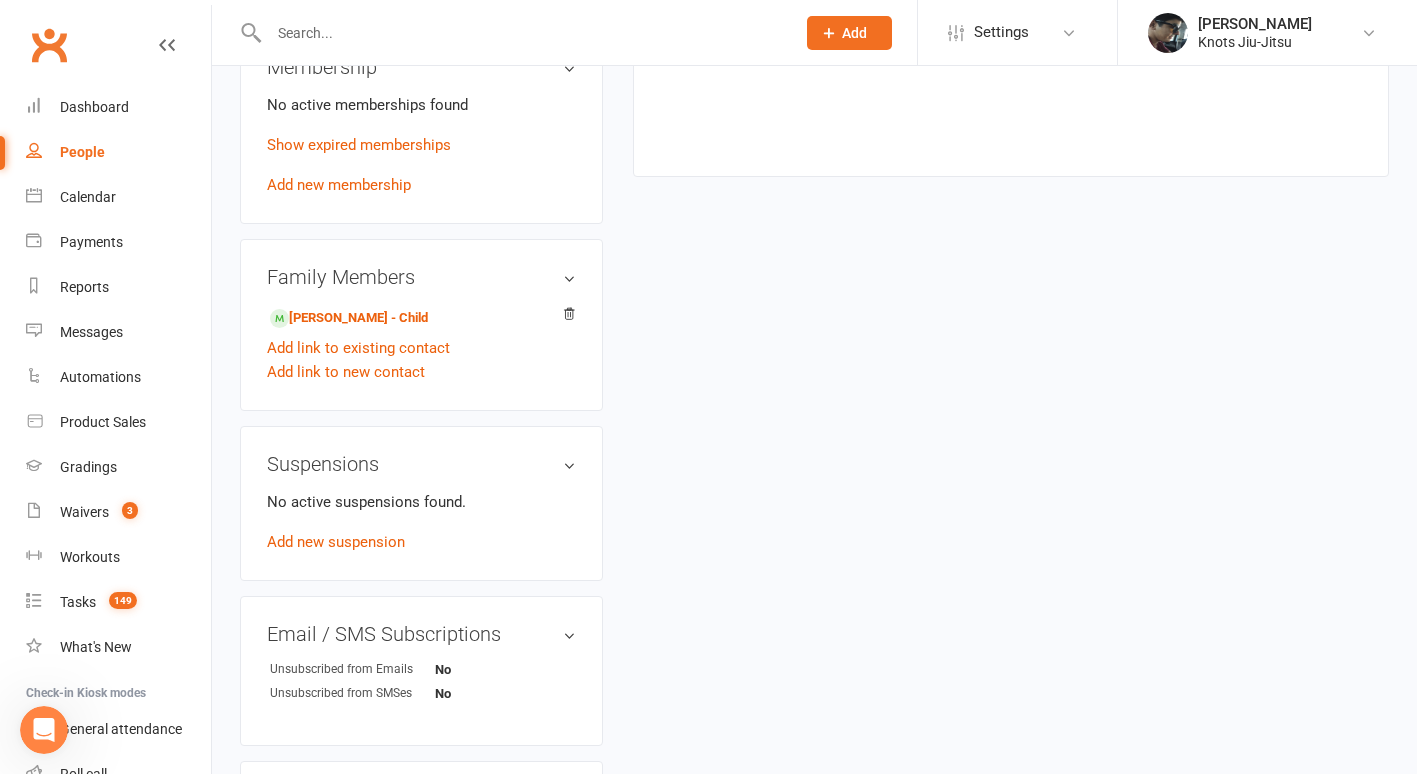 scroll, scrollTop: 828, scrollLeft: 0, axis: vertical 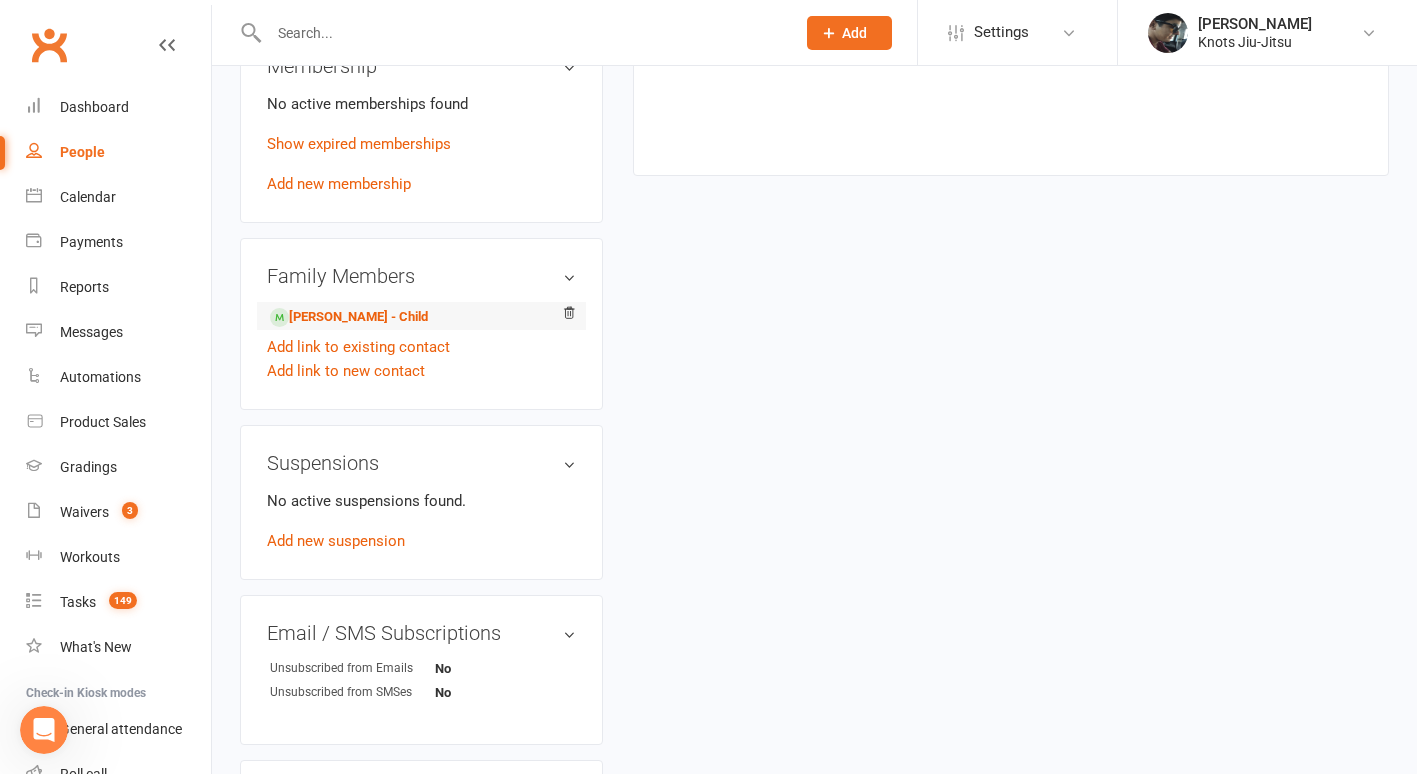 click on "[PERSON_NAME] - Child" at bounding box center [421, 316] 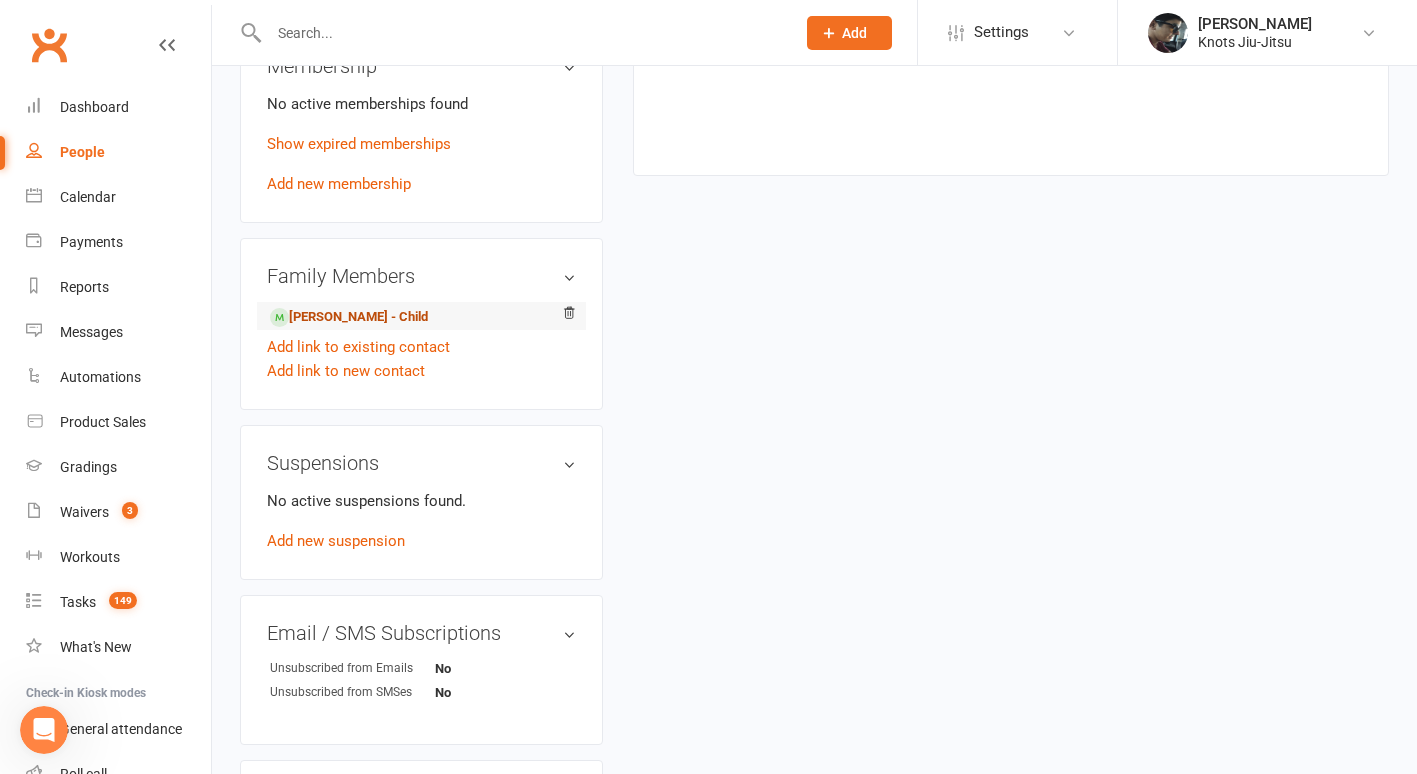 click on "[PERSON_NAME] - Child" at bounding box center [349, 317] 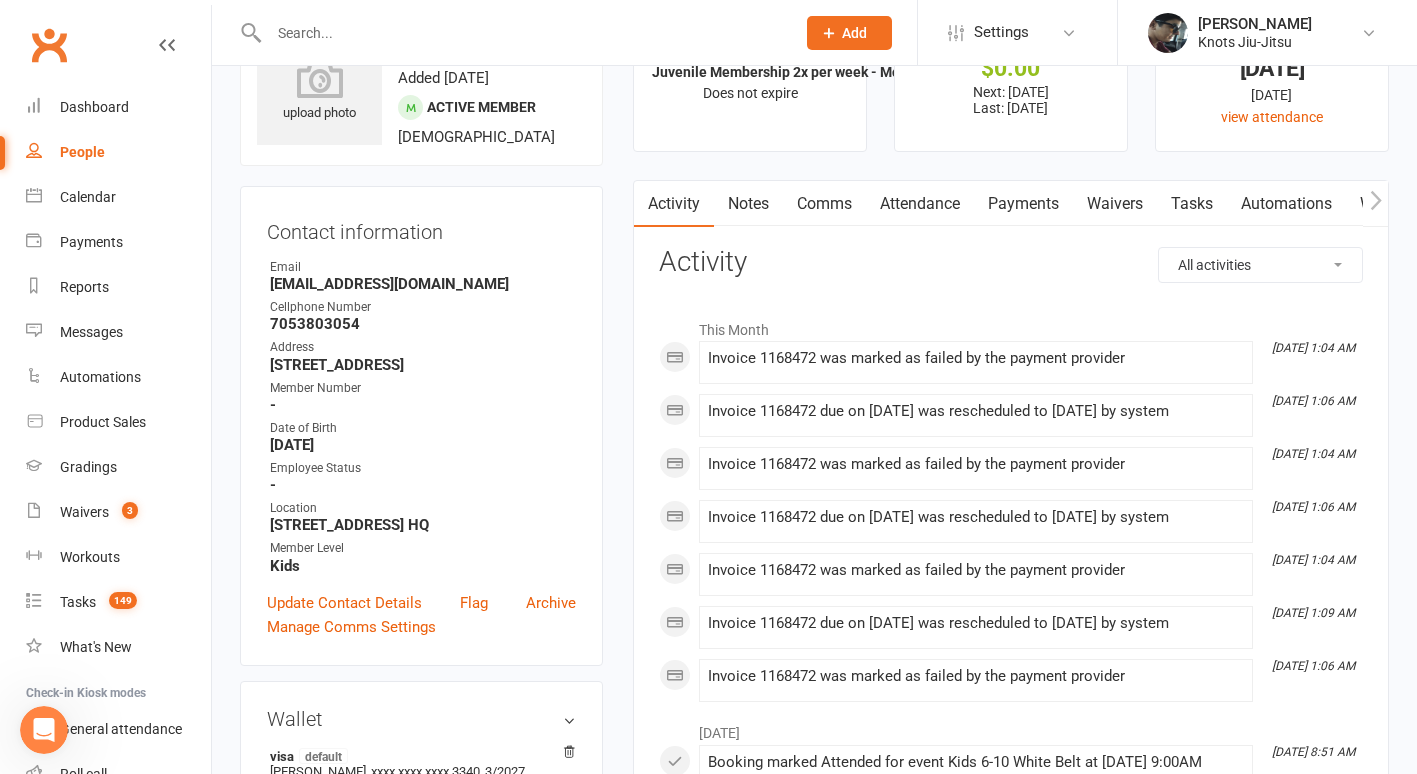 scroll, scrollTop: 0, scrollLeft: 0, axis: both 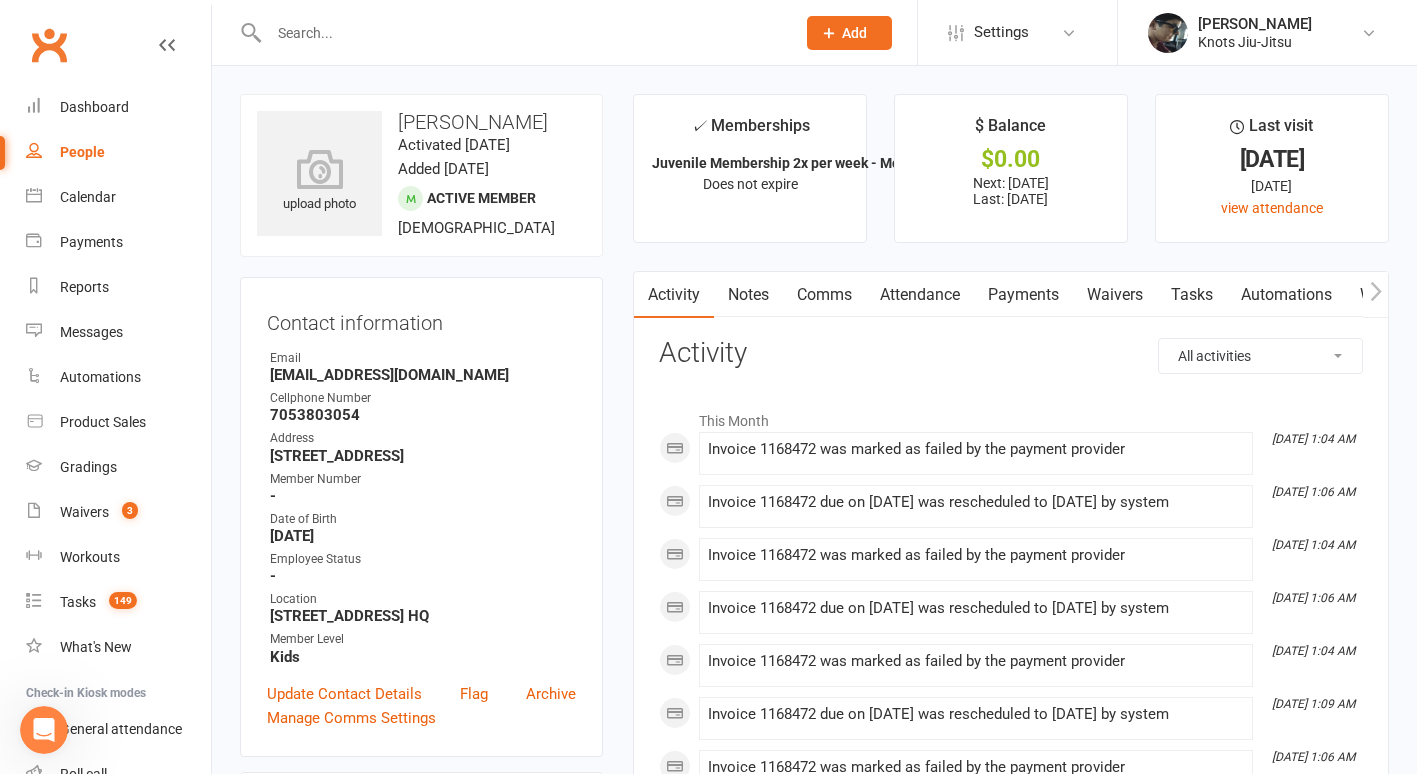 click on "Payments" at bounding box center (1023, 295) 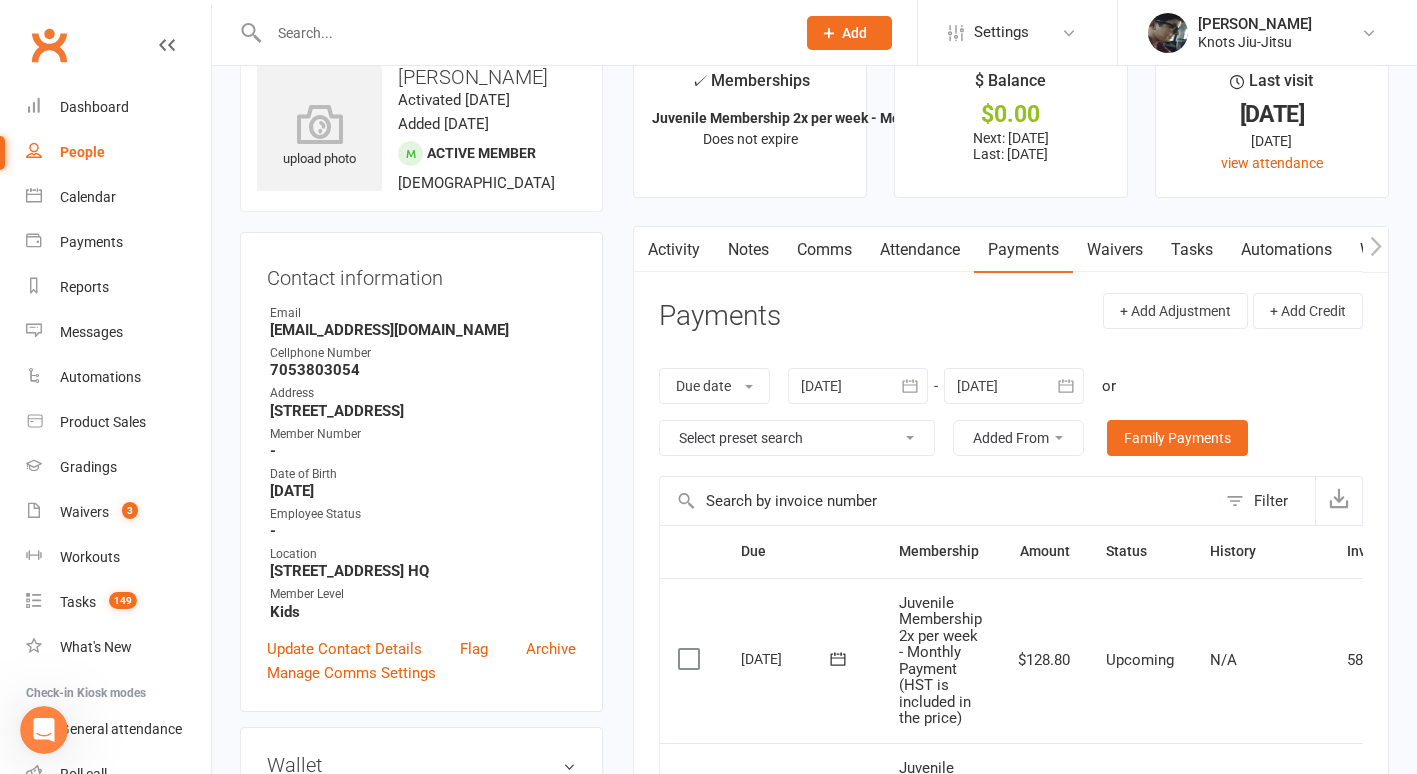 scroll, scrollTop: 46, scrollLeft: 0, axis: vertical 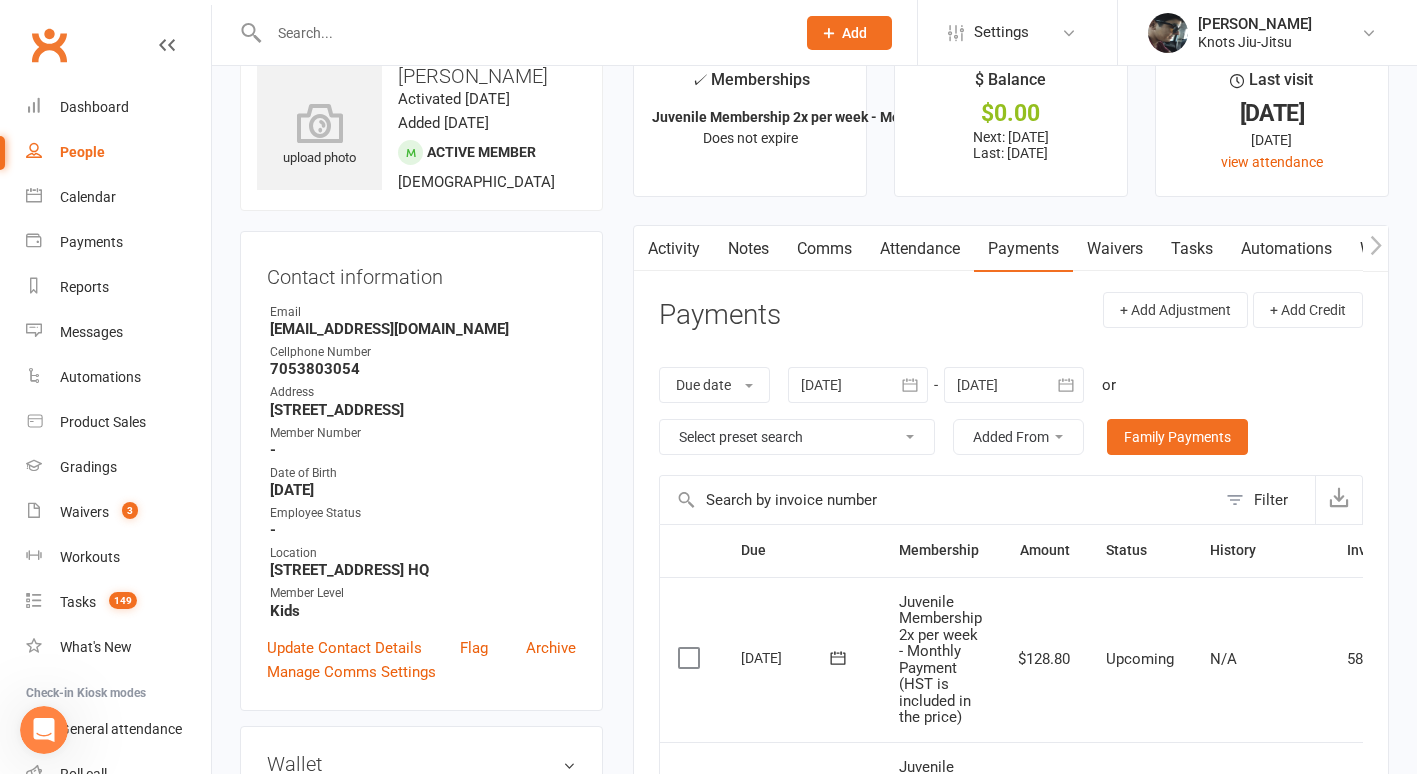click at bounding box center [858, 385] 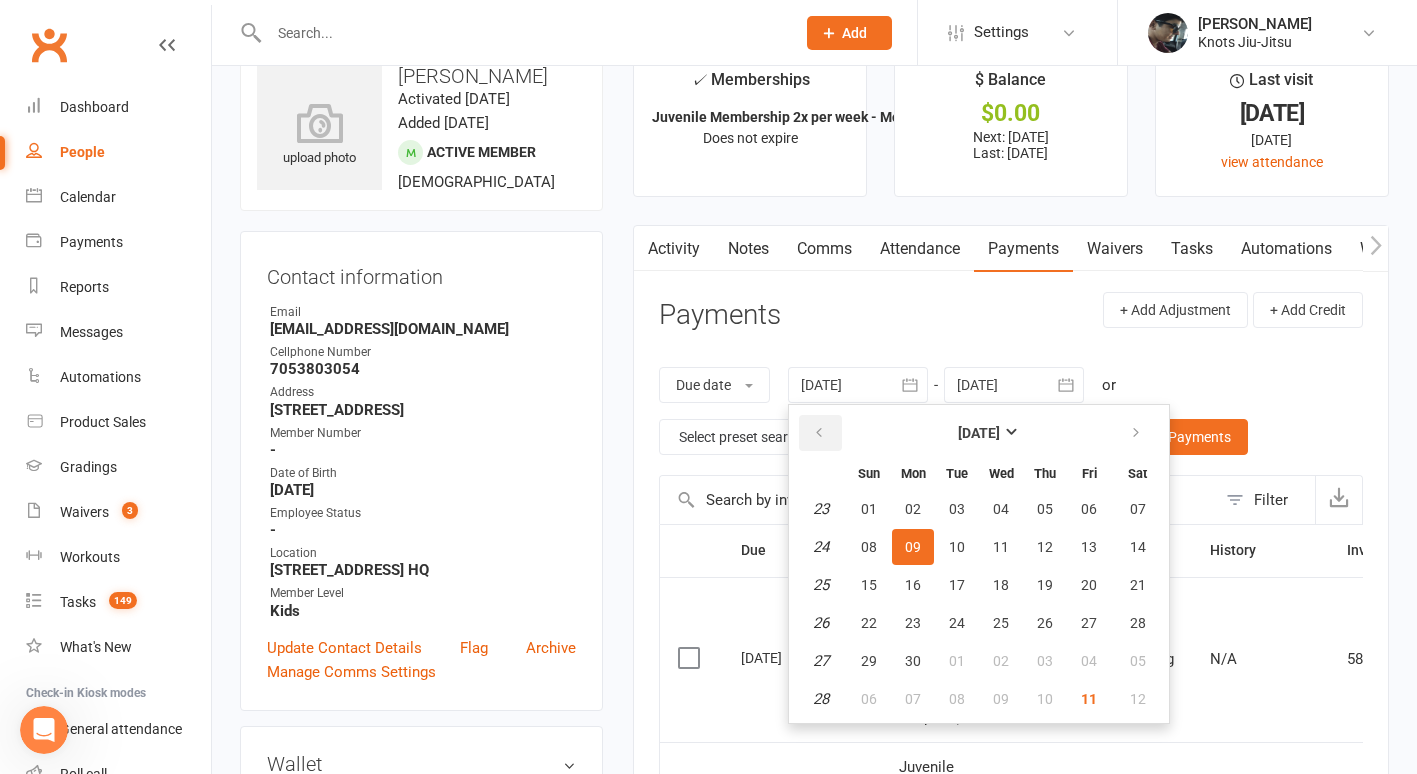 click at bounding box center [820, 433] 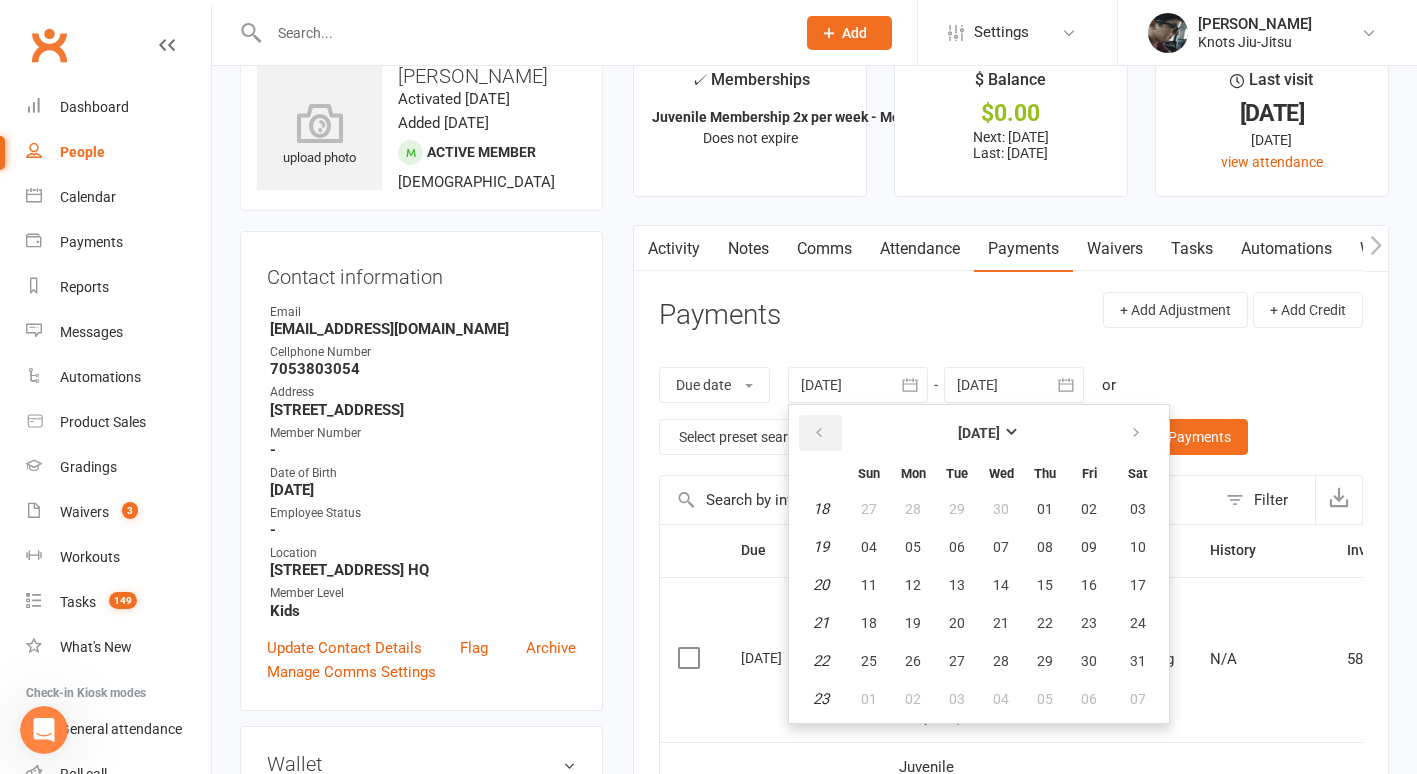 click at bounding box center [820, 433] 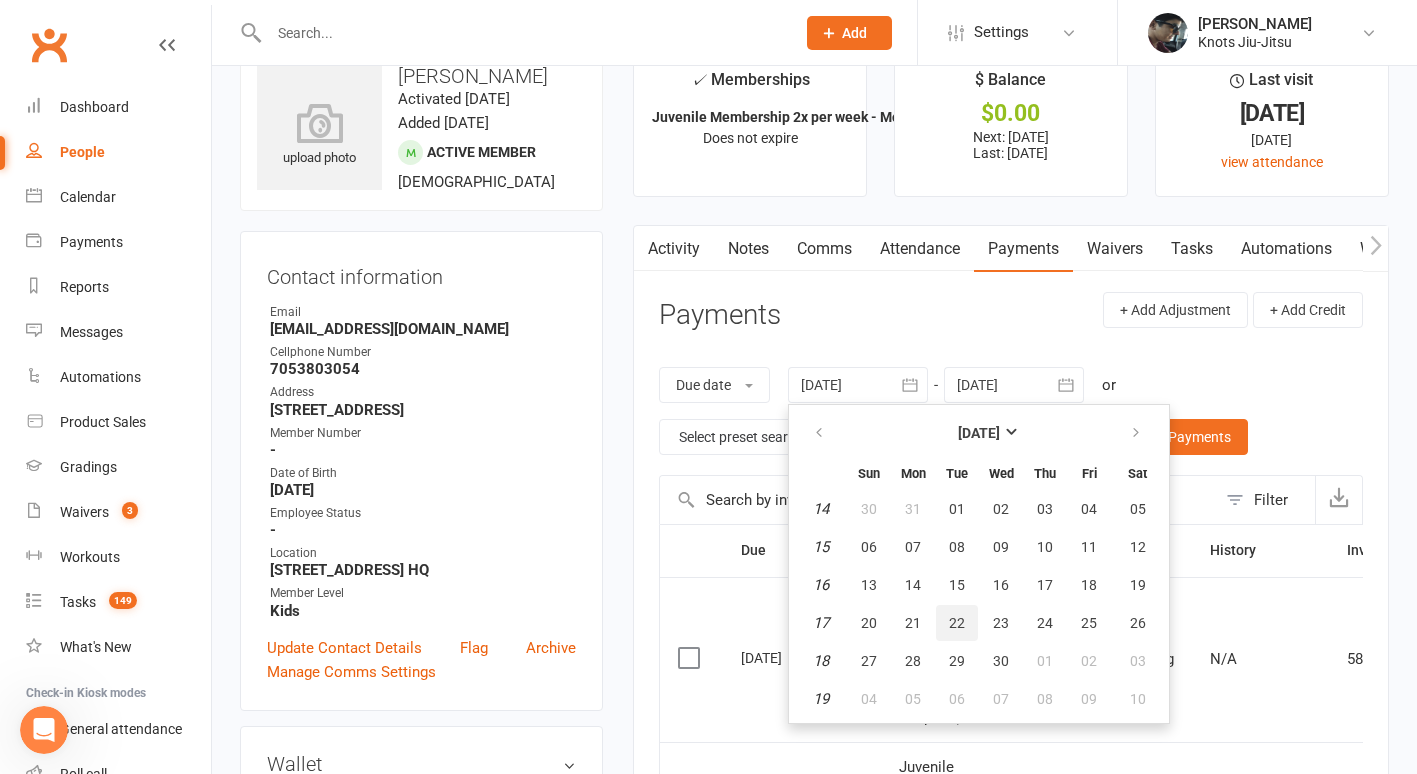 click on "22" at bounding box center (957, 623) 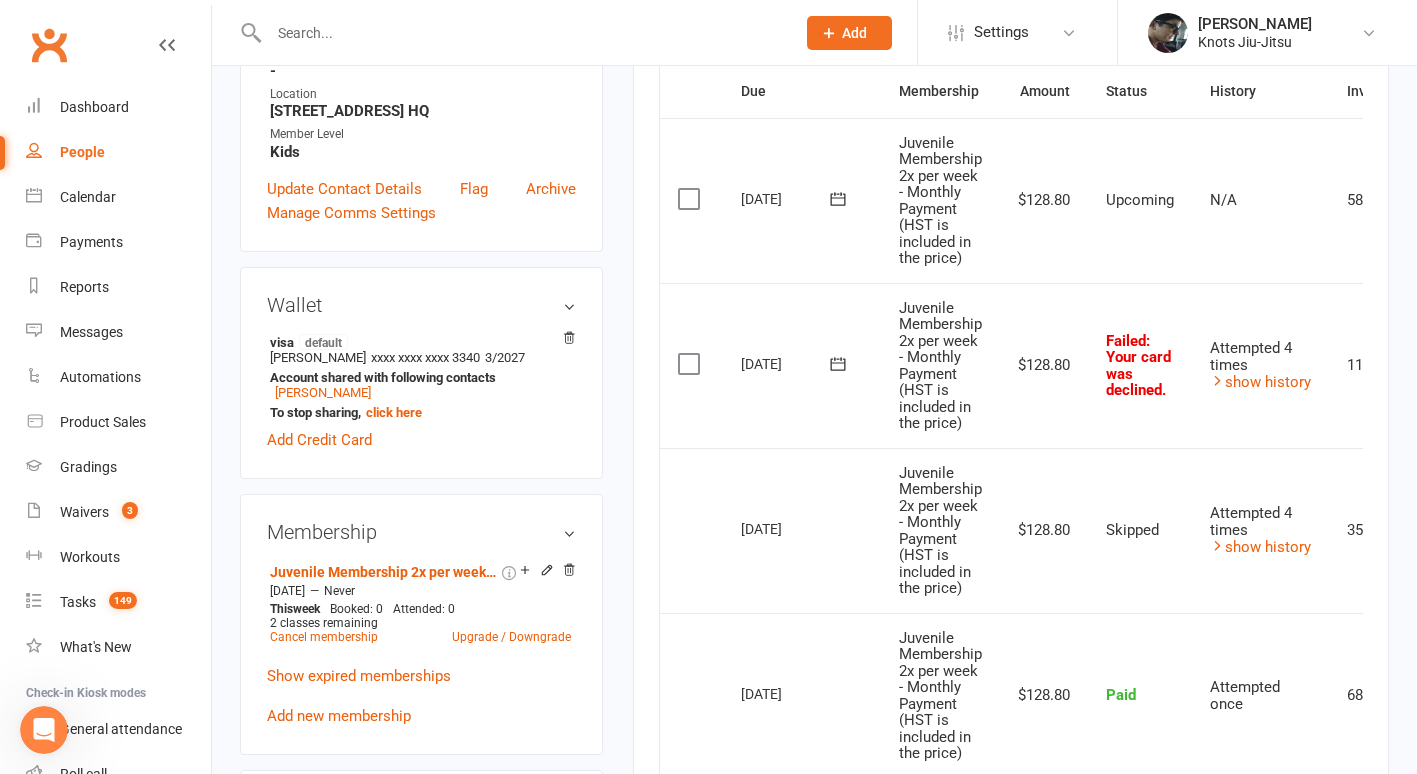 scroll, scrollTop: 546, scrollLeft: 0, axis: vertical 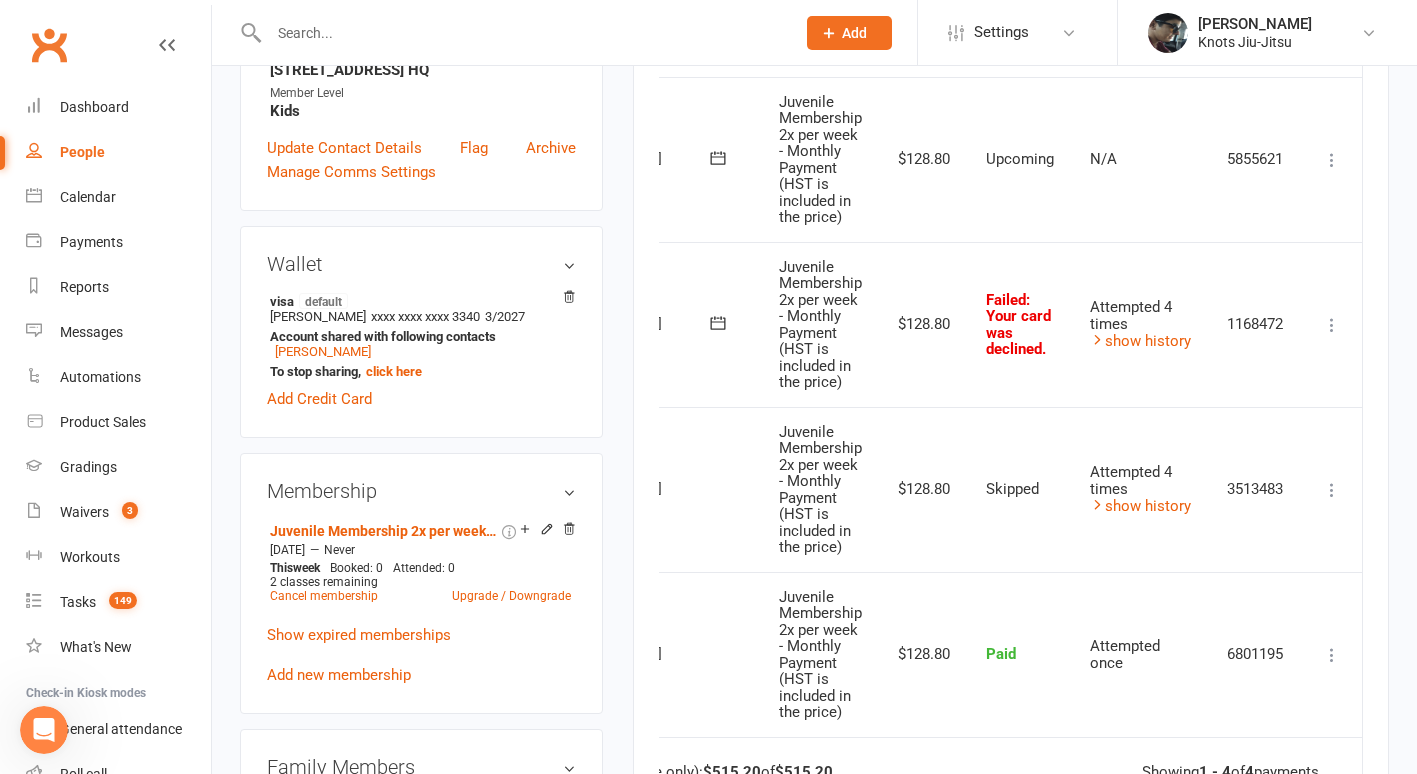 click on "Mark as Paid (Cash)  Mark as Paid (POS)  [PERSON_NAME] as Paid (Other)  Skip  More Info Send message" at bounding box center (1332, 324) 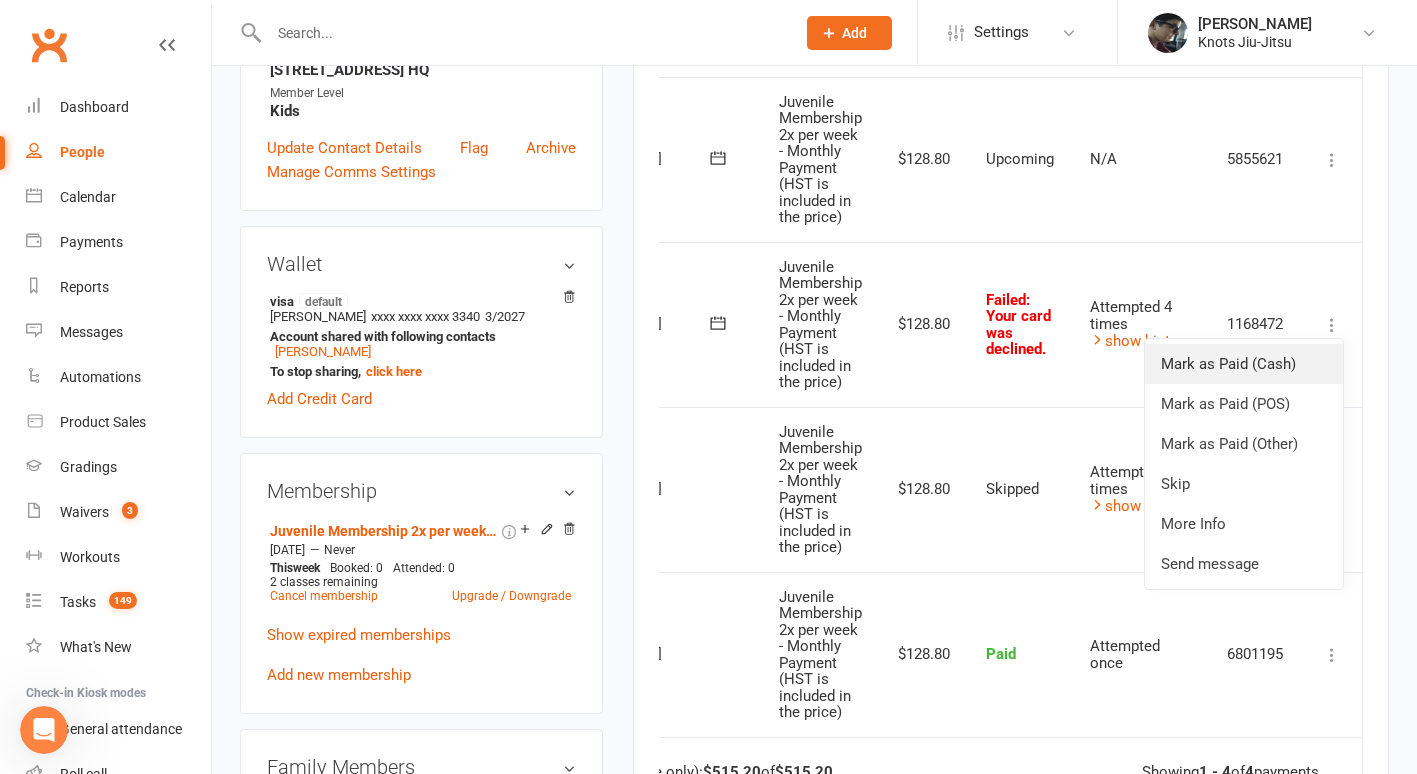 click on "Mark as Paid (Cash)" at bounding box center [1244, 364] 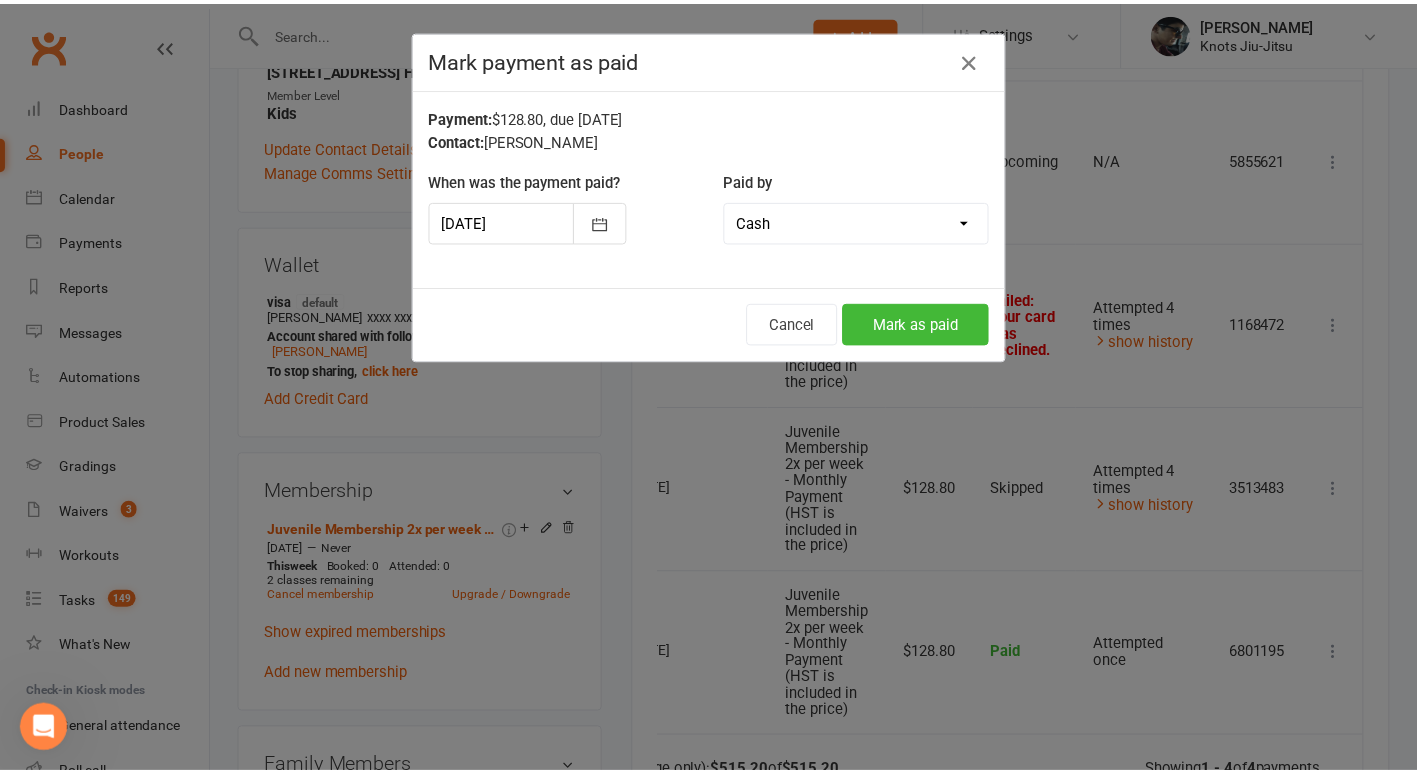 scroll, scrollTop: 0, scrollLeft: 118, axis: horizontal 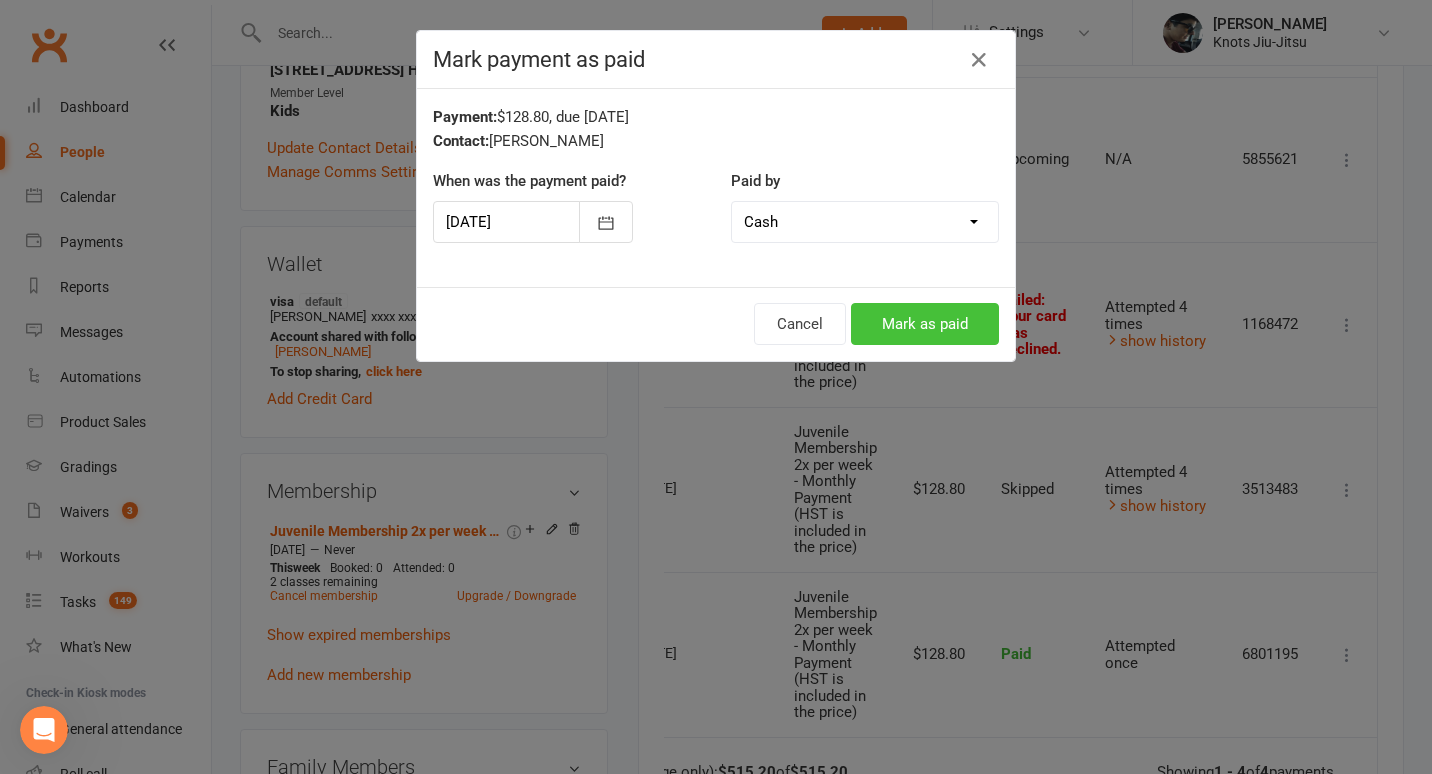 click on "Mark as paid" at bounding box center (925, 324) 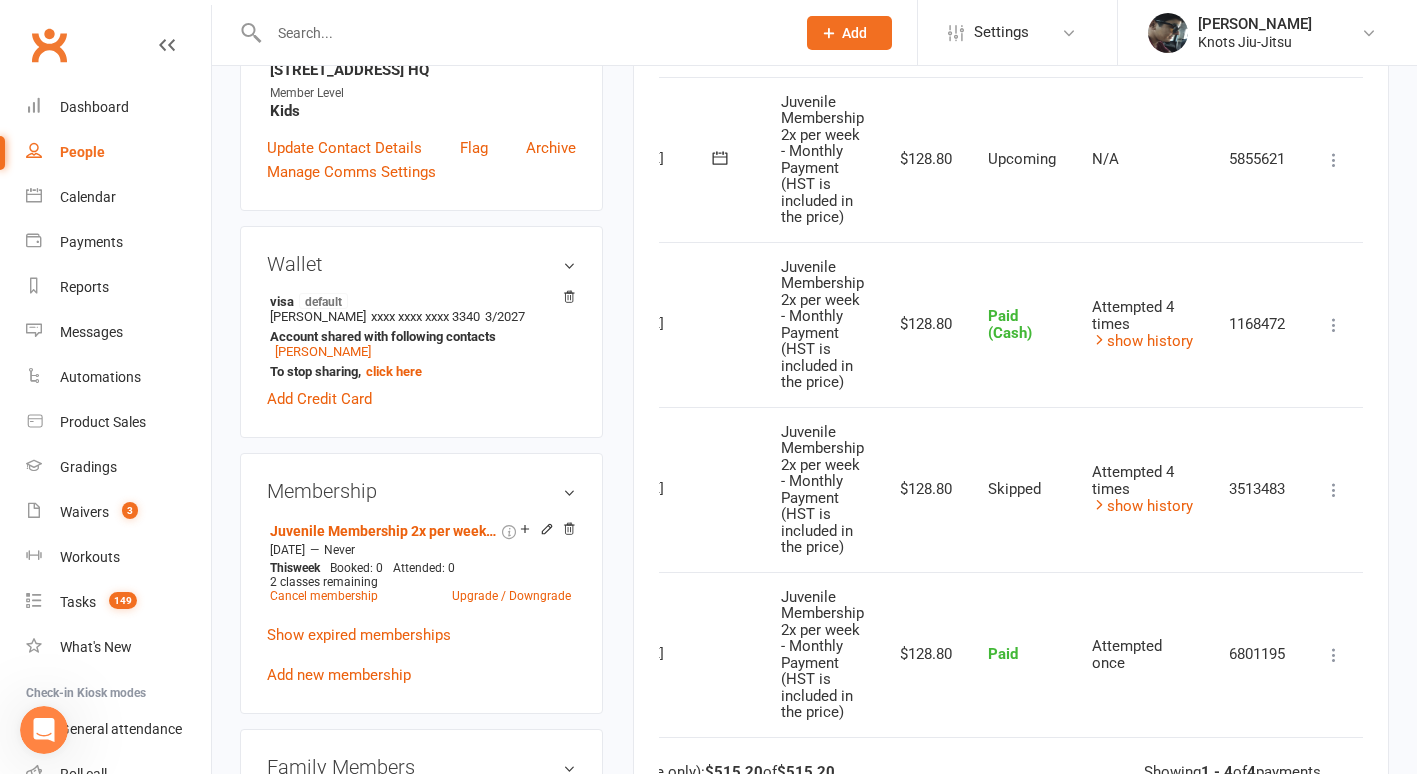 click on "$128.80" at bounding box center [926, 159] 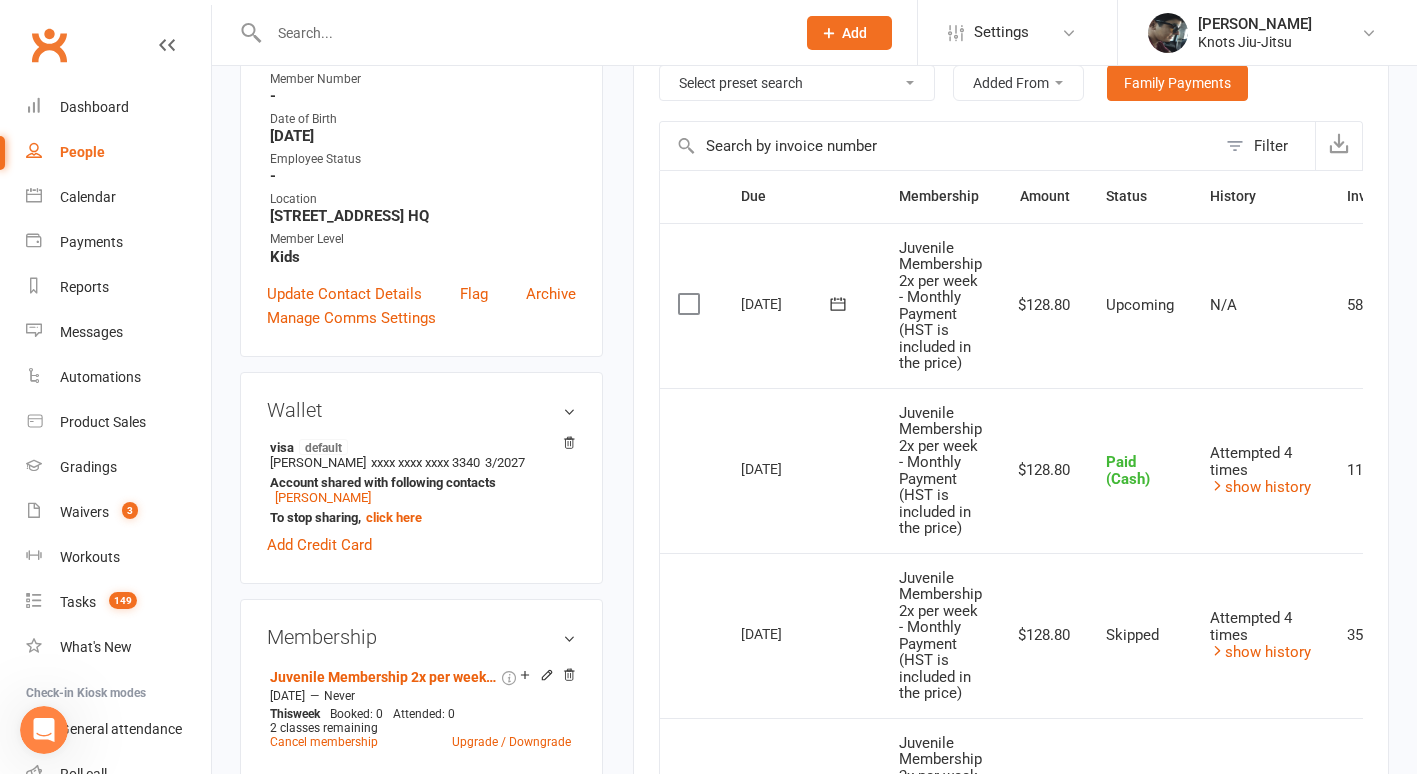 scroll, scrollTop: 0, scrollLeft: 128, axis: horizontal 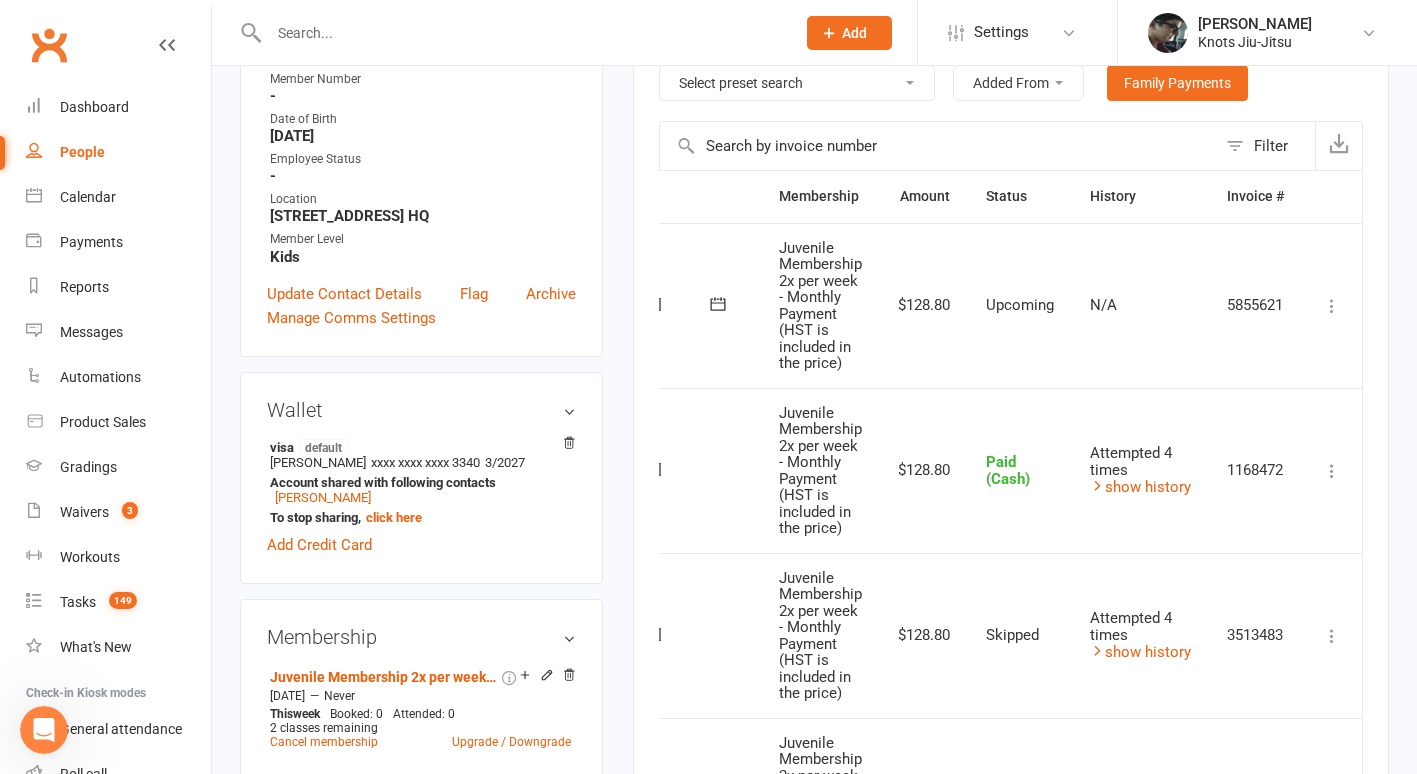 click at bounding box center (1332, 306) 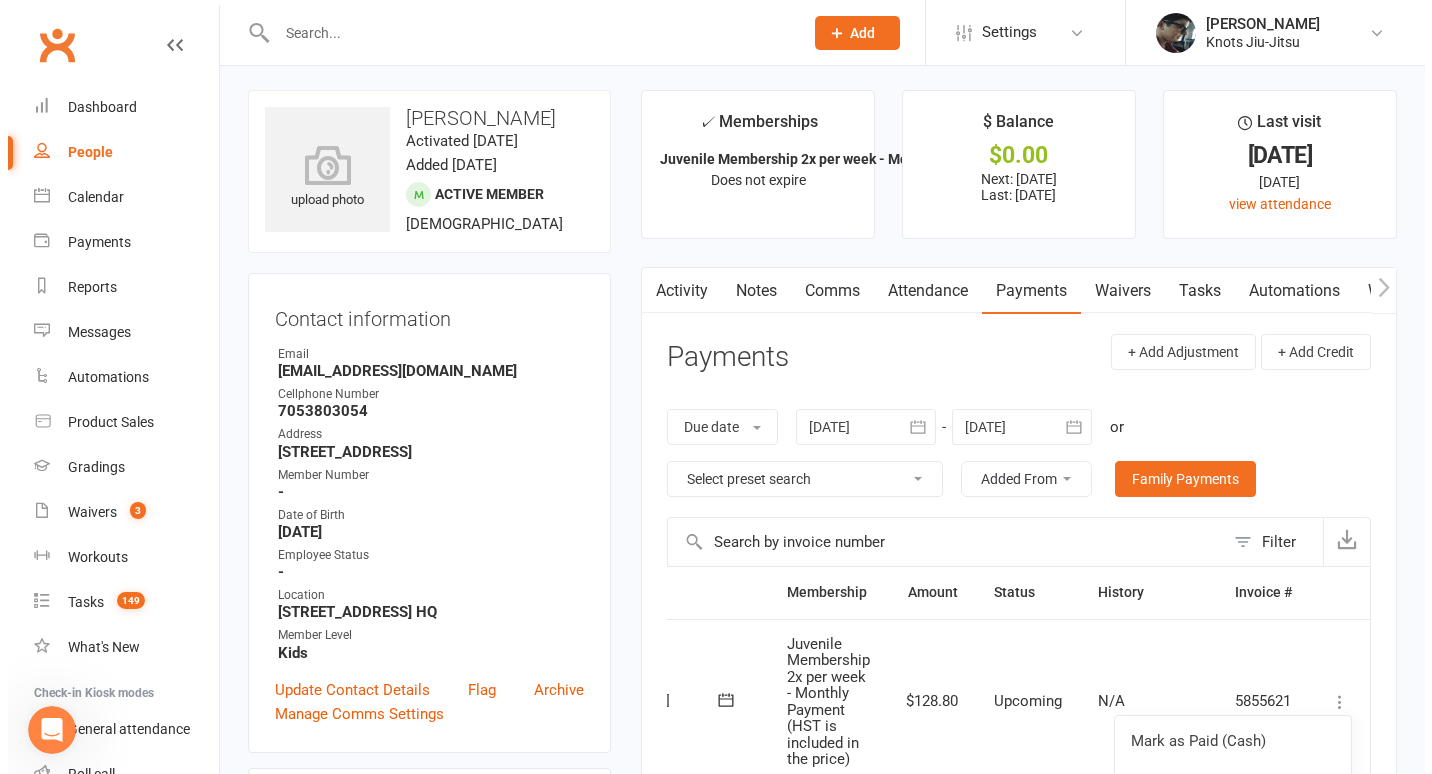 scroll, scrollTop: 0, scrollLeft: 0, axis: both 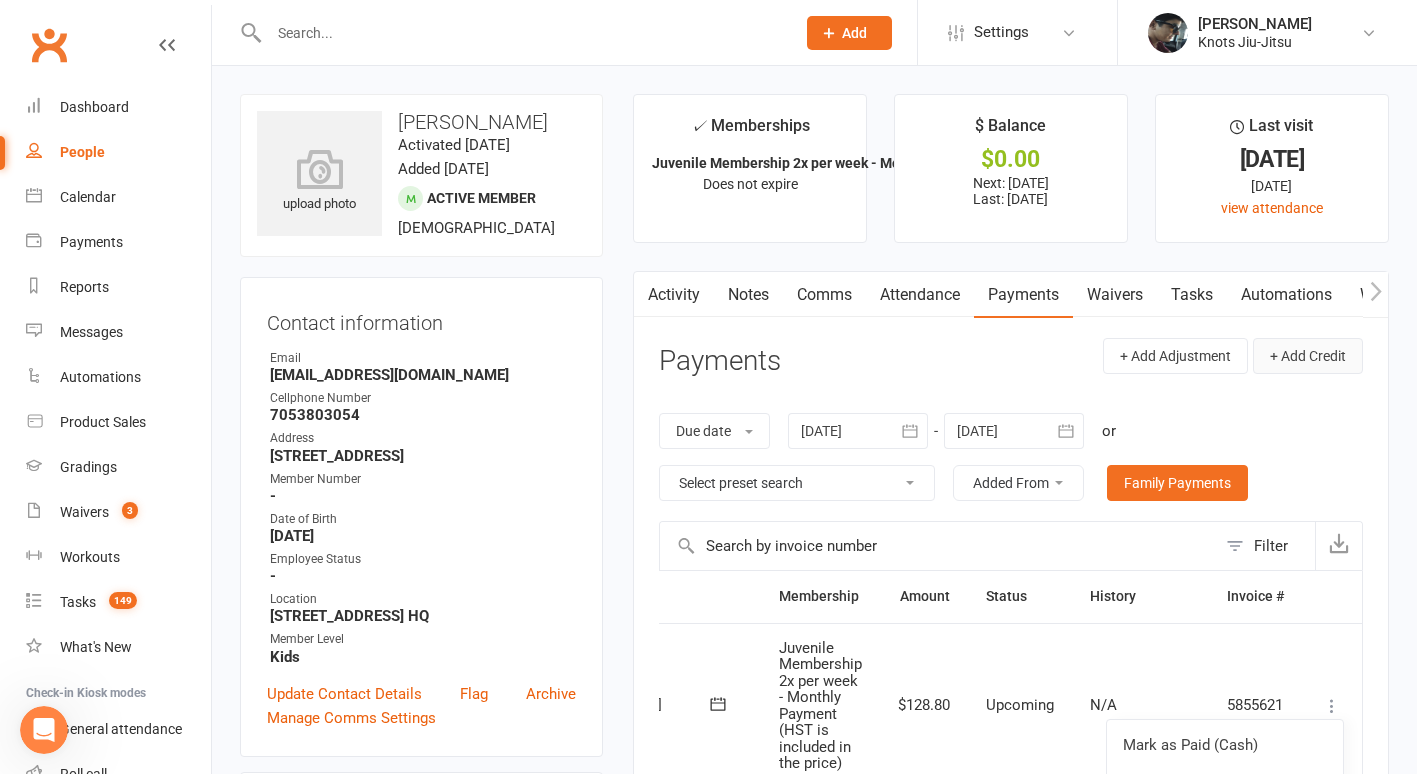 click on "+ Add Credit" at bounding box center (1308, 356) 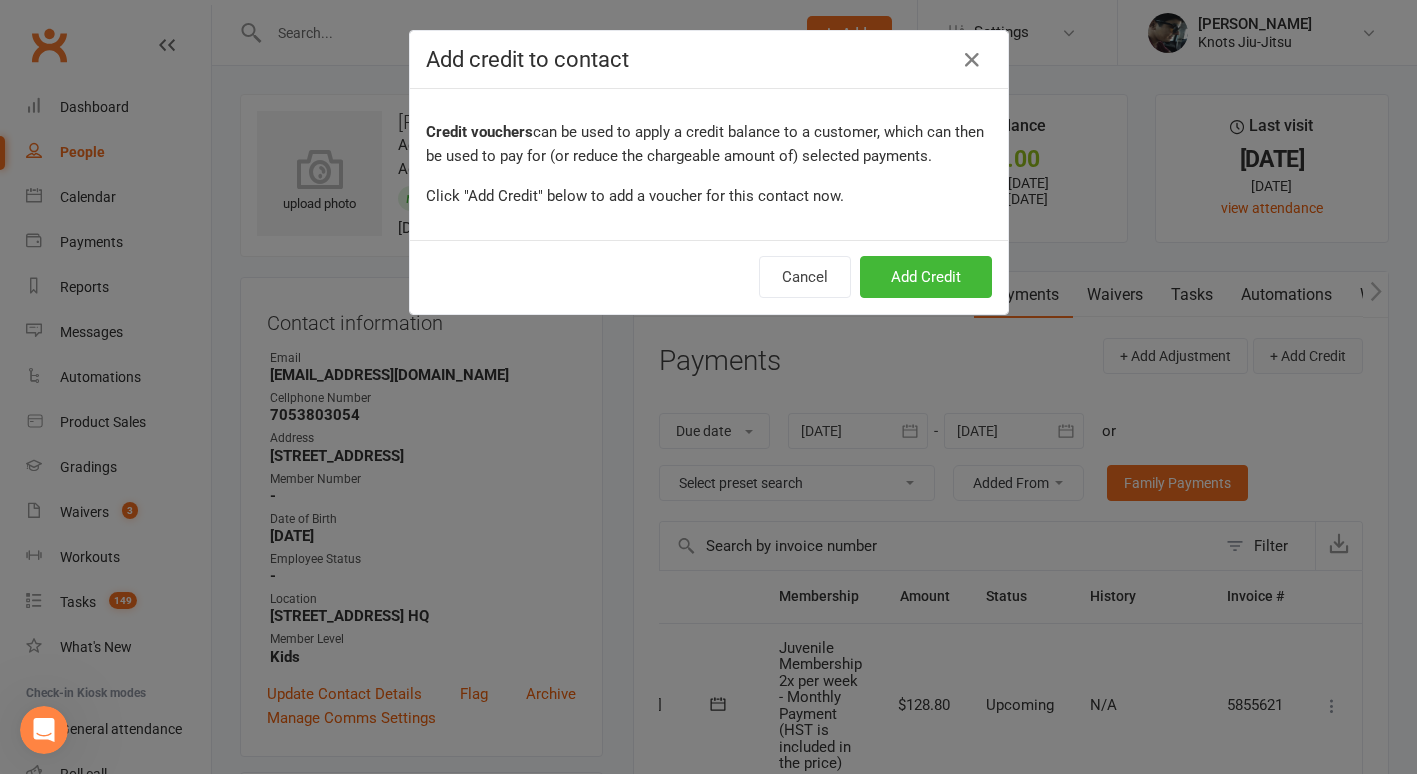 scroll, scrollTop: 0, scrollLeft: 118, axis: horizontal 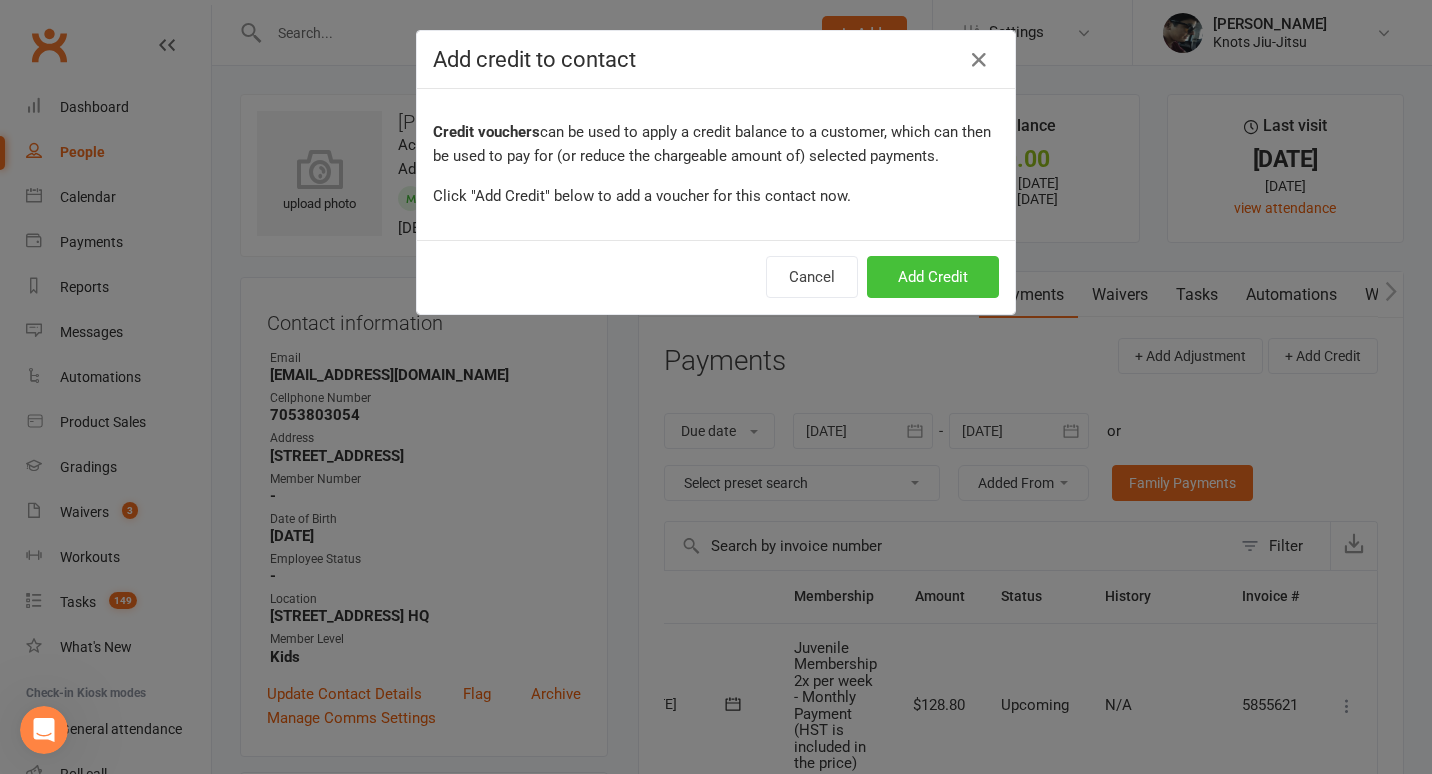 click on "Add Credit" at bounding box center [933, 277] 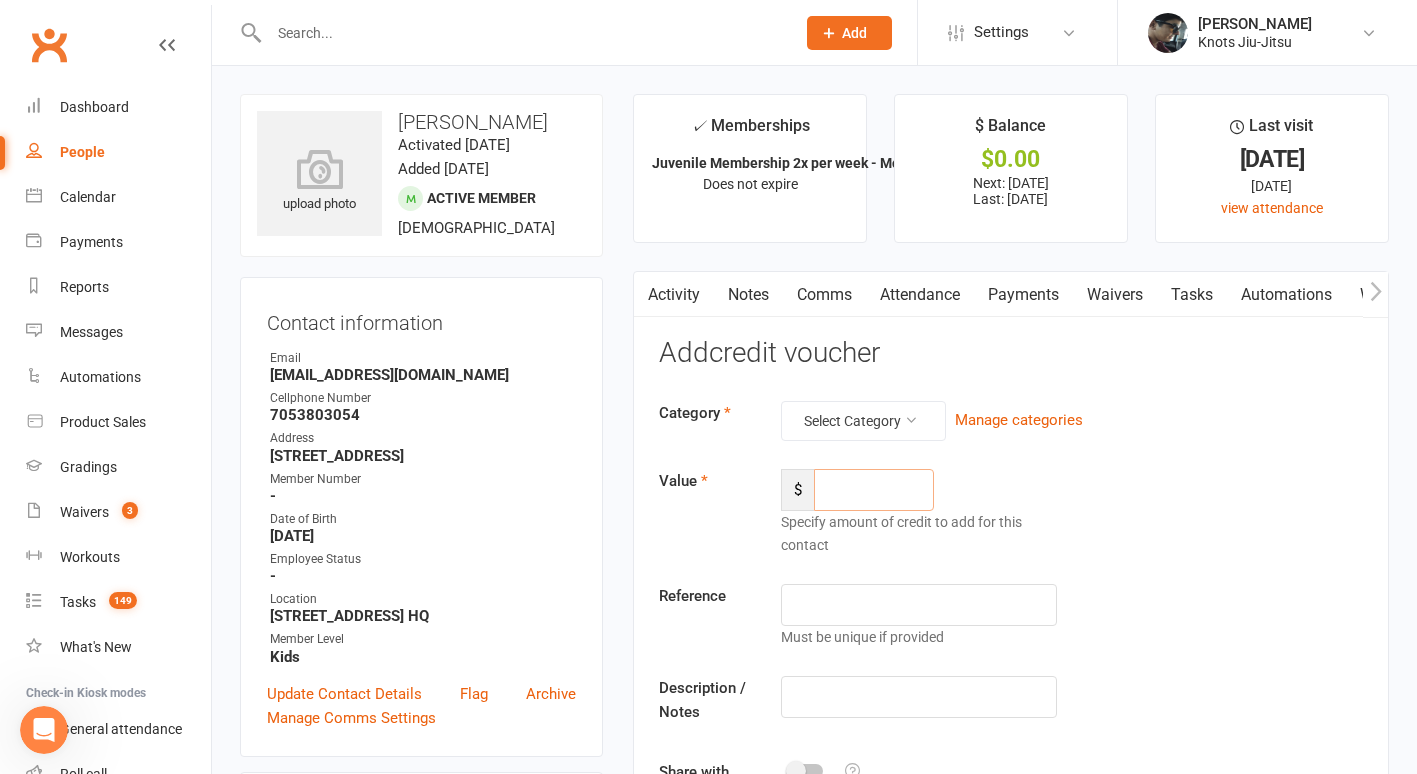 click 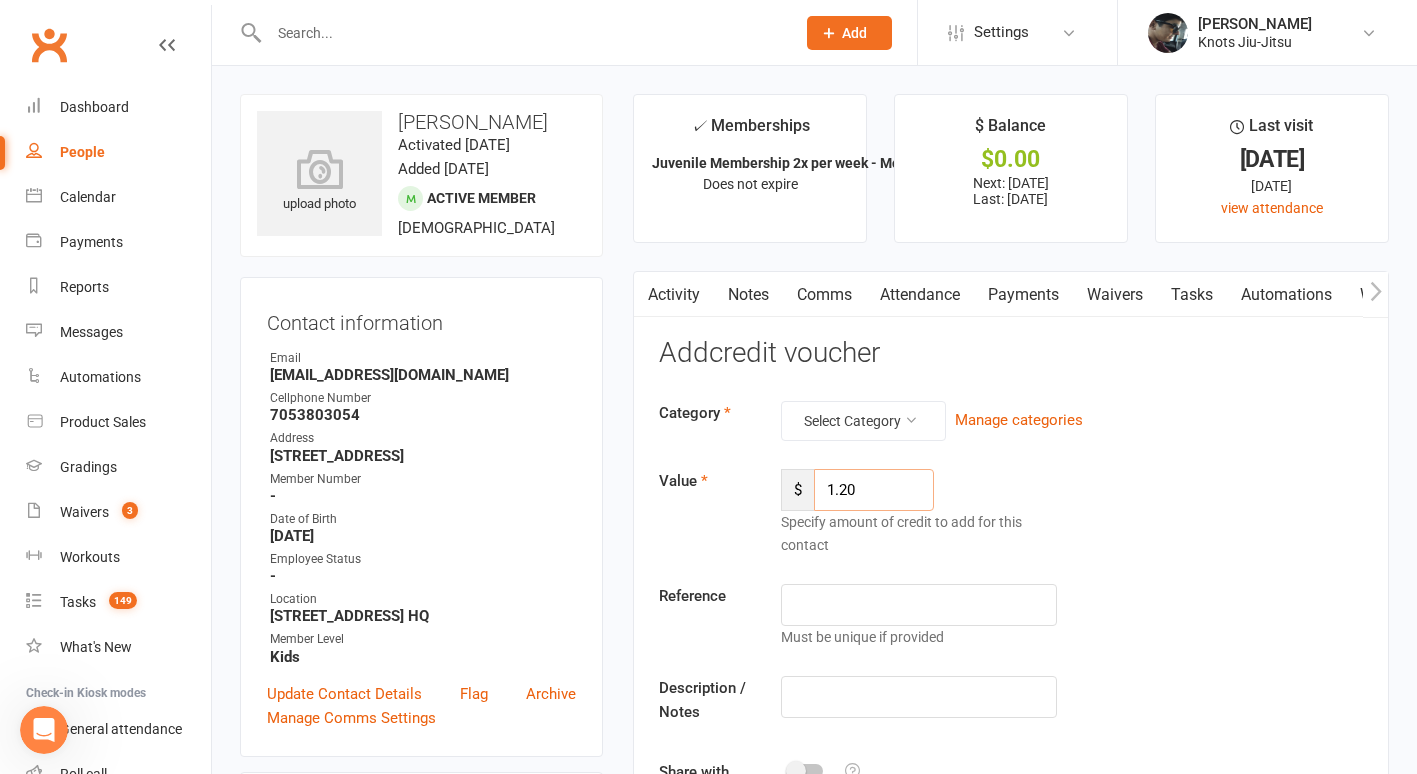 type on "1.20" 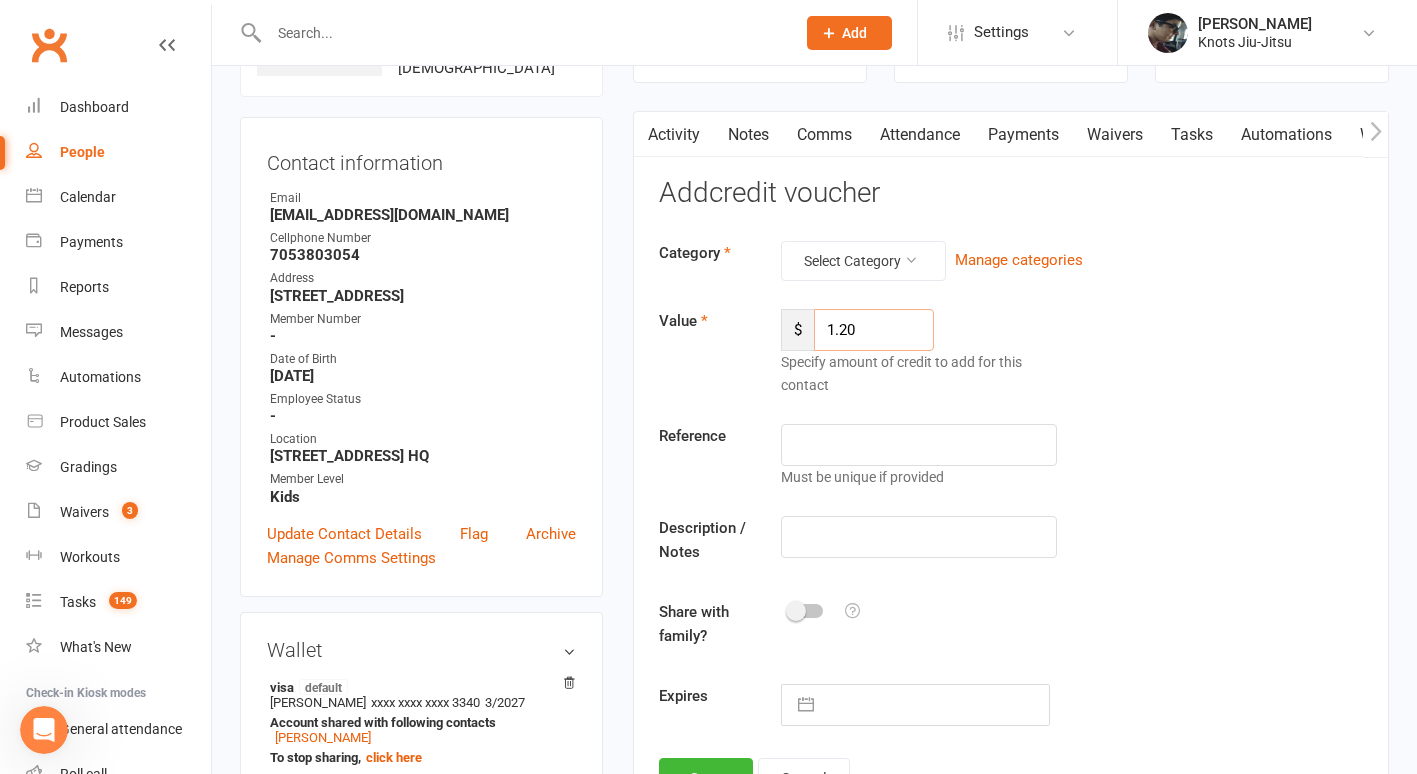 scroll, scrollTop: 166, scrollLeft: 0, axis: vertical 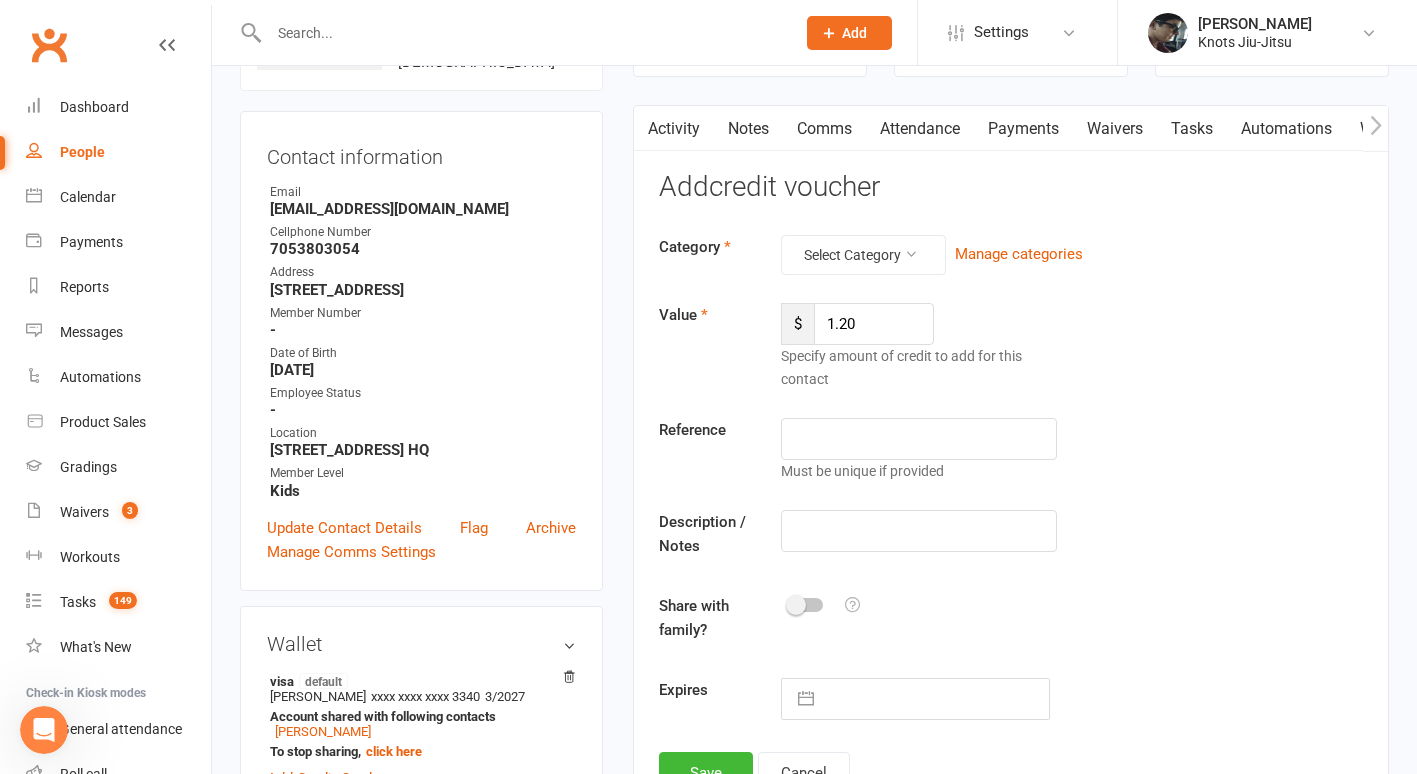 click at bounding box center [936, 699] 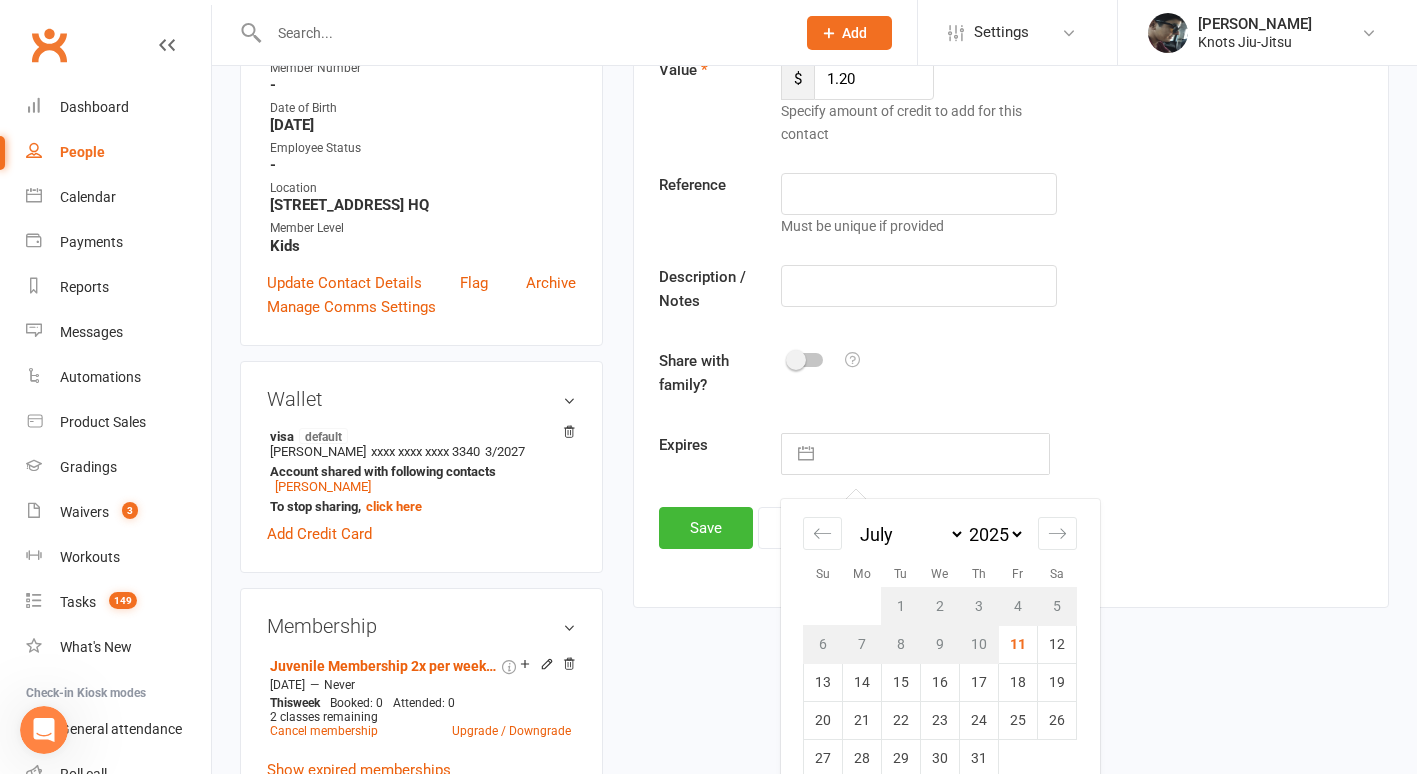 scroll, scrollTop: 412, scrollLeft: 0, axis: vertical 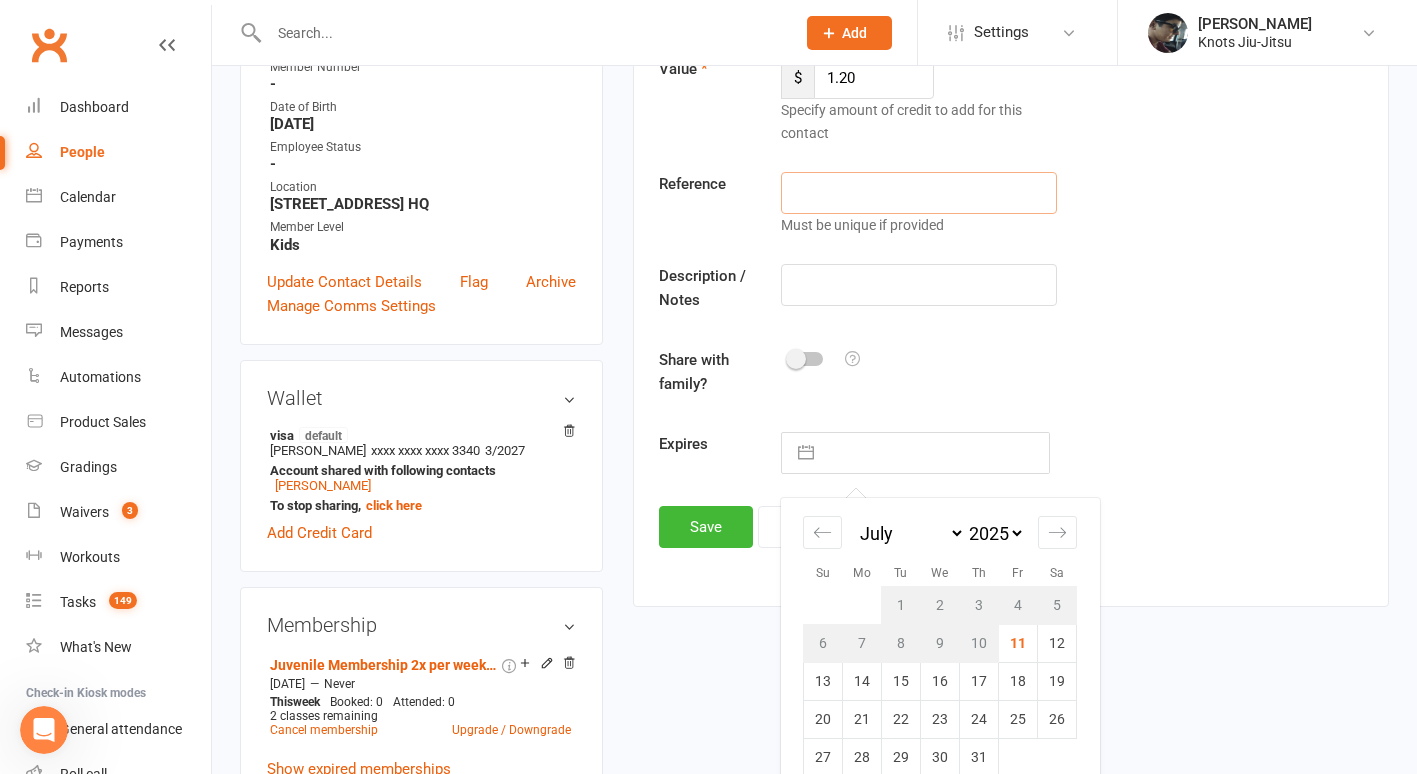 click 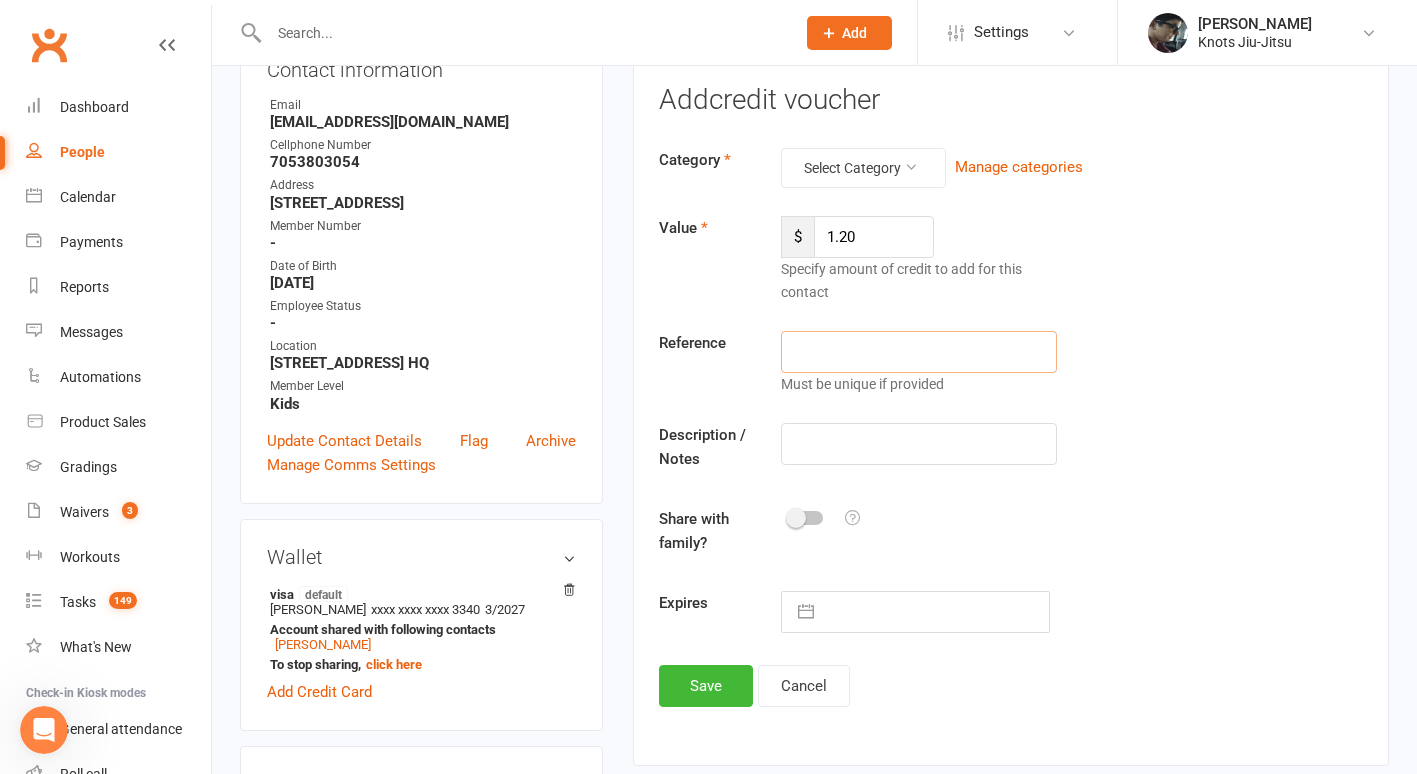 scroll, scrollTop: 252, scrollLeft: 0, axis: vertical 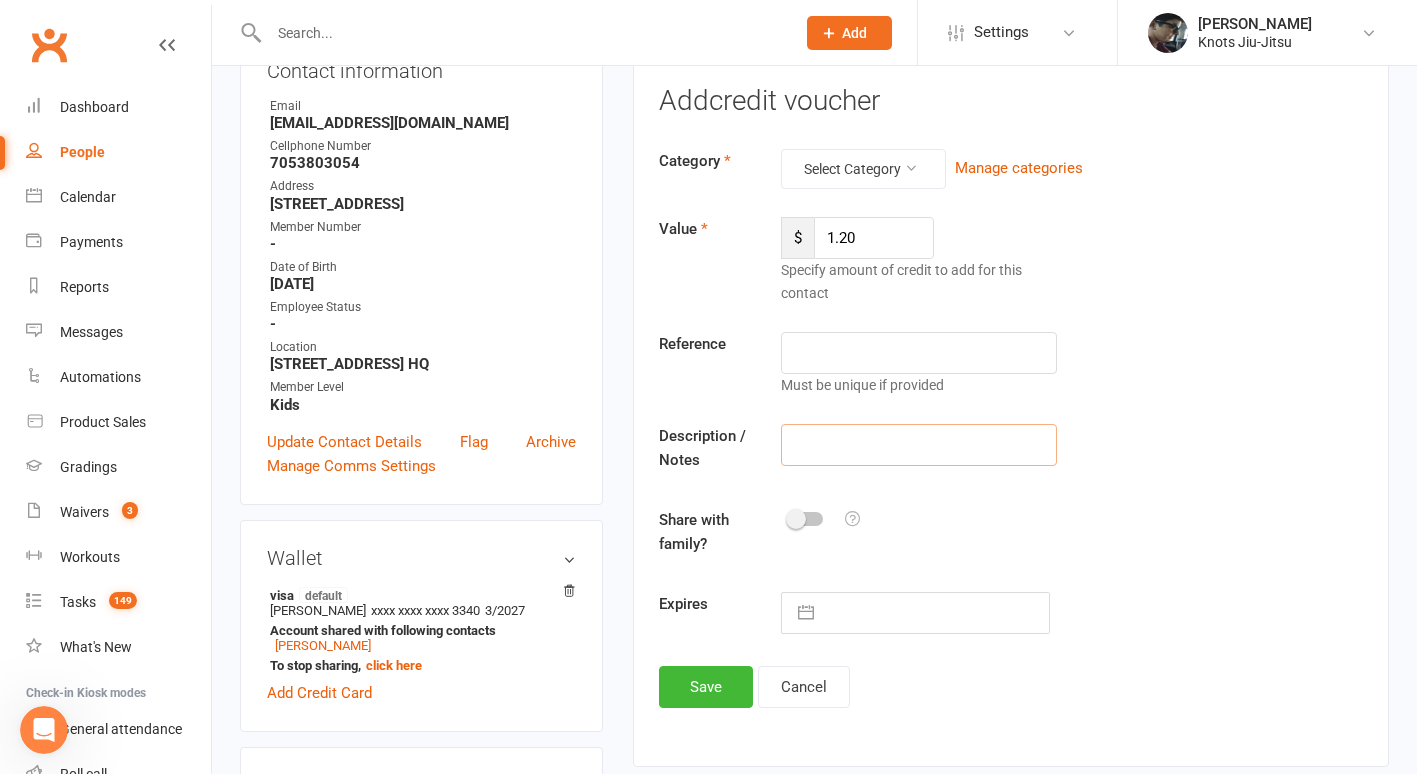 click 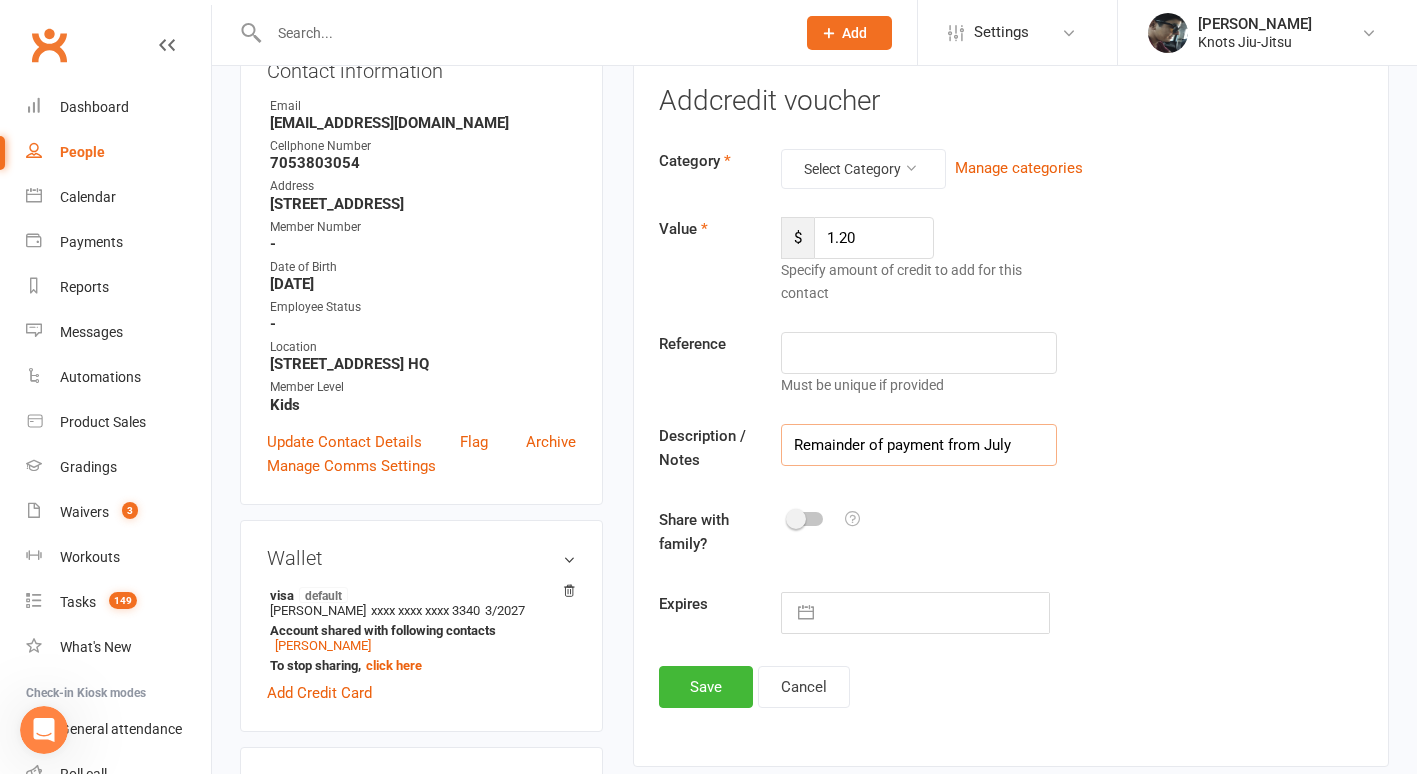 click on "Remainder of payment from July" 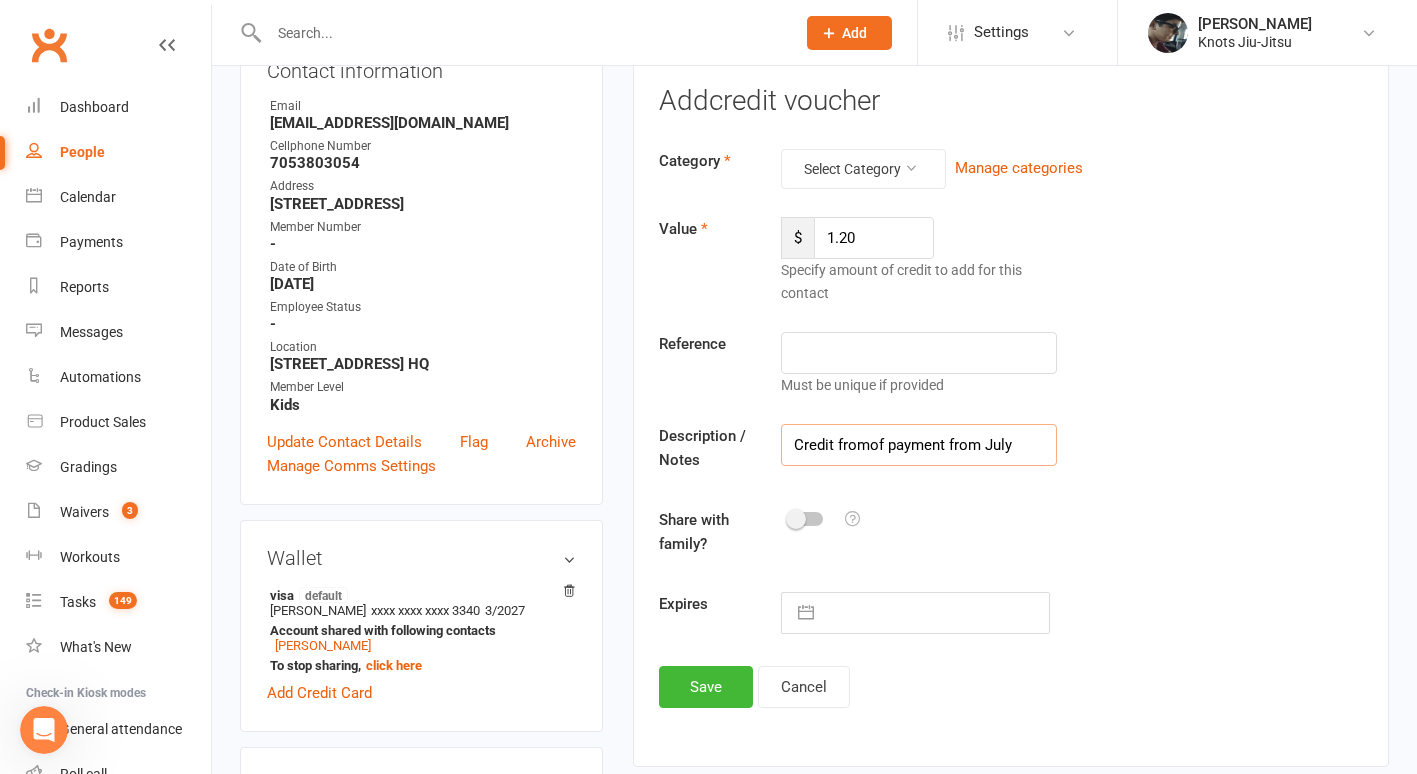 drag, startPoint x: 845, startPoint y: 445, endPoint x: 1165, endPoint y: 494, distance: 323.72983 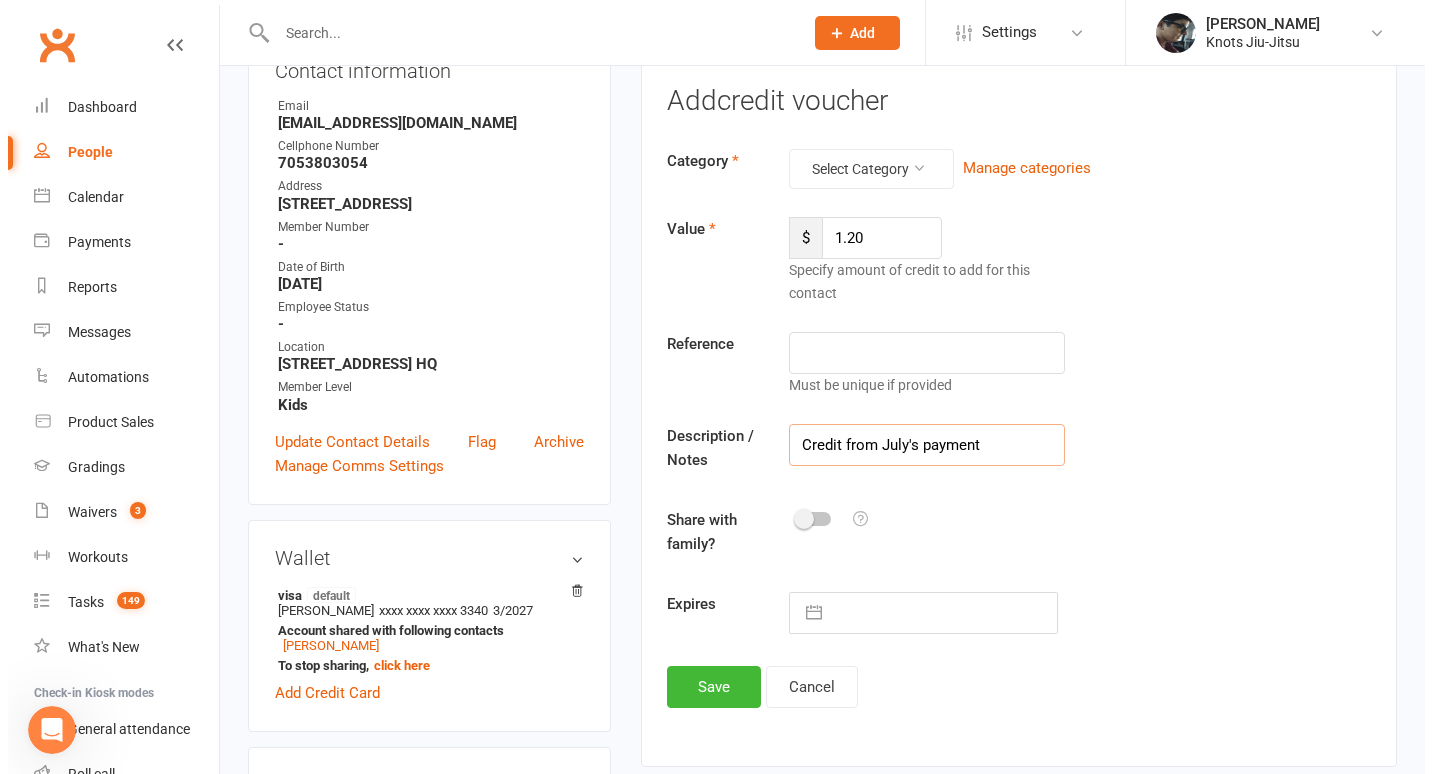 scroll, scrollTop: 304, scrollLeft: 0, axis: vertical 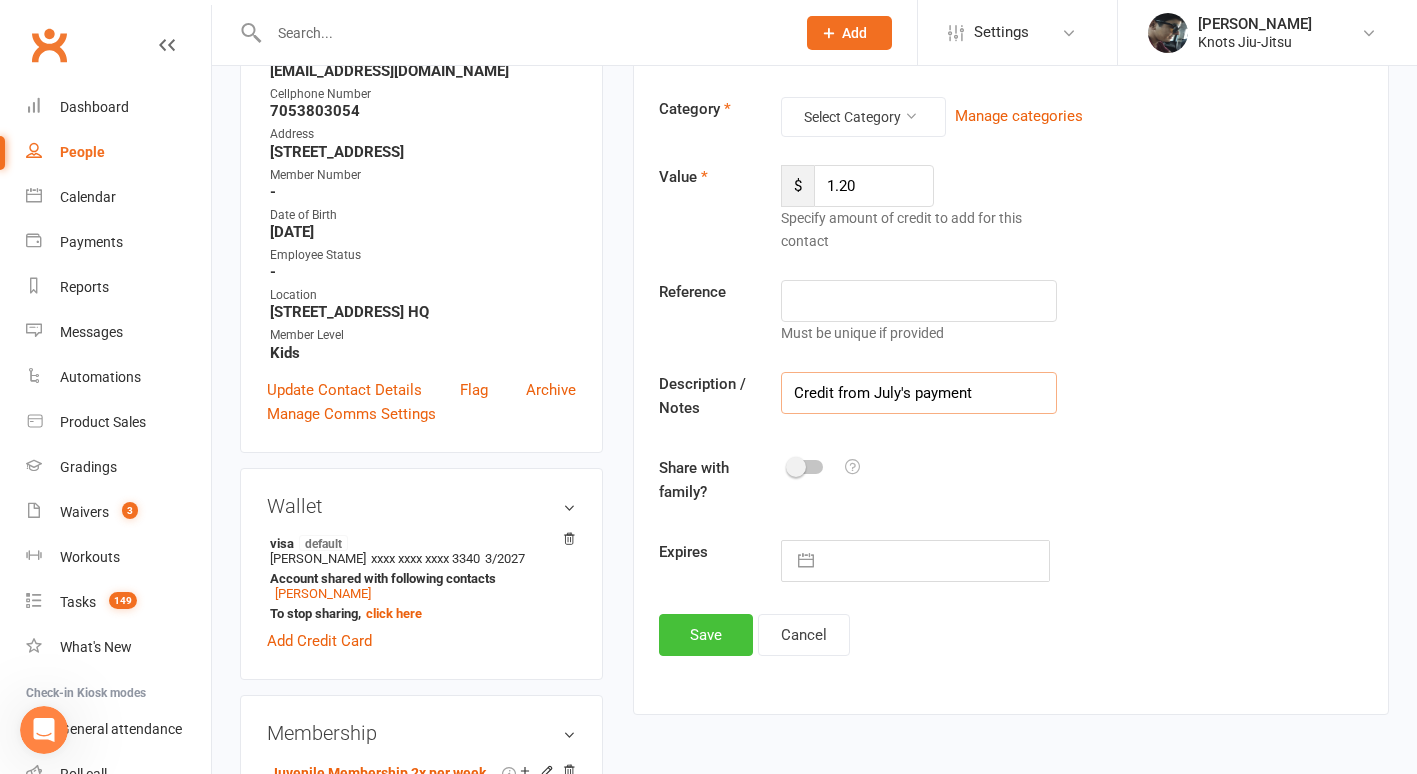 type on "Credit from July's payment" 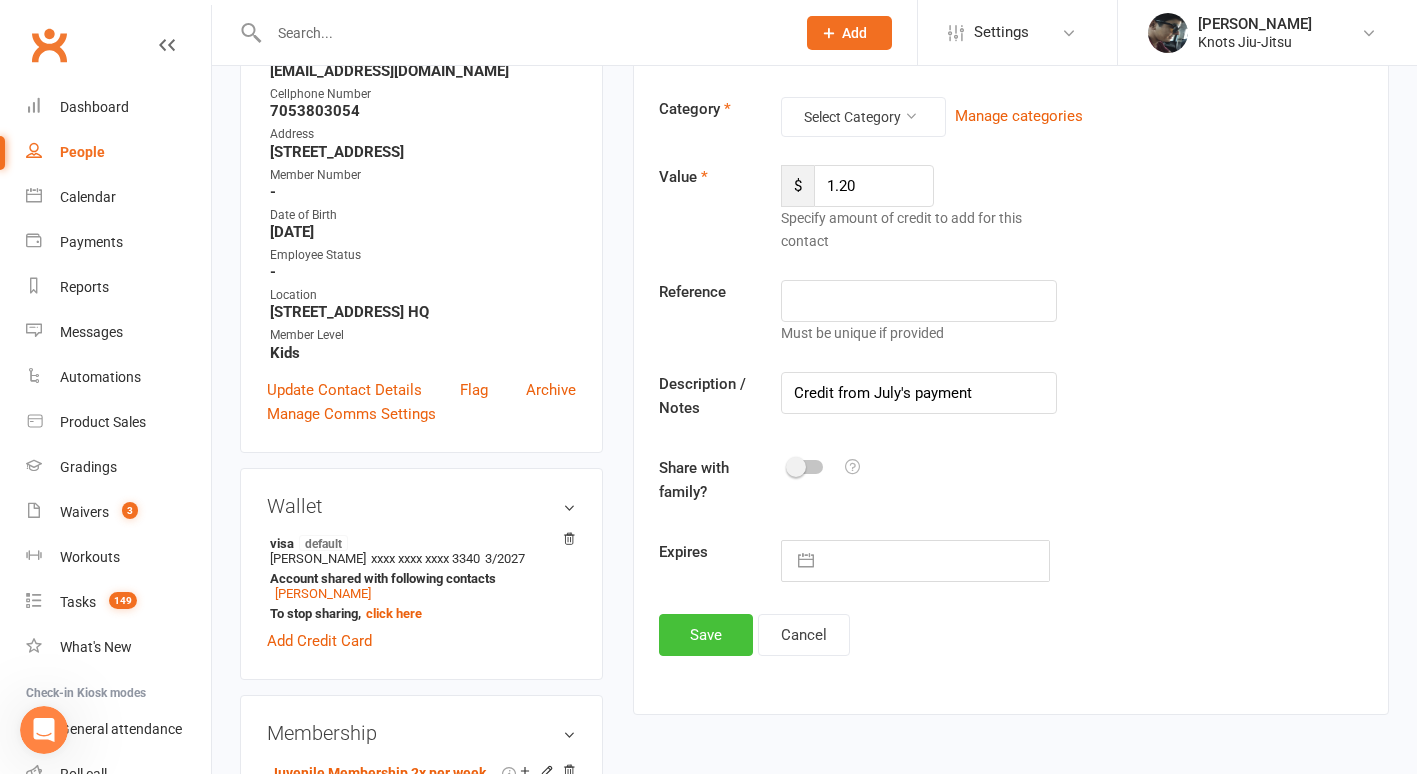 click on "Save" 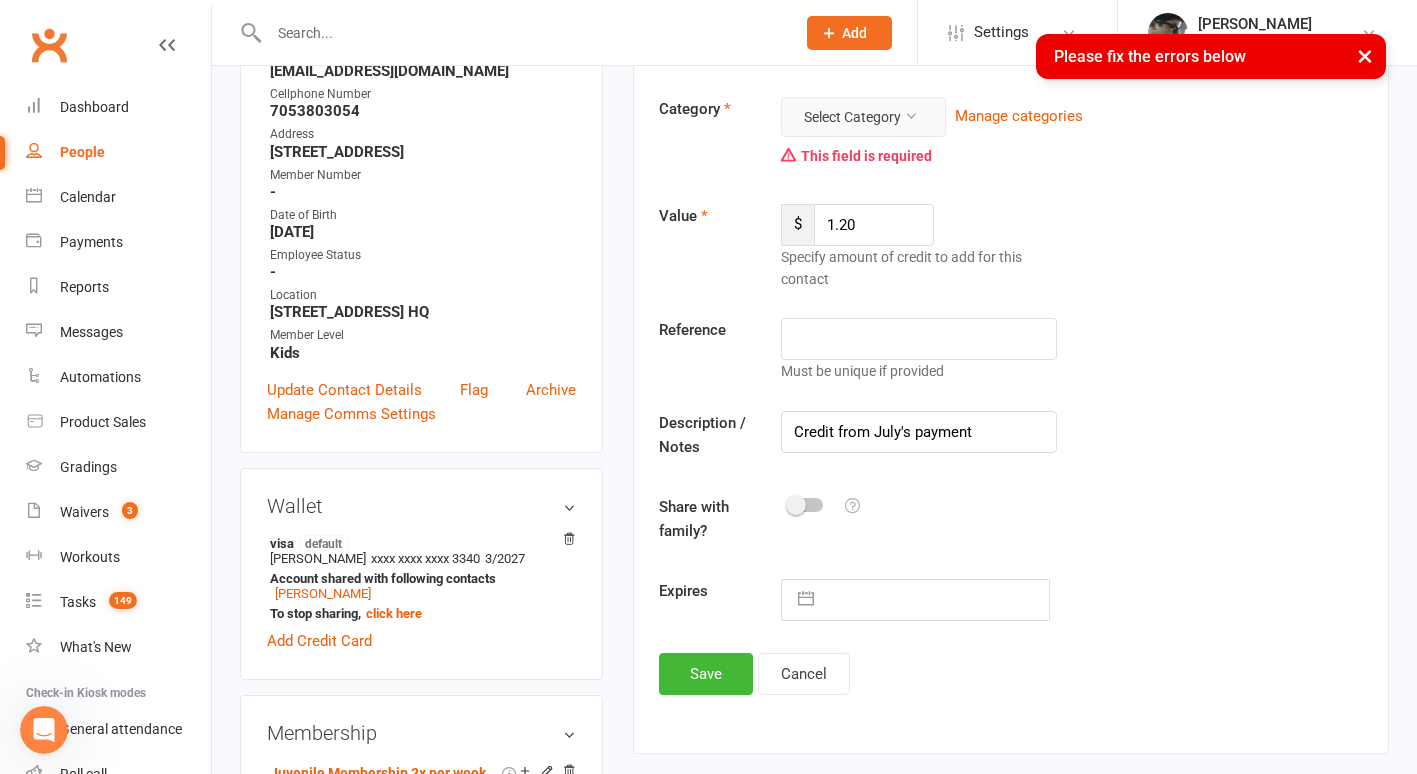 click on "Select Category" at bounding box center [863, 117] 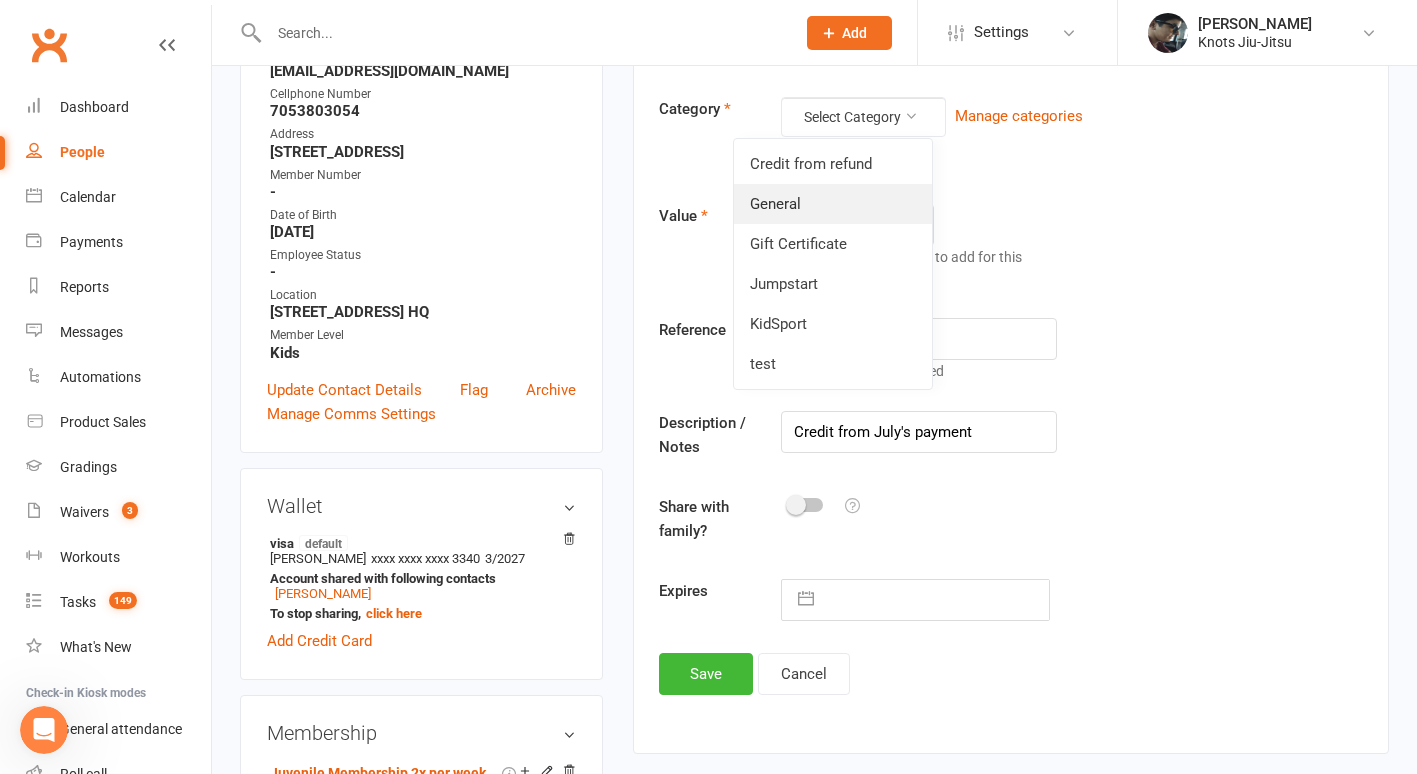 click on "General" at bounding box center [833, 204] 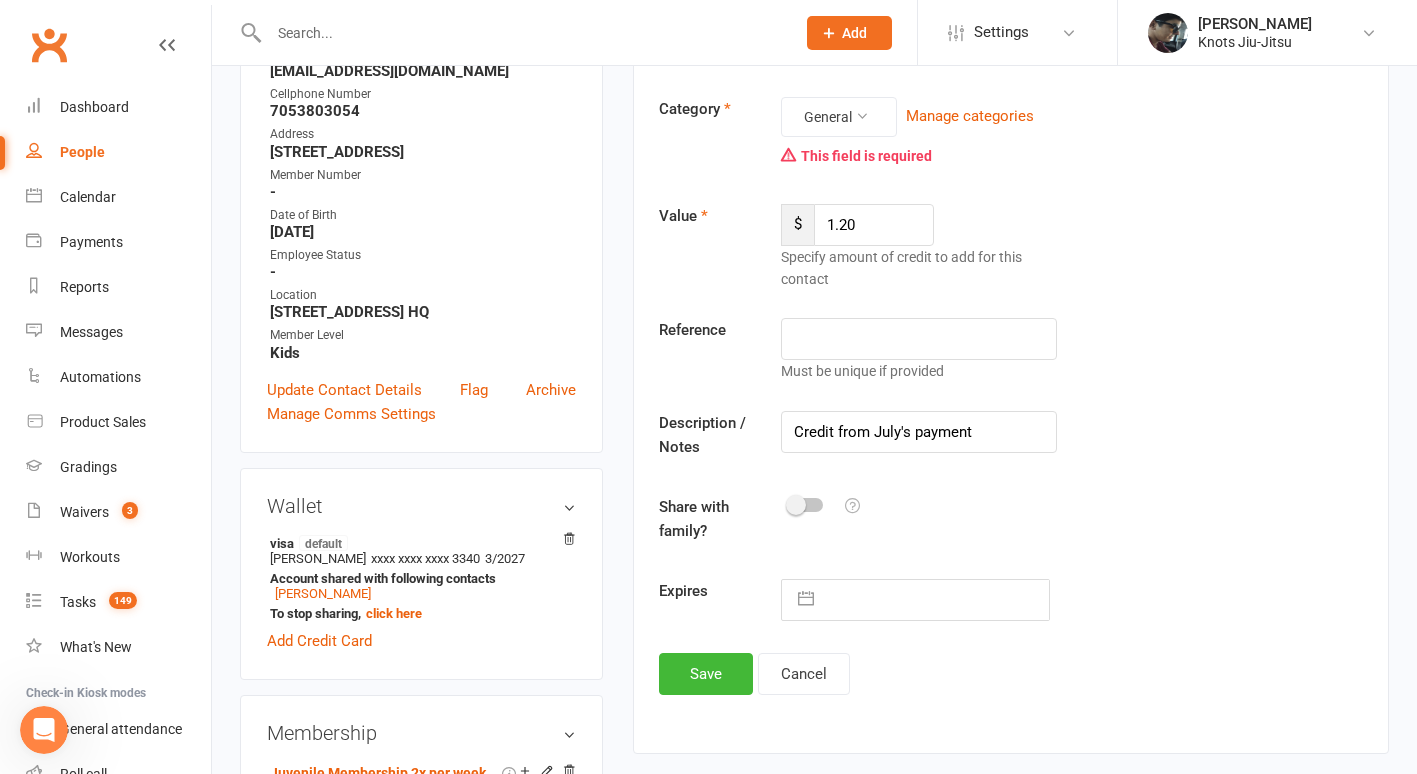 click on "General     Manage categories This field is required" 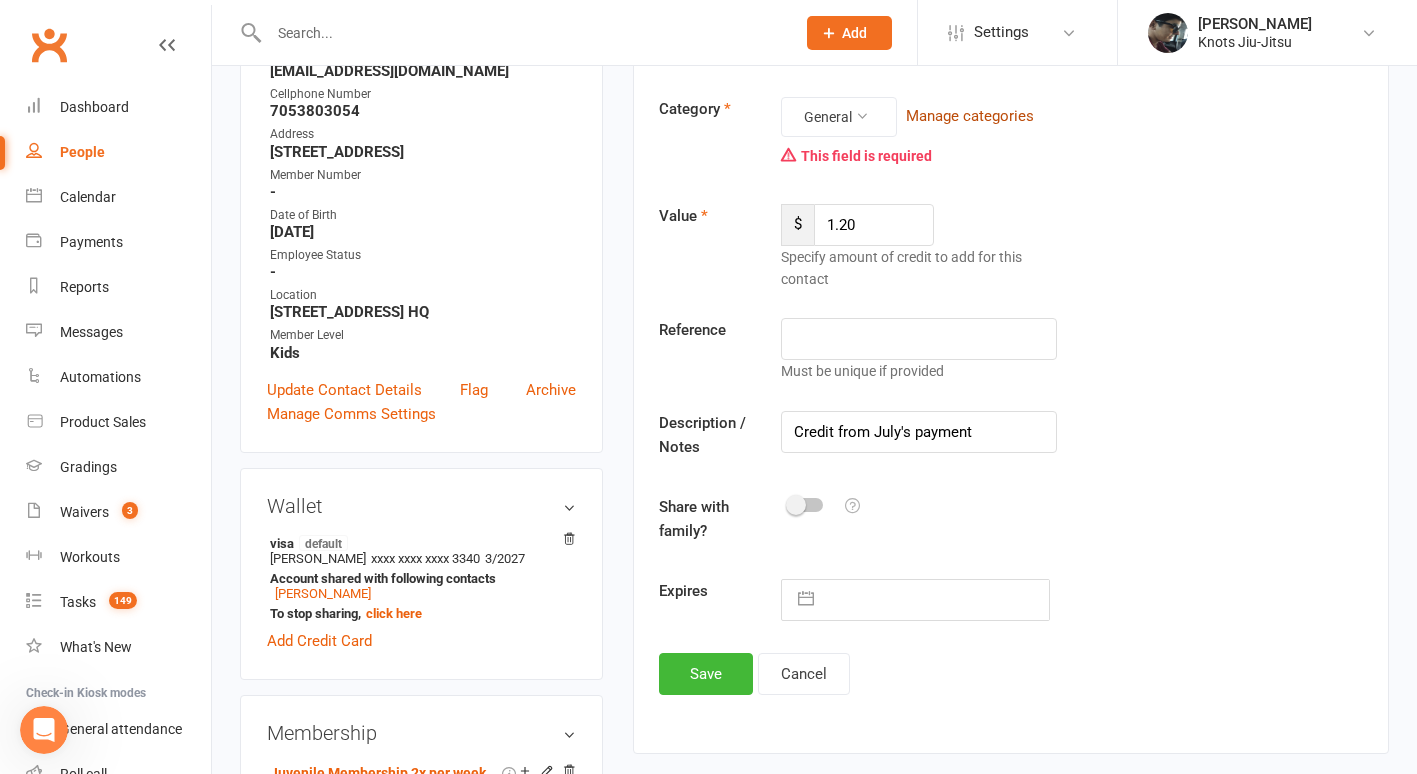 click on "Manage categories" 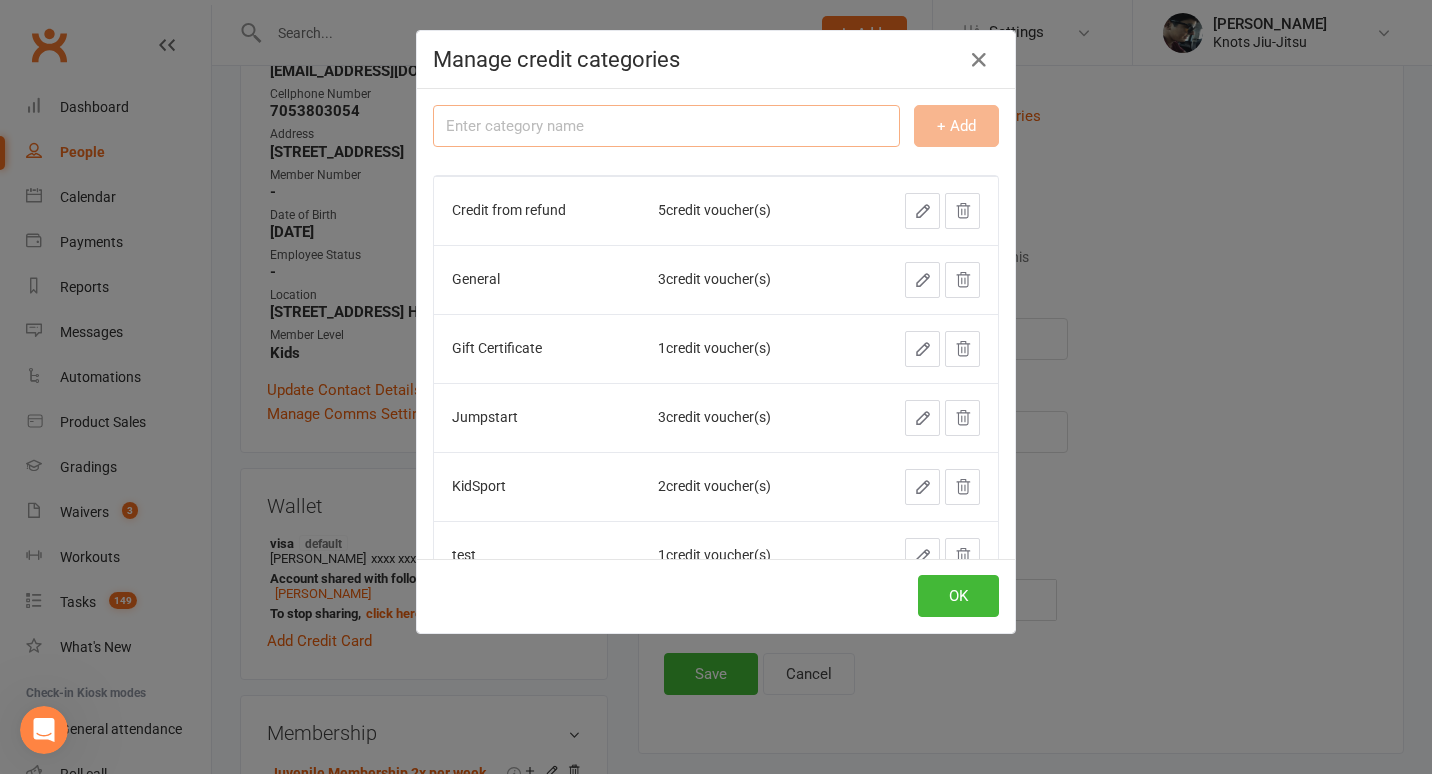 click at bounding box center (666, 126) 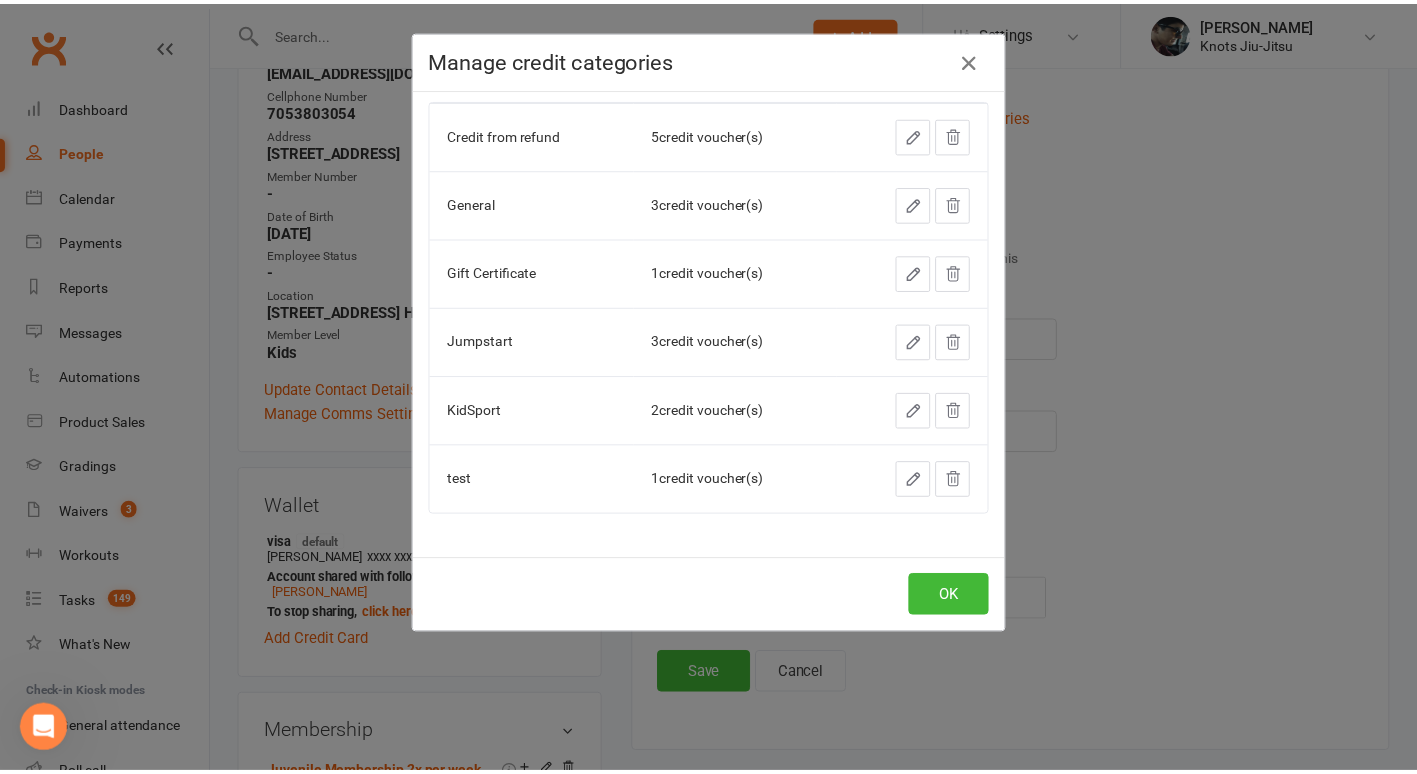 scroll, scrollTop: 0, scrollLeft: 0, axis: both 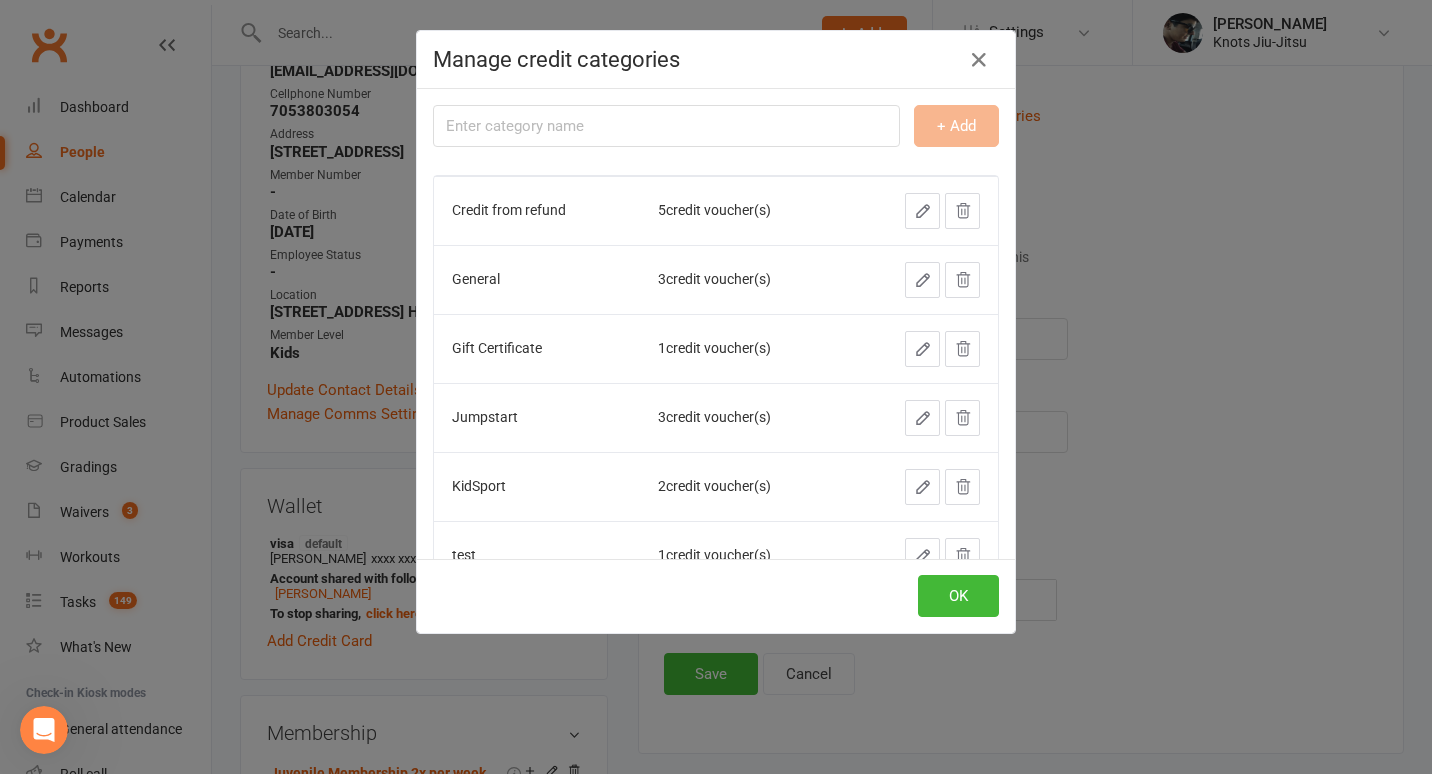 click on "General" at bounding box center [537, 279] 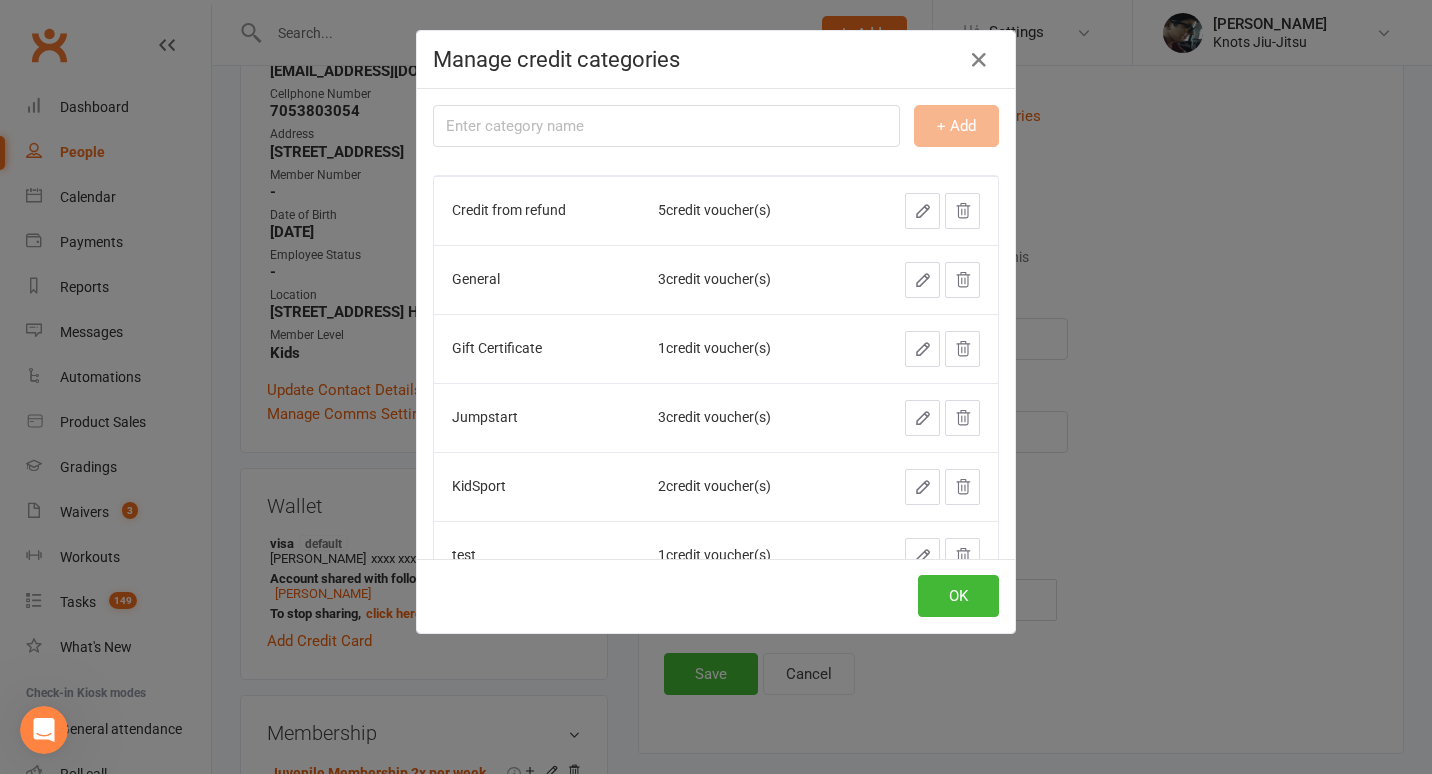 click on "3  credit voucher(s)" at bounding box center (742, 279) 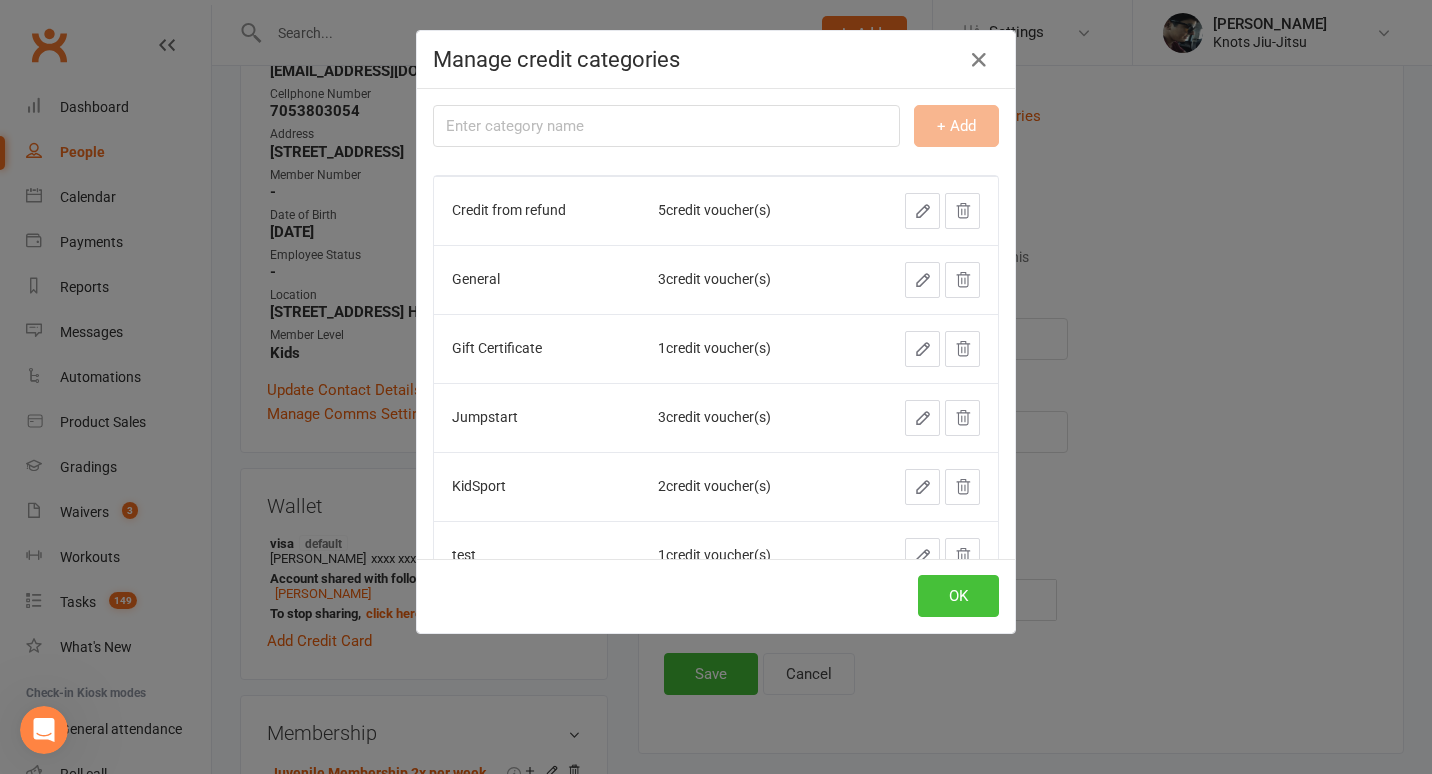 click on "OK" at bounding box center (958, 596) 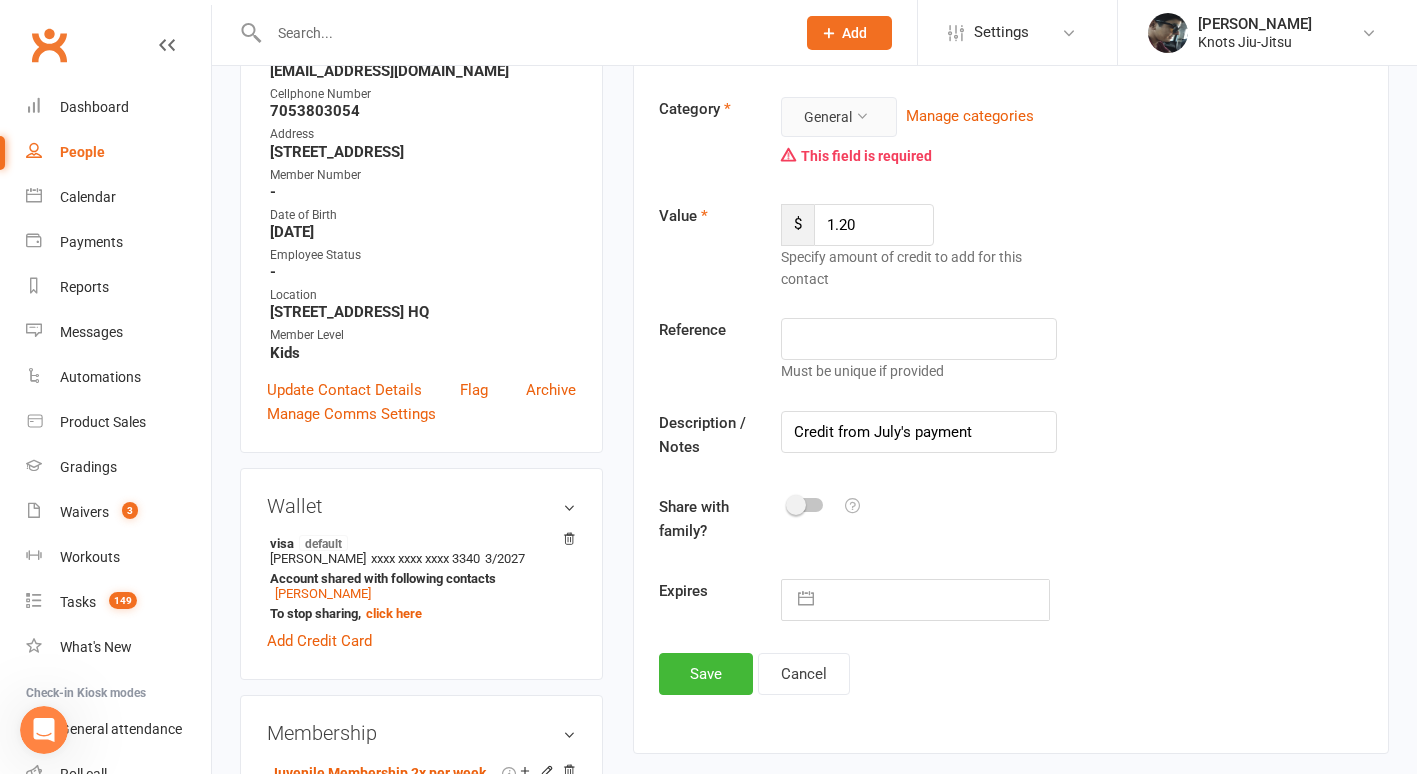 drag, startPoint x: 939, startPoint y: 255, endPoint x: 882, endPoint y: 116, distance: 150.23315 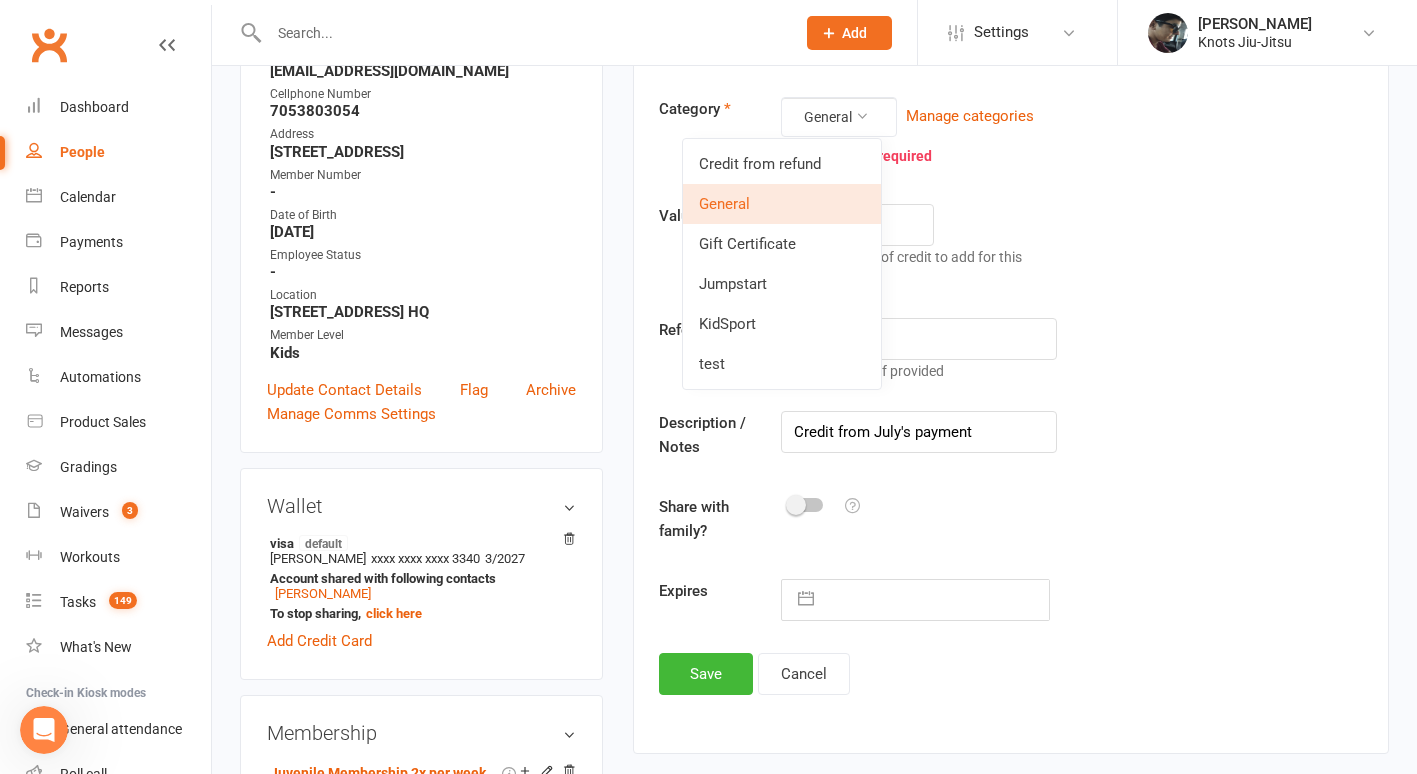 click on "General" at bounding box center [782, 204] 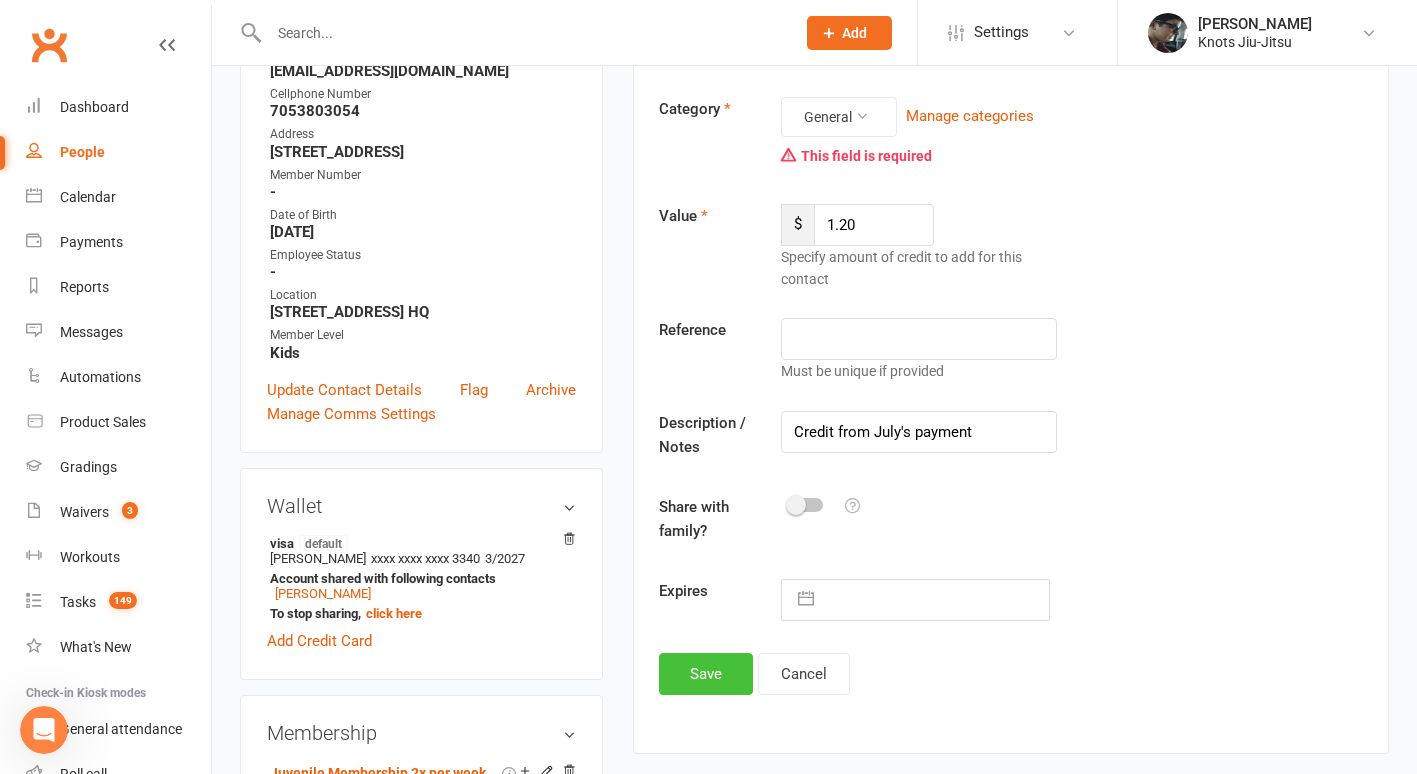 click on "Save" 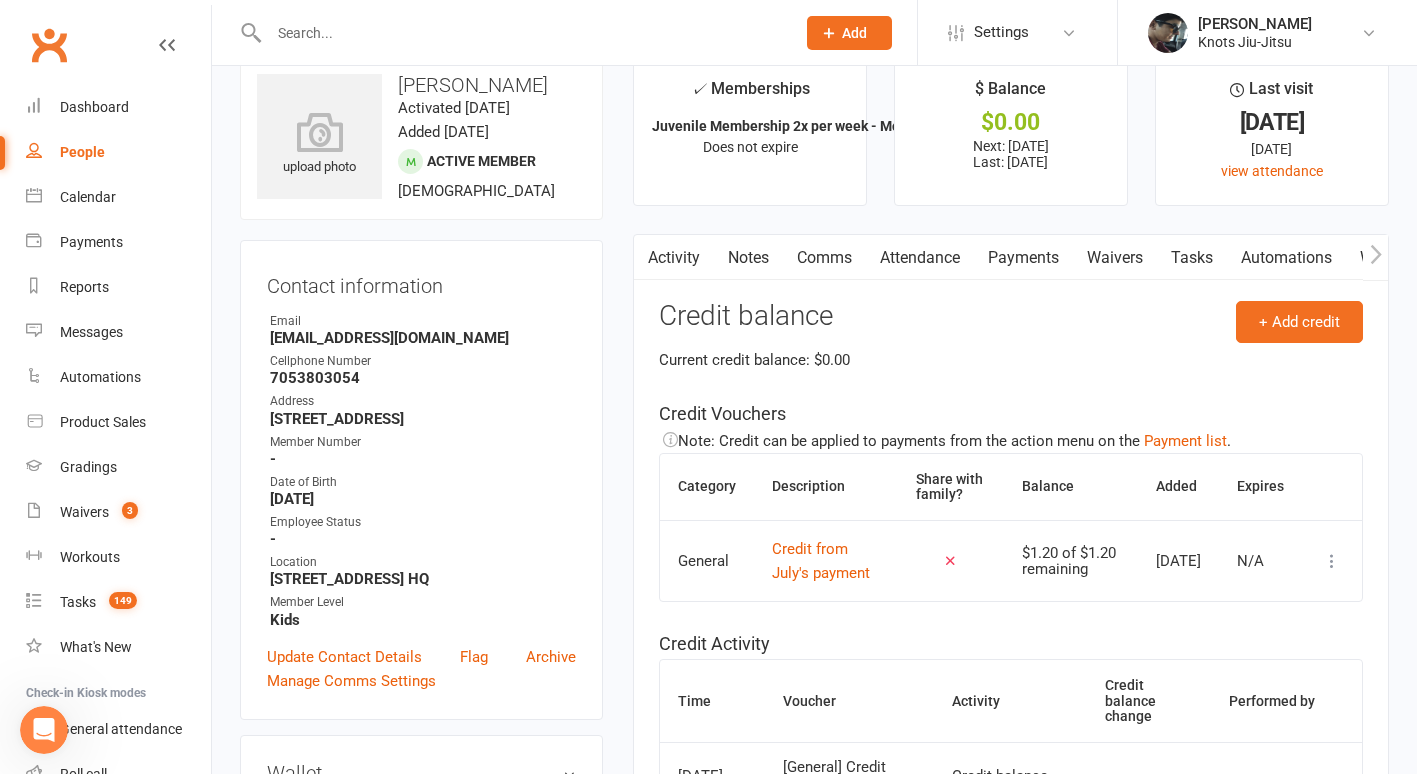scroll, scrollTop: 36, scrollLeft: 0, axis: vertical 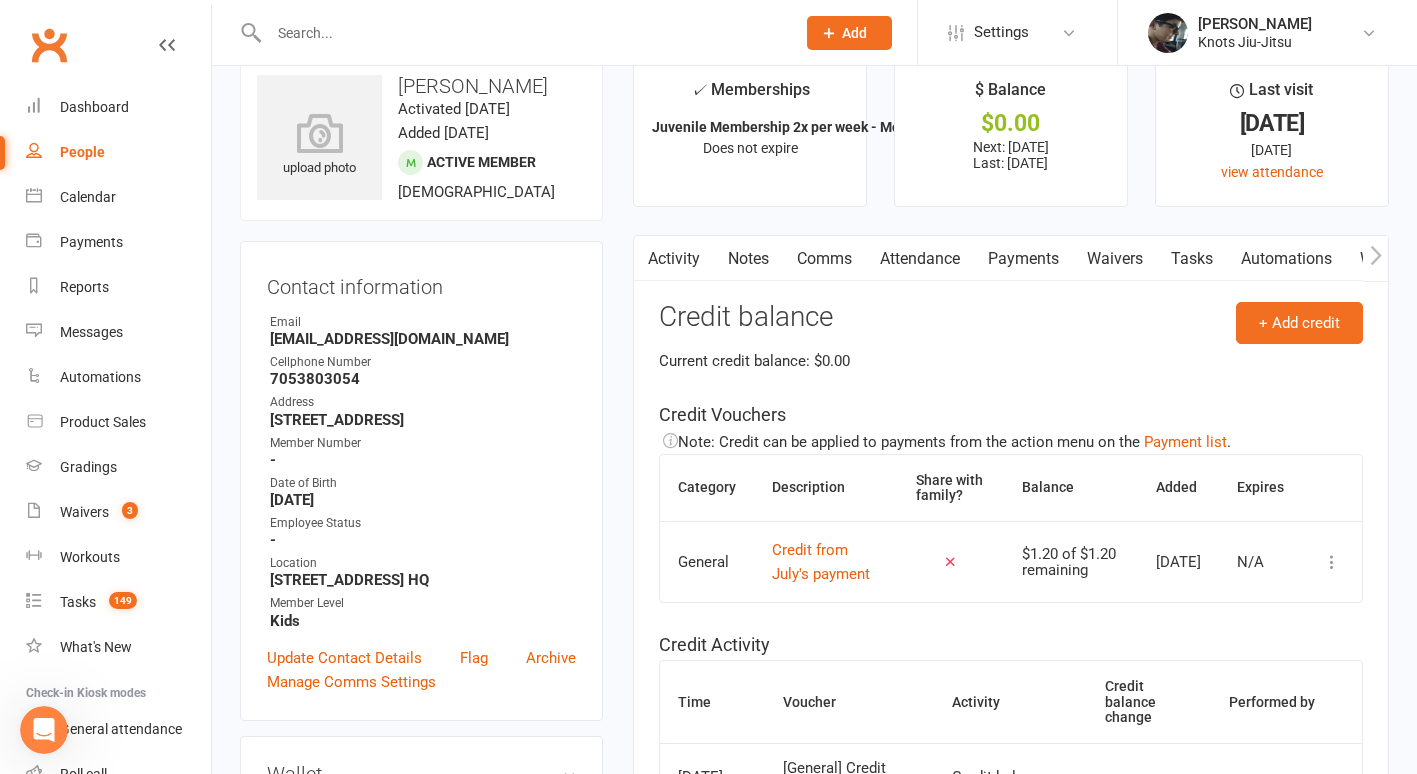 click on "Activity" at bounding box center [674, 259] 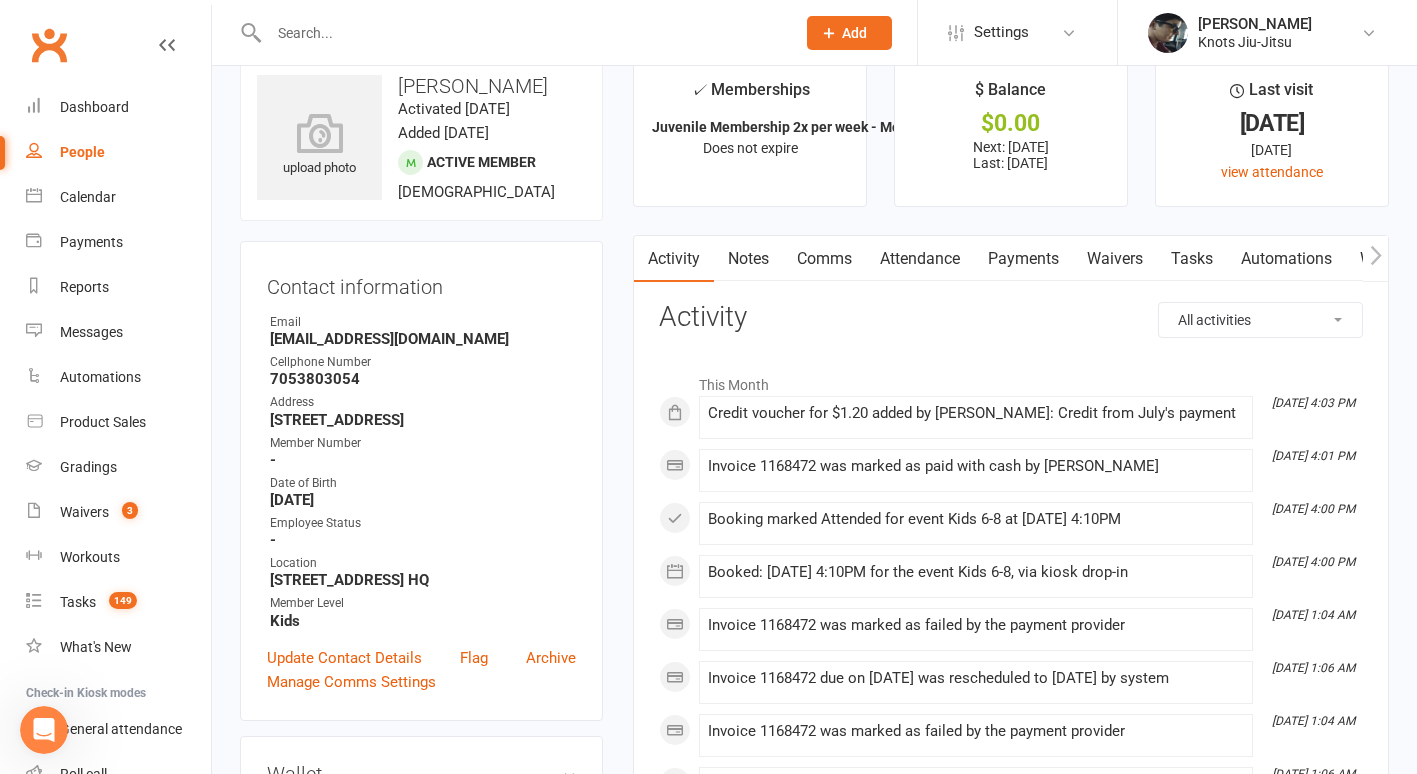 click on "Payments" at bounding box center (1023, 259) 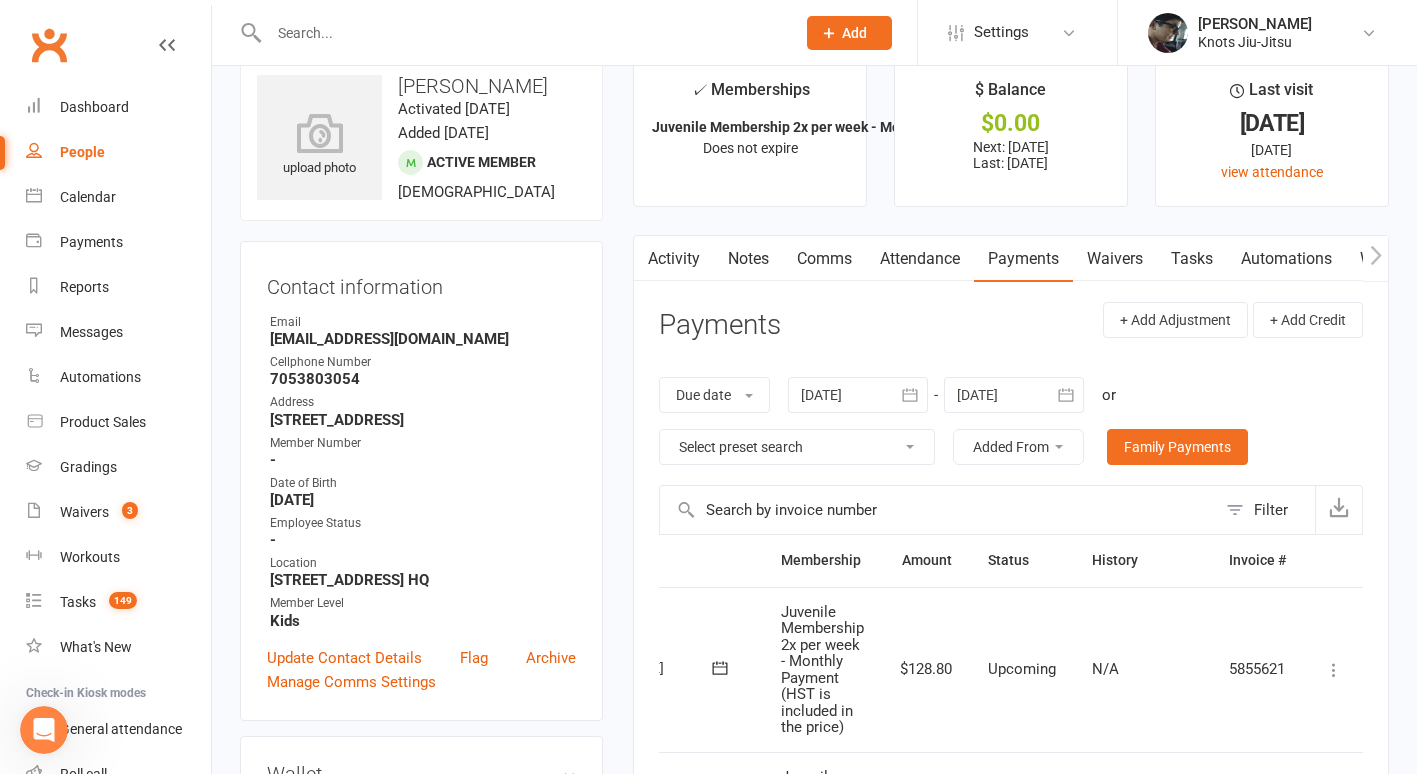 scroll, scrollTop: 229, scrollLeft: 0, axis: vertical 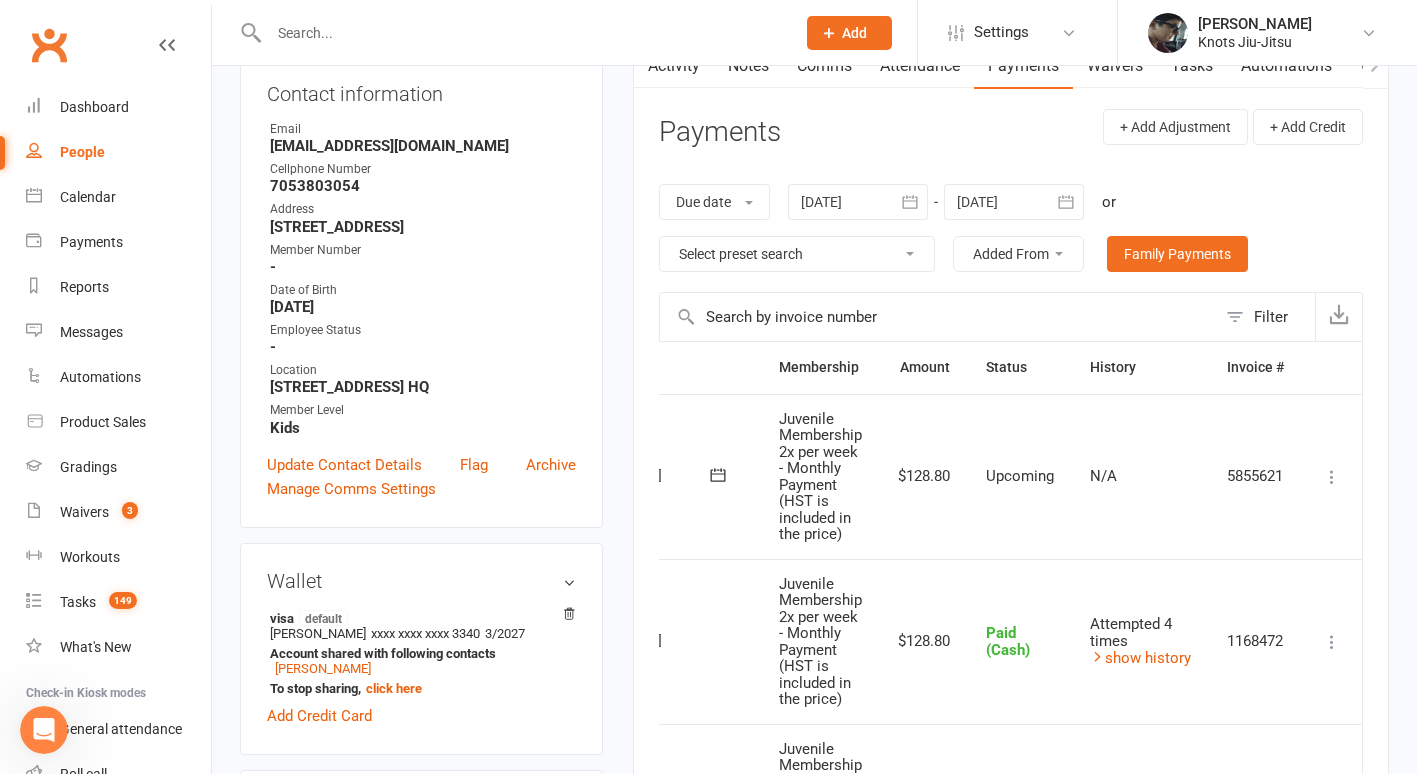 click at bounding box center (1332, 477) 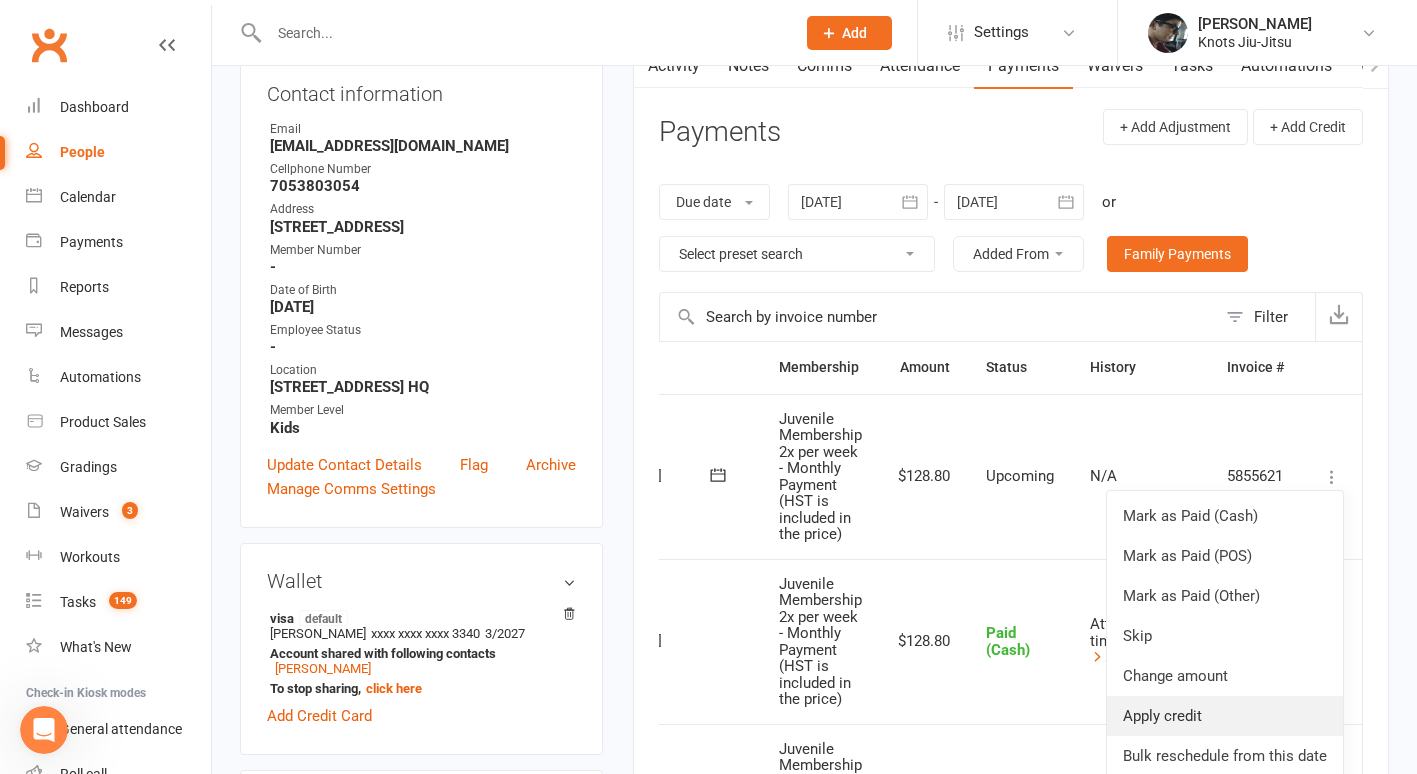click on "Apply credit" at bounding box center [1225, 716] 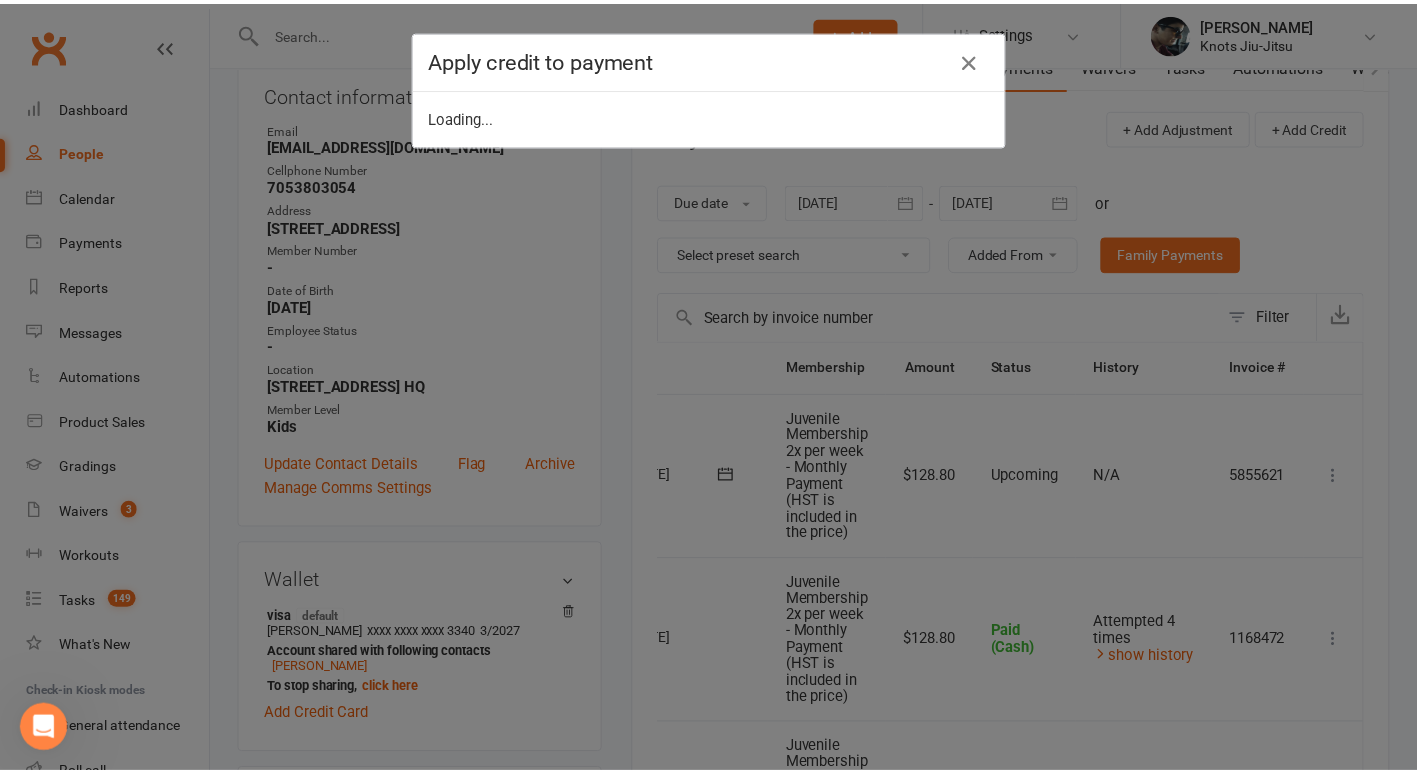 scroll, scrollTop: 0, scrollLeft: 118, axis: horizontal 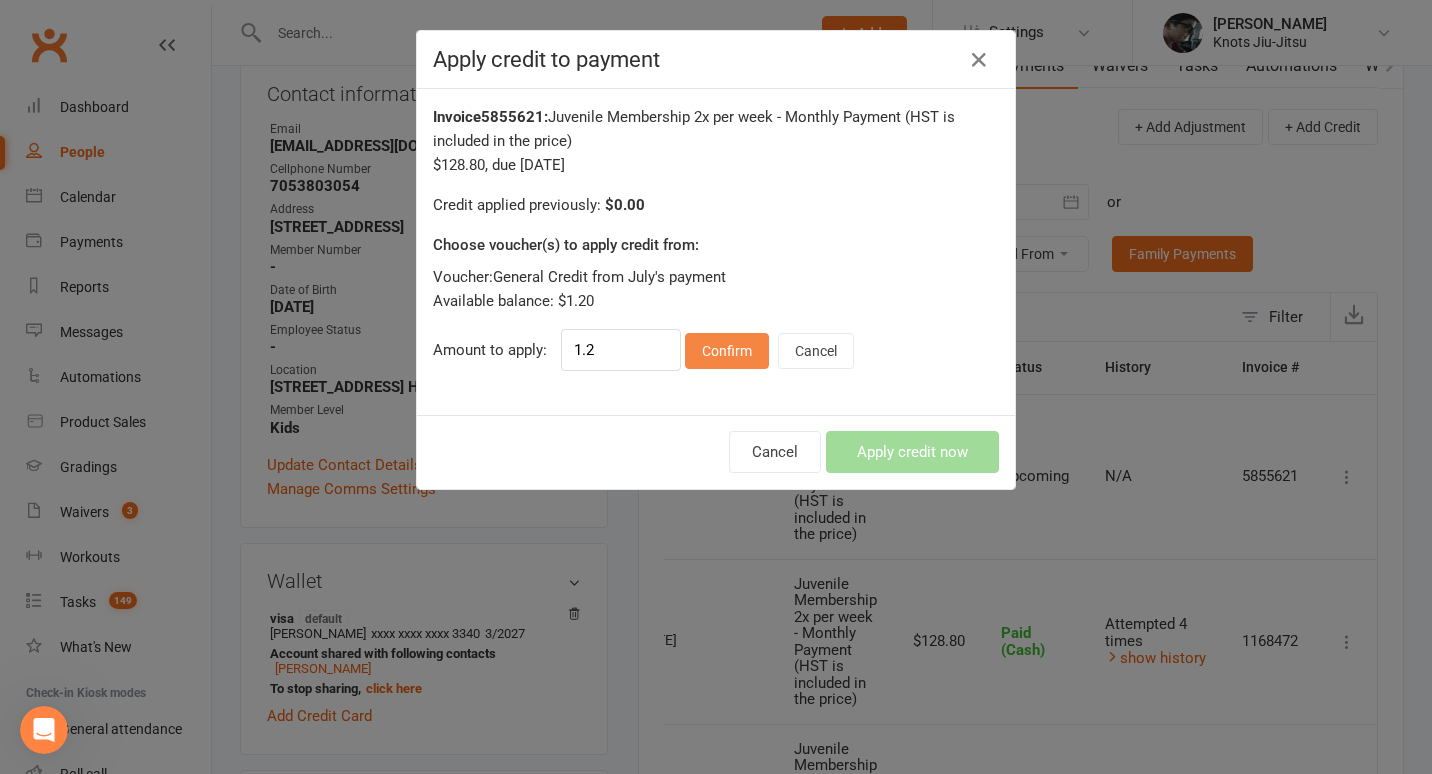 click on "Confirm" at bounding box center (727, 351) 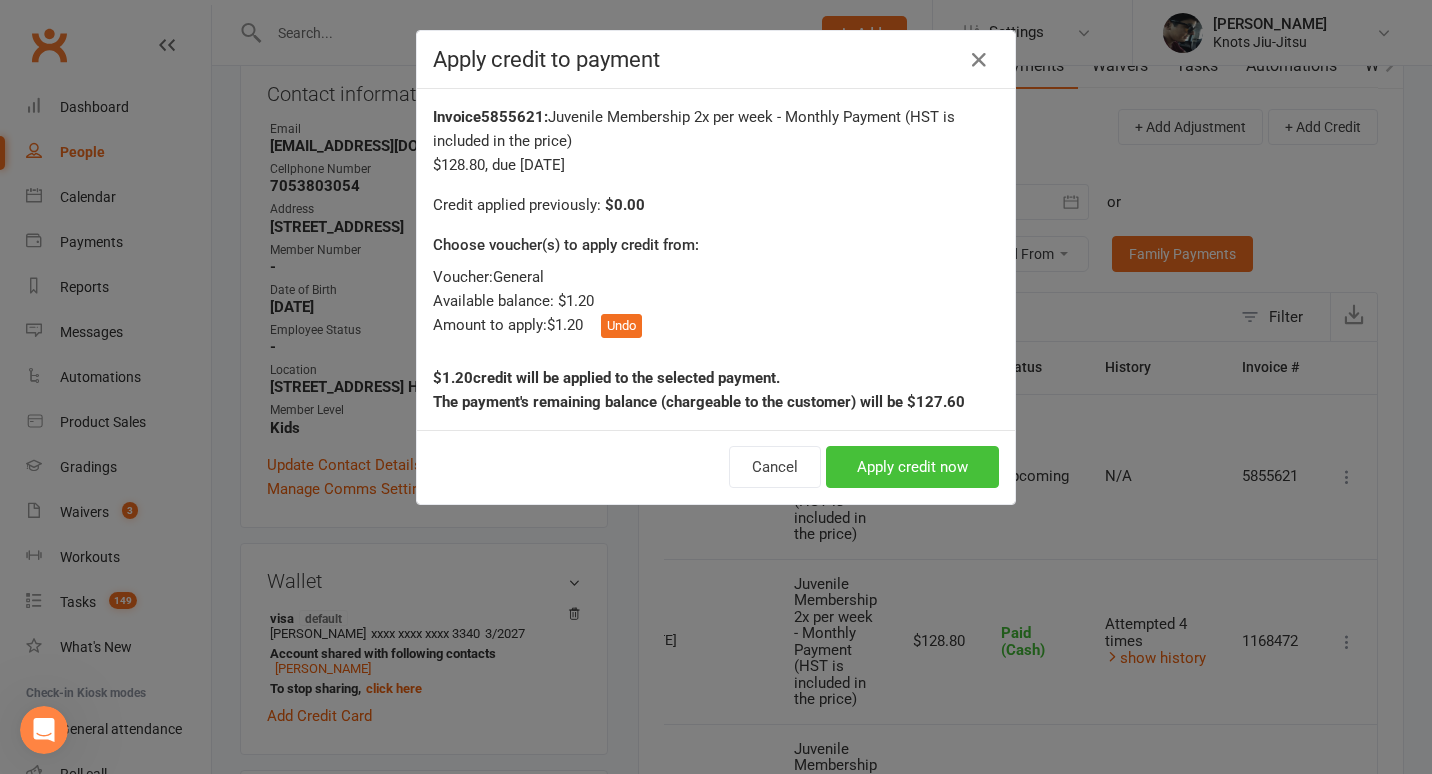 click on "Apply credit now" at bounding box center (912, 467) 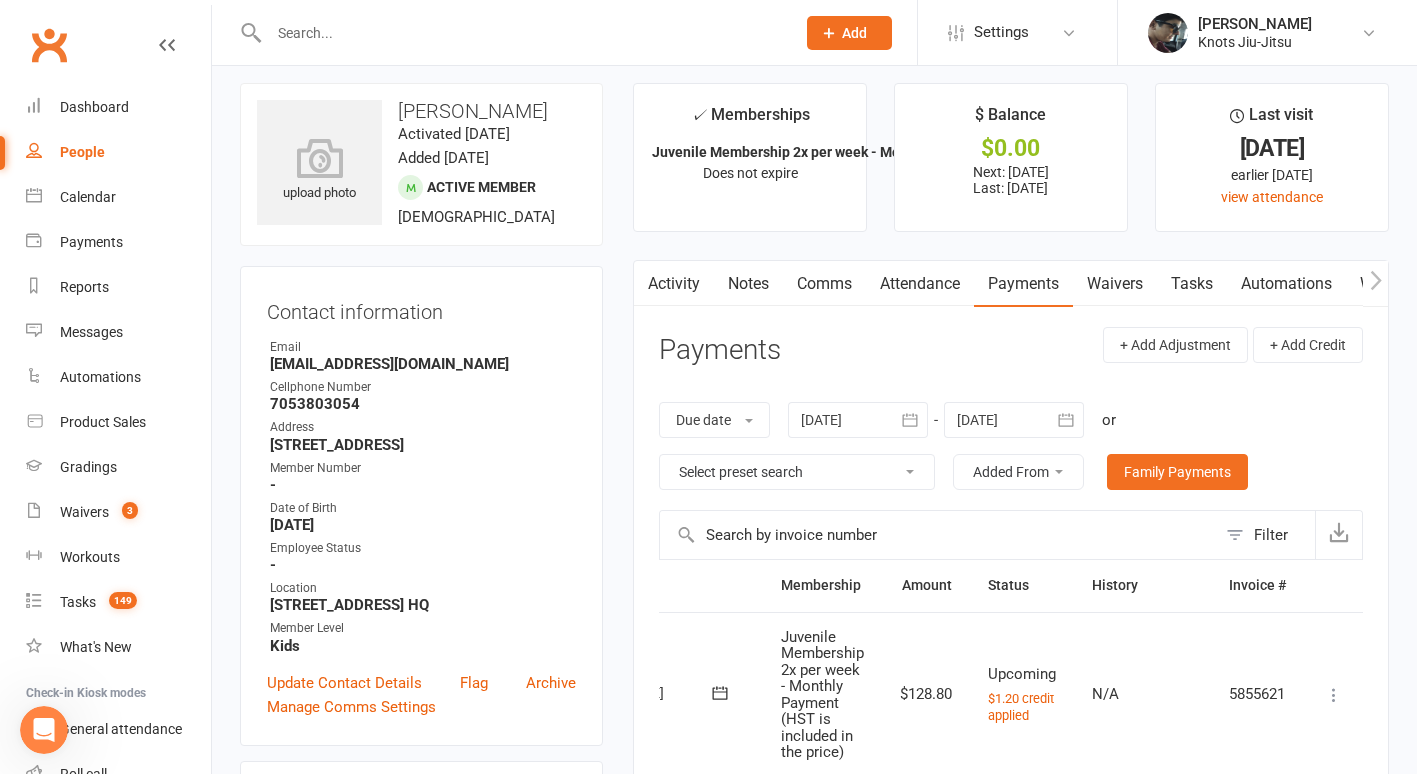 scroll, scrollTop: 0, scrollLeft: 0, axis: both 